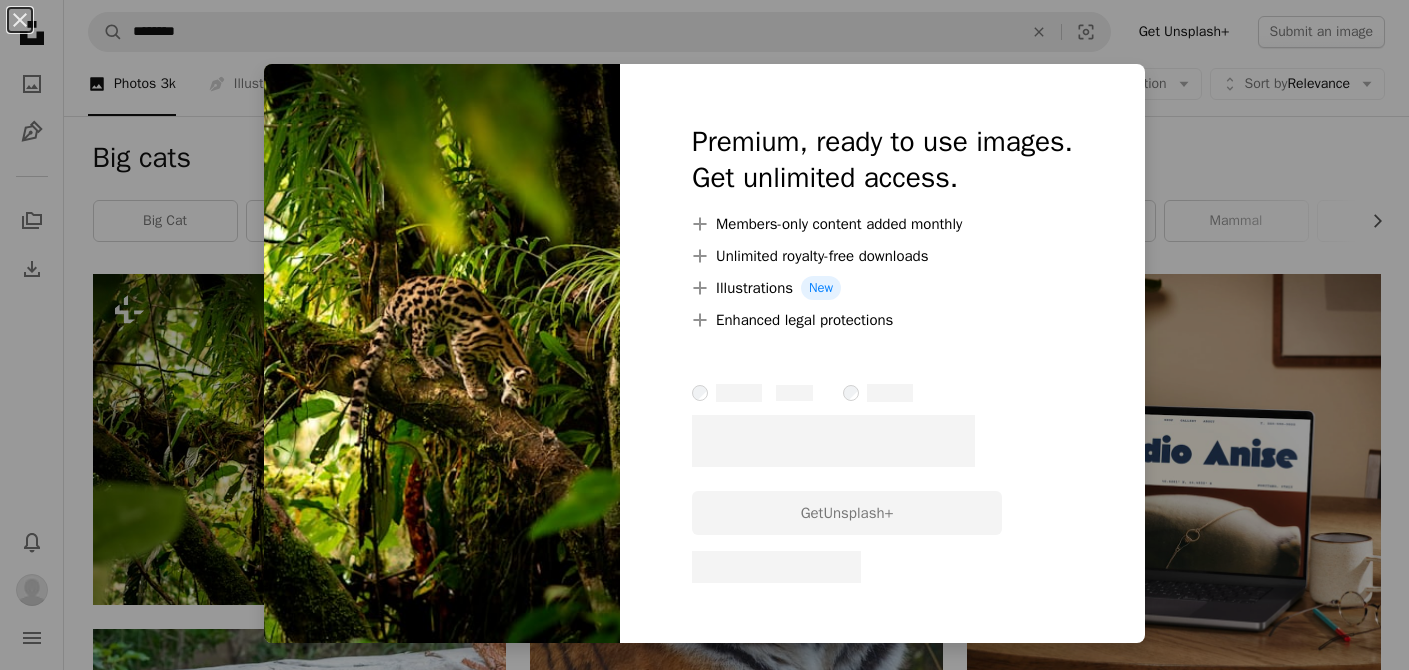 scroll, scrollTop: 98, scrollLeft: 0, axis: vertical 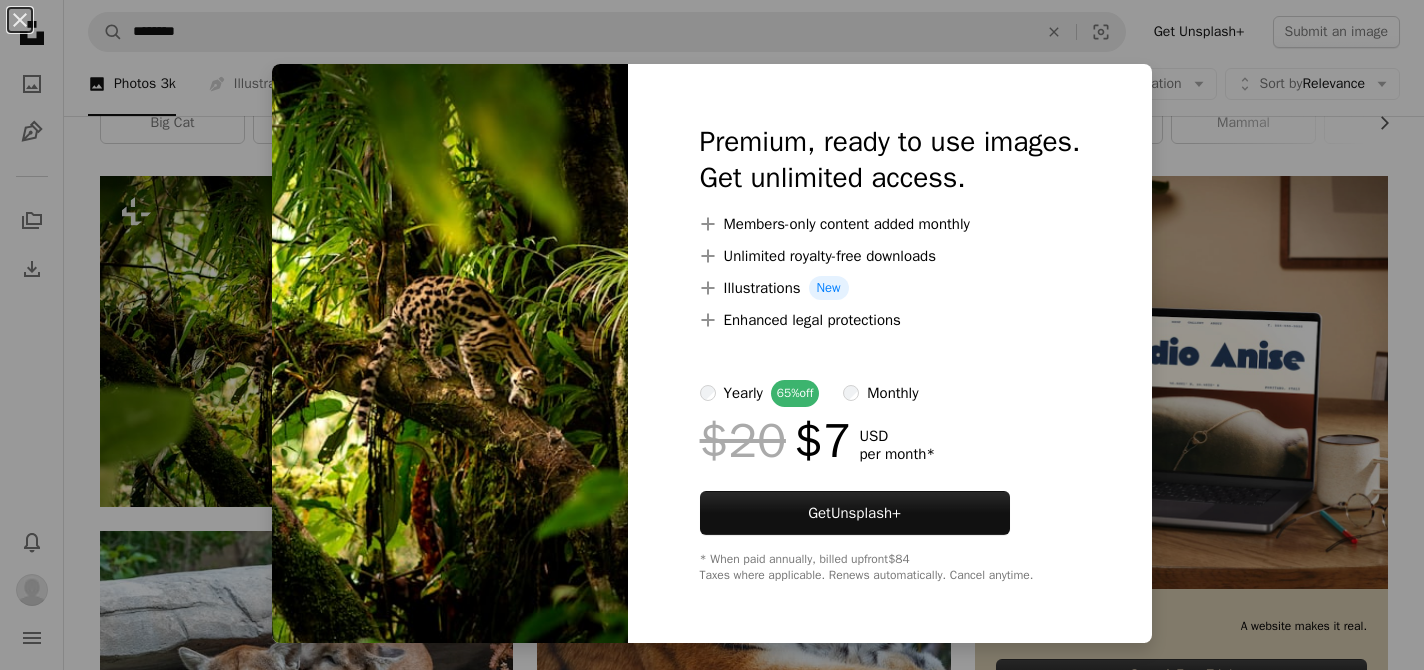 click on "An X shape Premium, ready to use images. Get unlimited access. A plus sign Members-only content added monthly A plus sign Unlimited royalty-free downloads A plus sign Illustrations  New A plus sign Enhanced legal protections yearly 65%  off monthly $20   $7 USD per month * Get  Unsplash+ * When paid annually, billed upfront  $84 Taxes where applicable. Renews automatically. Cancel anytime." at bounding box center (712, 335) 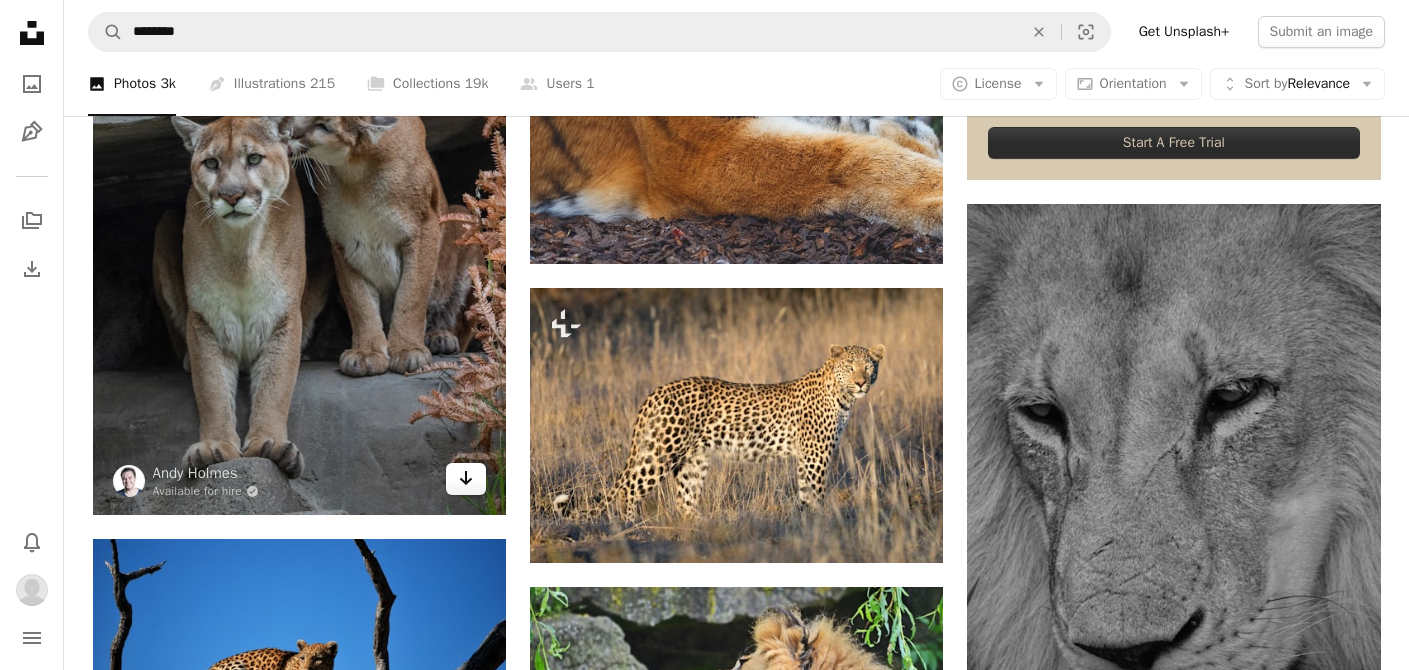 scroll, scrollTop: 631, scrollLeft: 0, axis: vertical 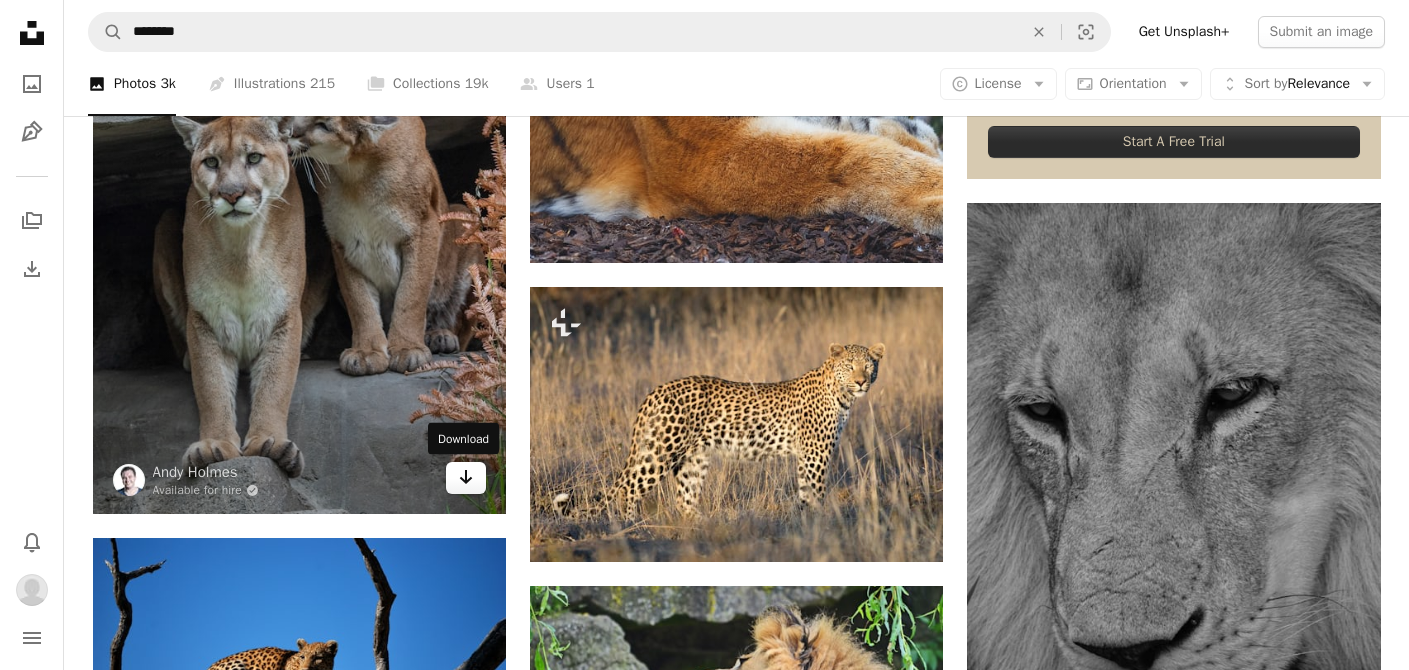 click on "Arrow pointing down" at bounding box center [466, 478] 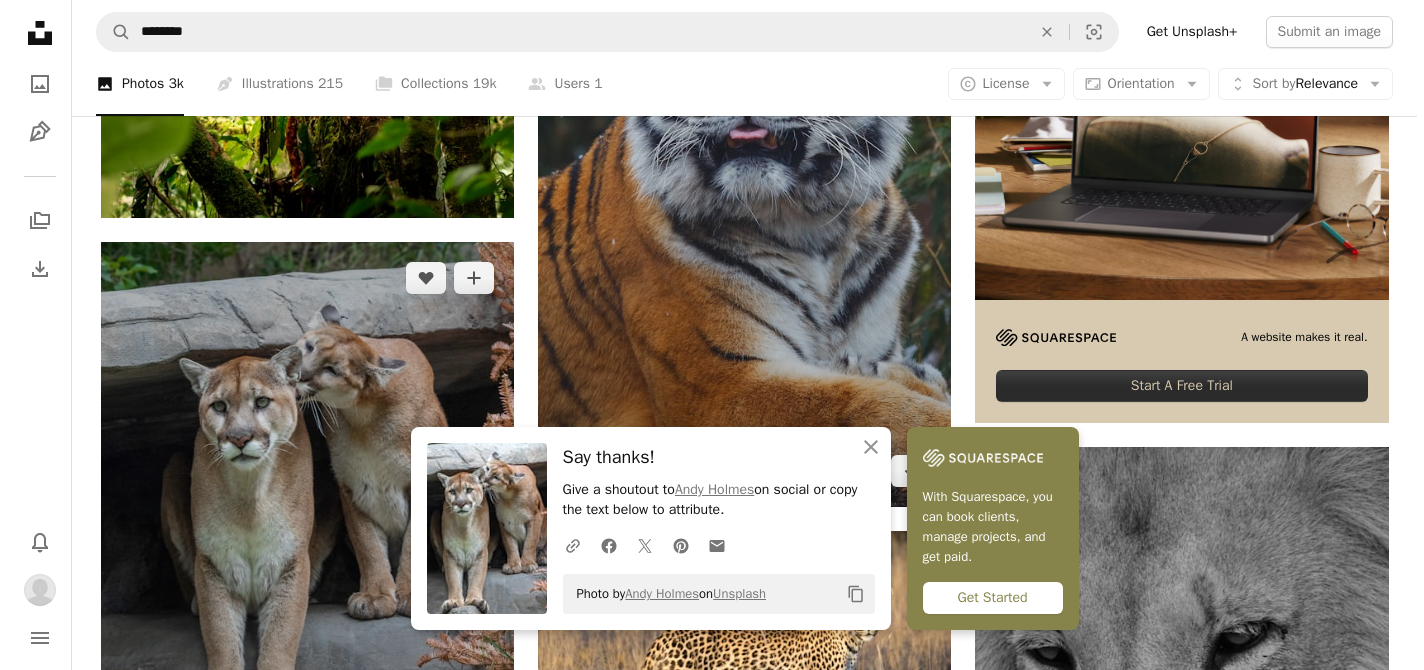 scroll, scrollTop: 556, scrollLeft: 0, axis: vertical 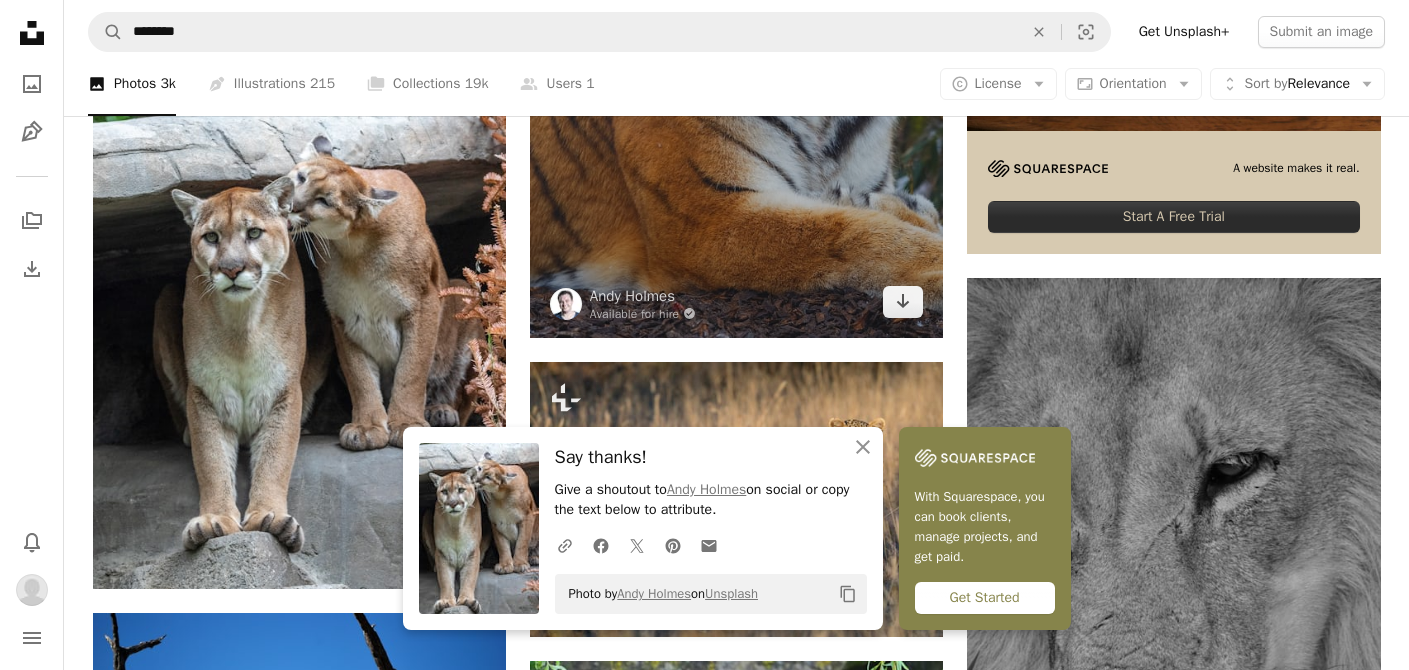 click at bounding box center (736, 28) 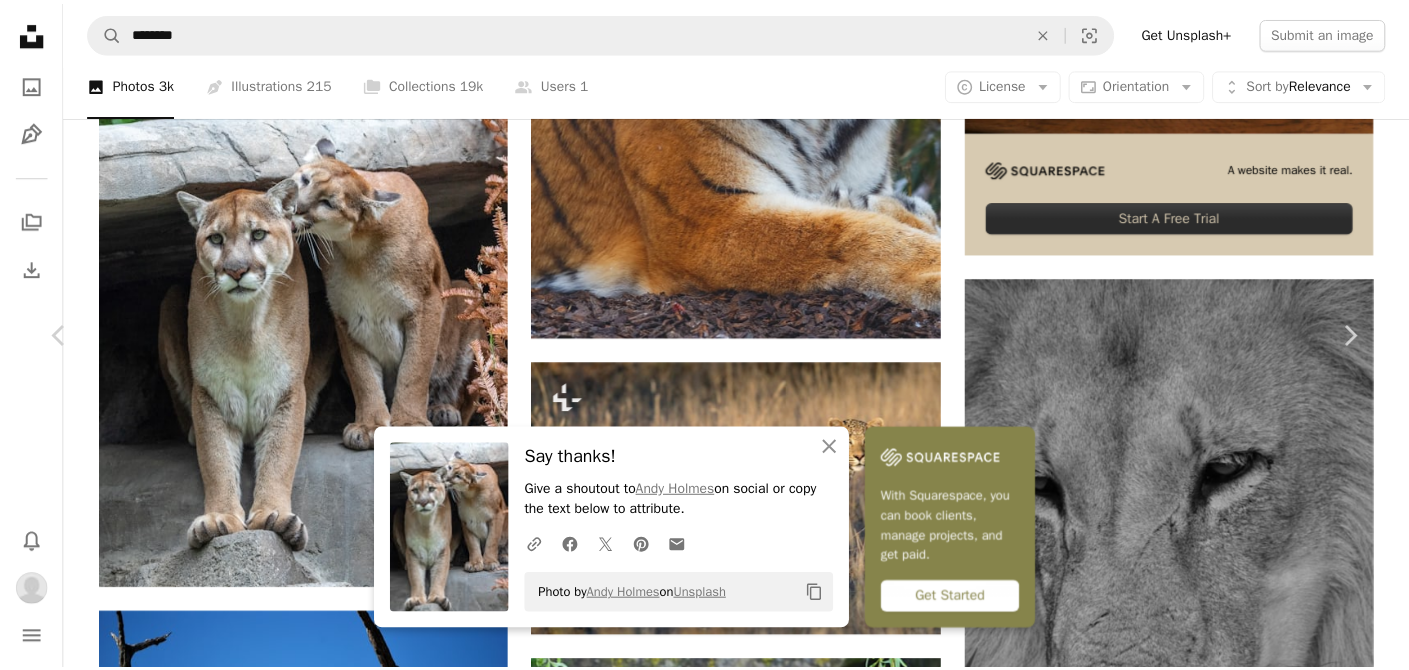 scroll, scrollTop: 90, scrollLeft: 0, axis: vertical 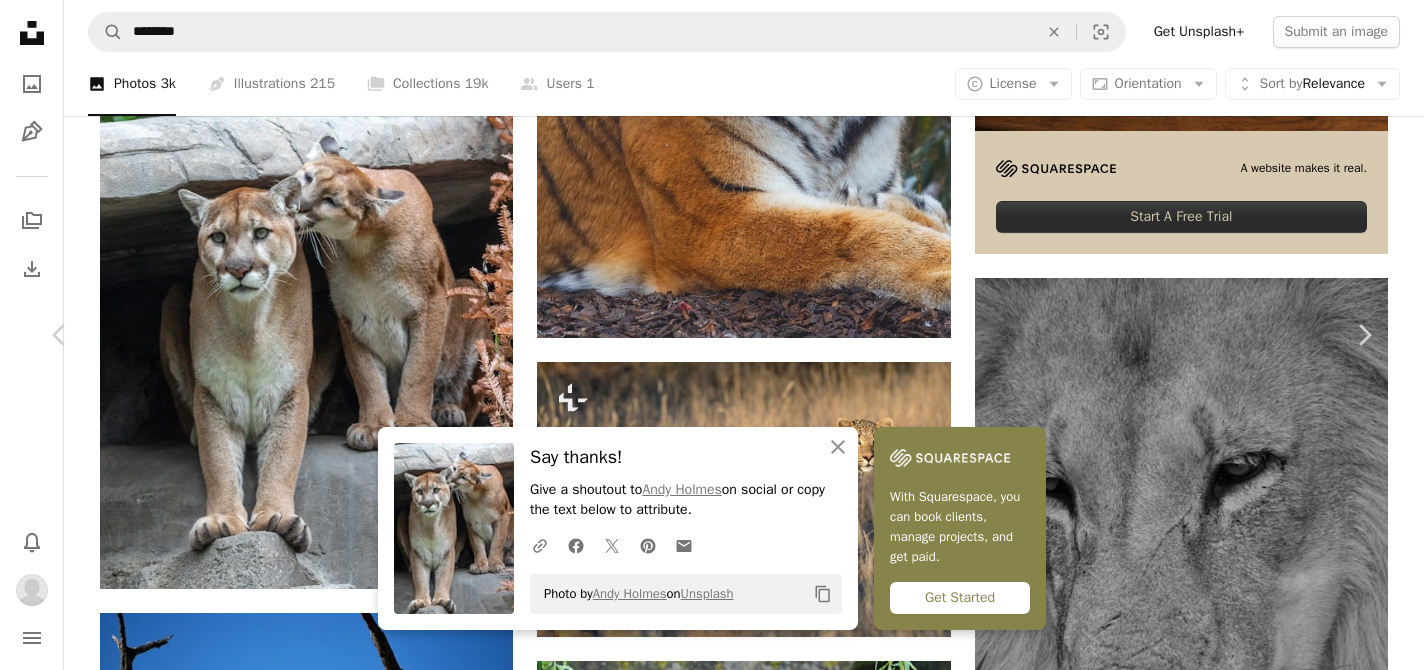 drag, startPoint x: 1162, startPoint y: 27, endPoint x: 1136, endPoint y: 33, distance: 26.683329 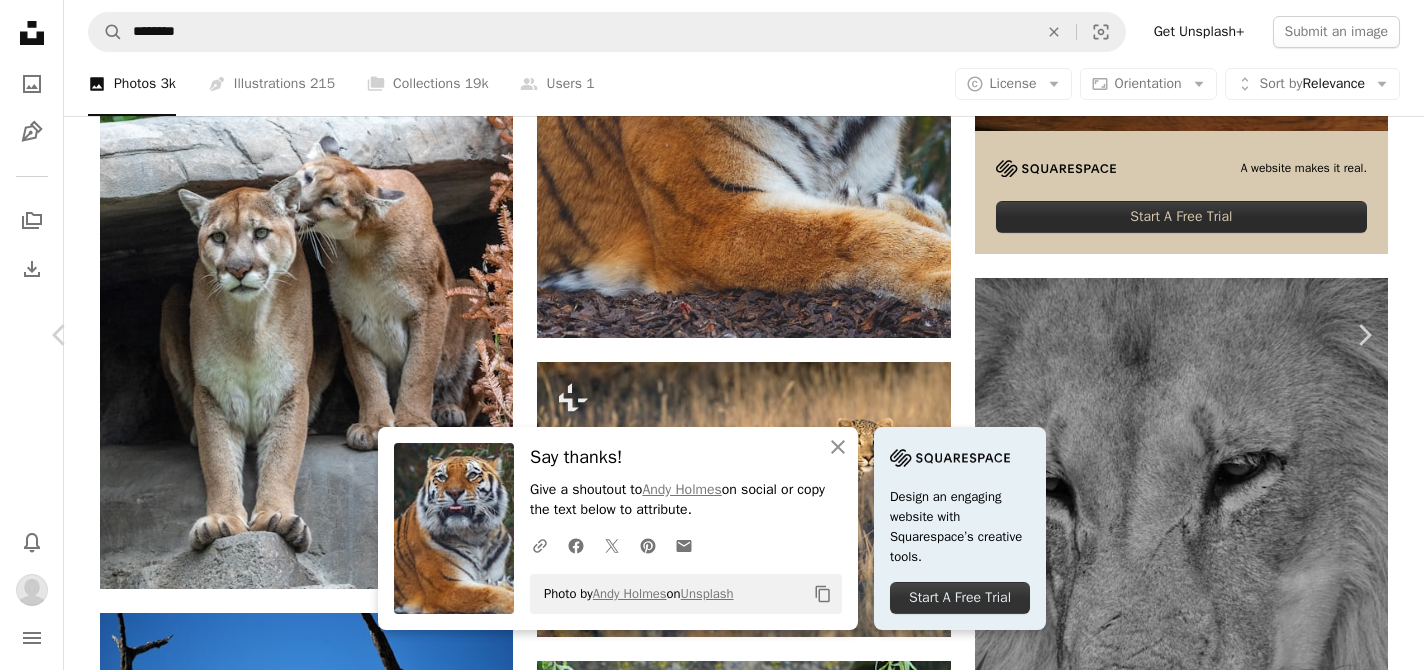 click on "An X shape" at bounding box center (20, 20) 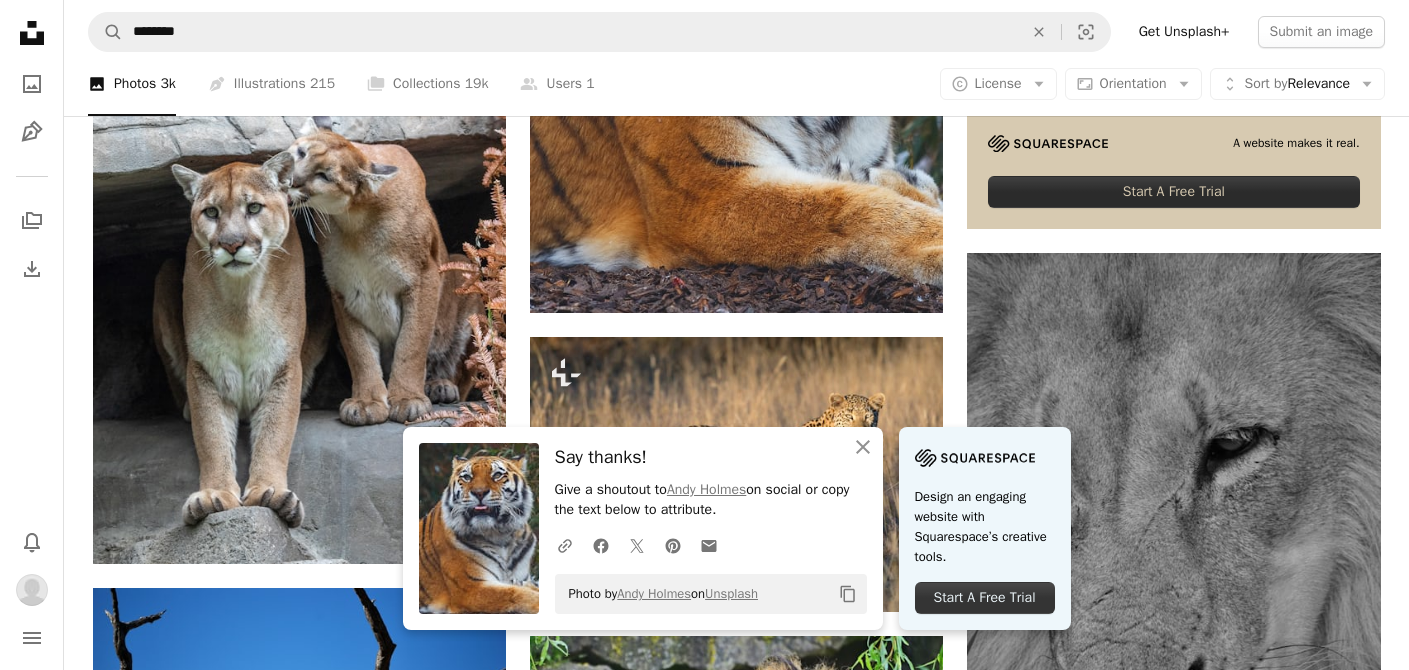 scroll, scrollTop: 593, scrollLeft: 0, axis: vertical 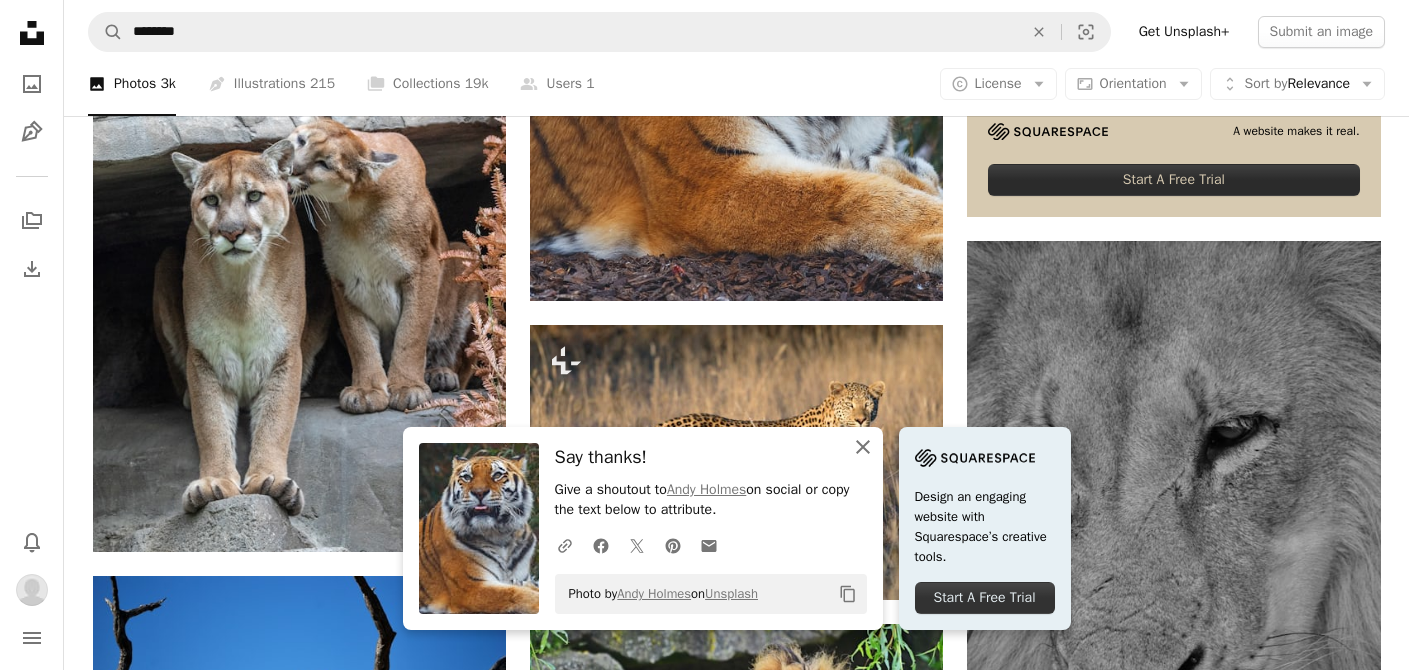 click on "An X shape Close" at bounding box center [863, 447] 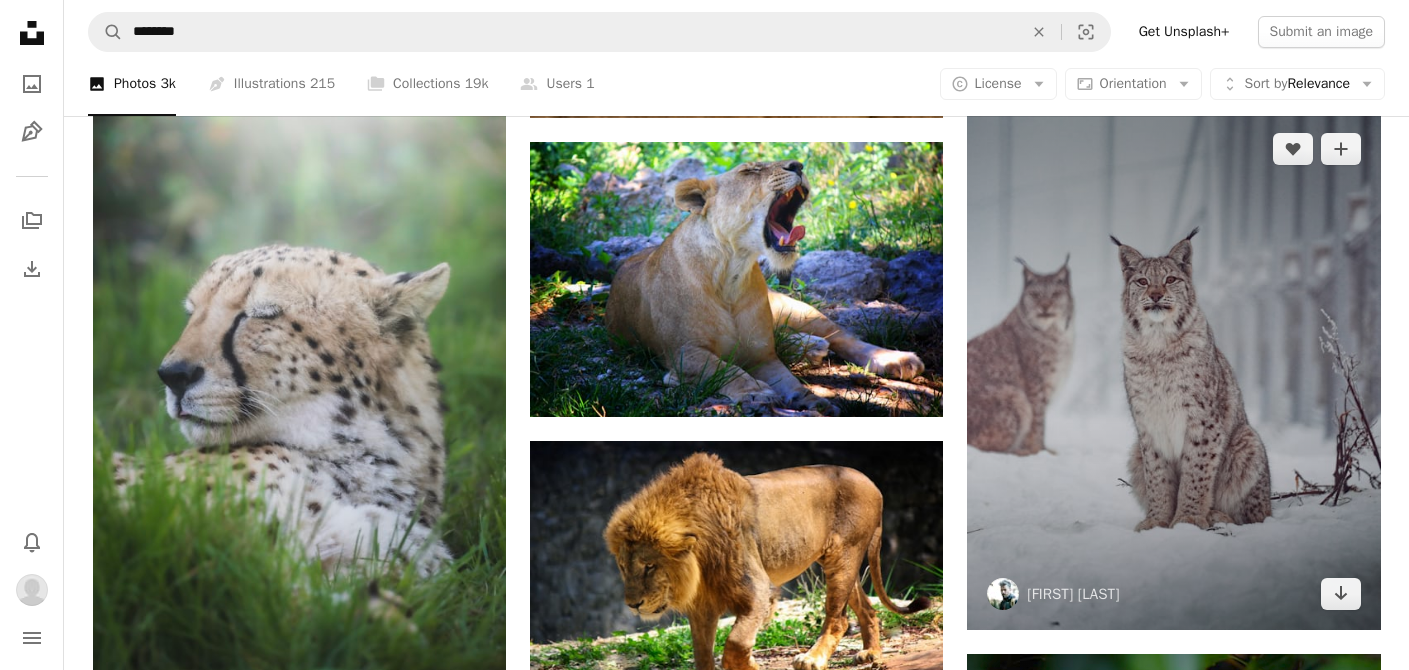 scroll, scrollTop: 2295, scrollLeft: 0, axis: vertical 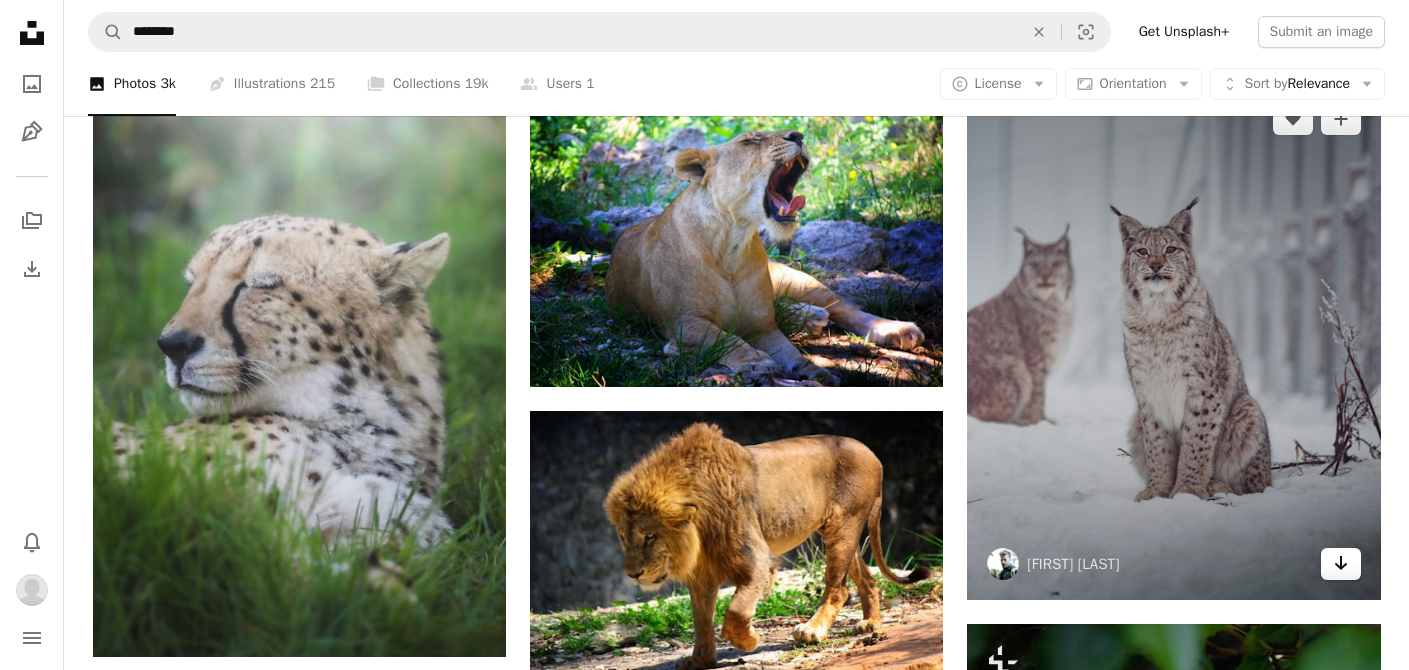 drag, startPoint x: 1344, startPoint y: 563, endPoint x: 1331, endPoint y: 557, distance: 14.3178215 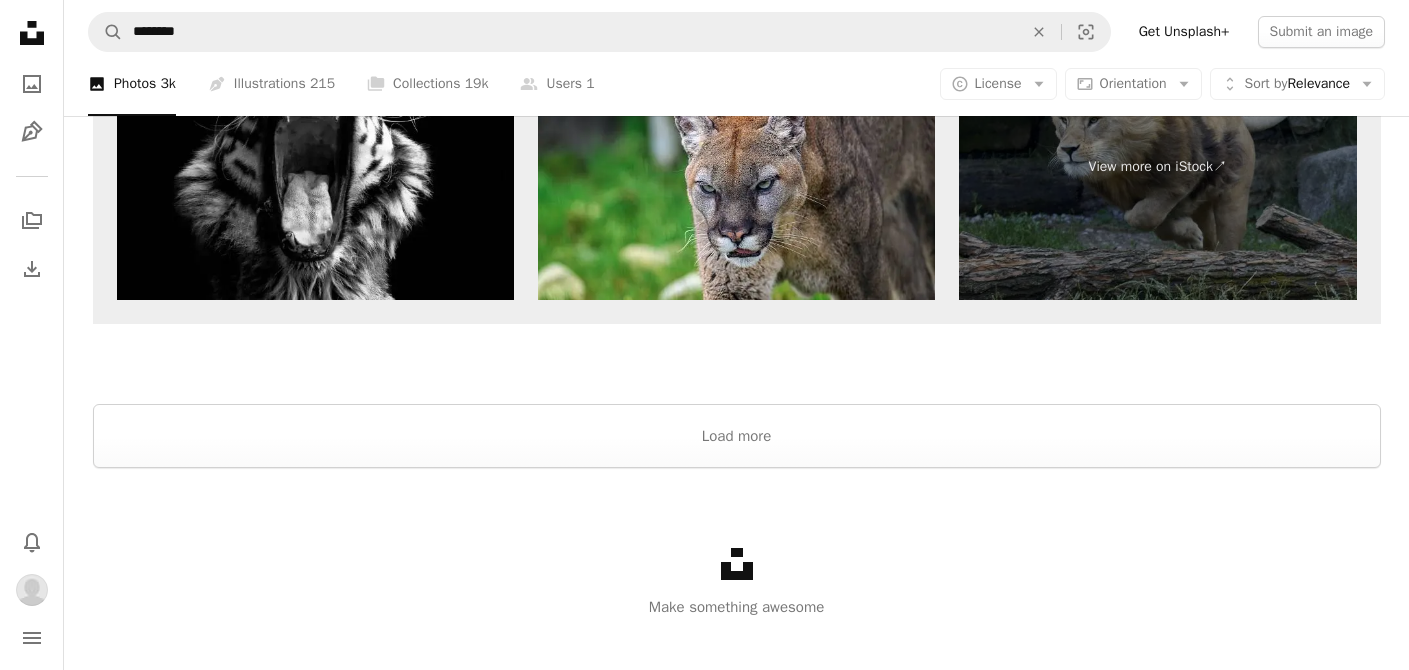 scroll, scrollTop: 3934, scrollLeft: 0, axis: vertical 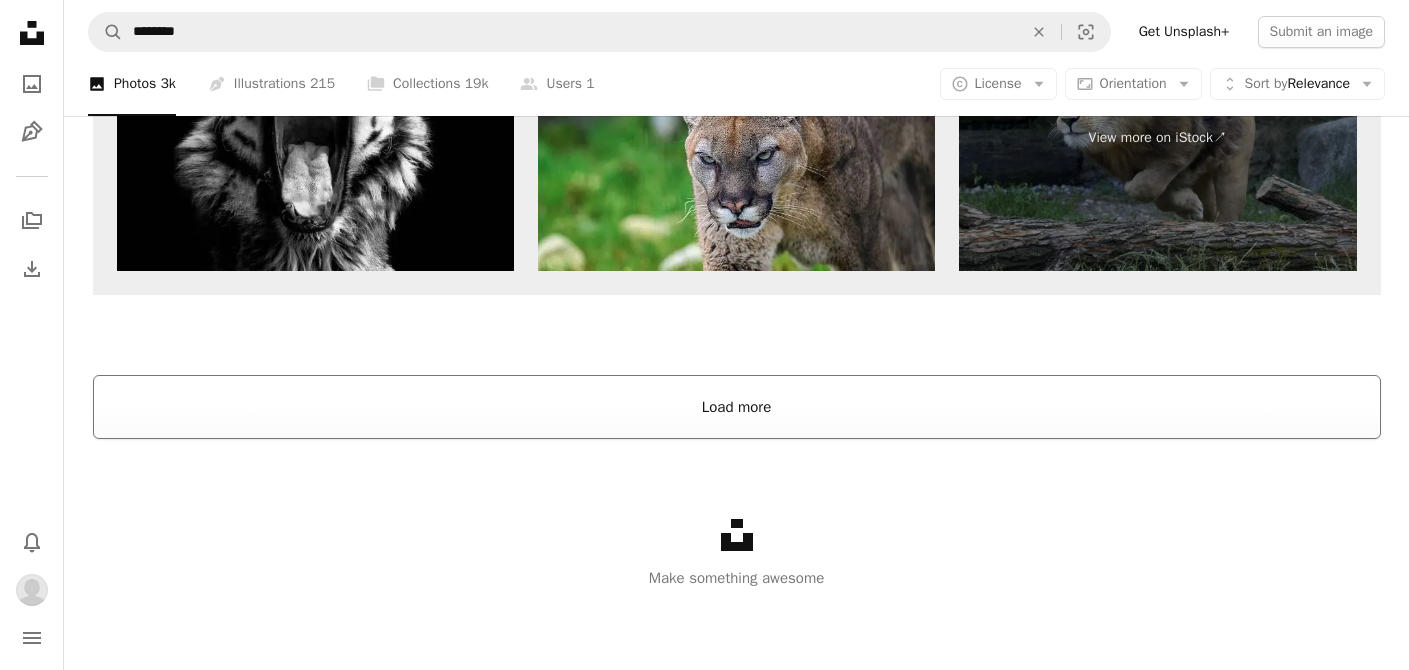 click on "Load more" at bounding box center [737, 407] 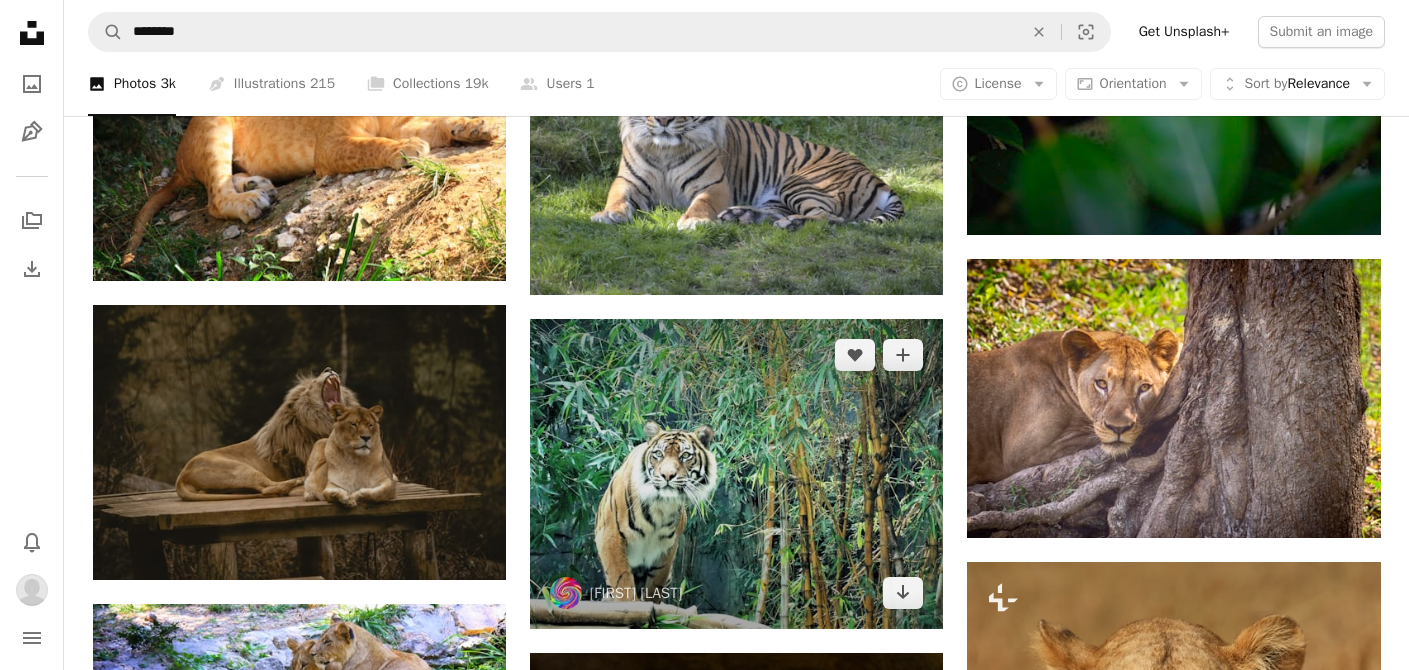 scroll, scrollTop: 3323, scrollLeft: 0, axis: vertical 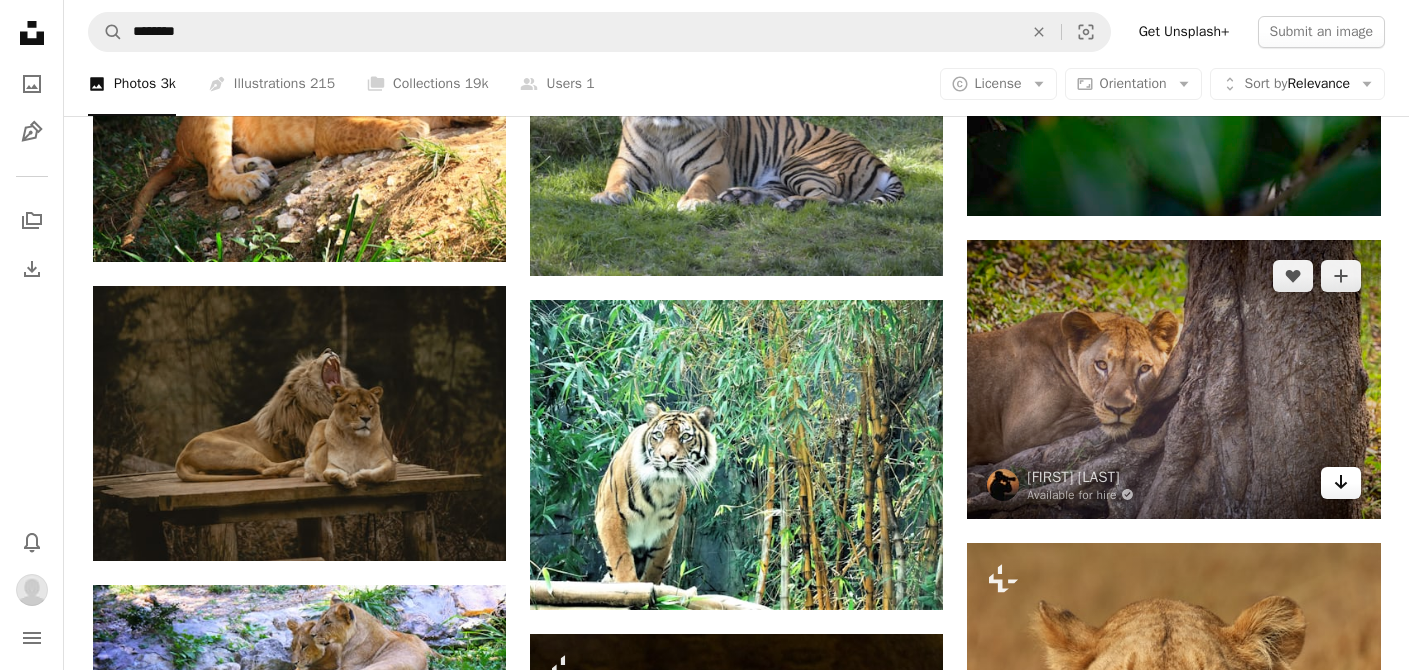 click on "Arrow pointing down" at bounding box center [1341, 483] 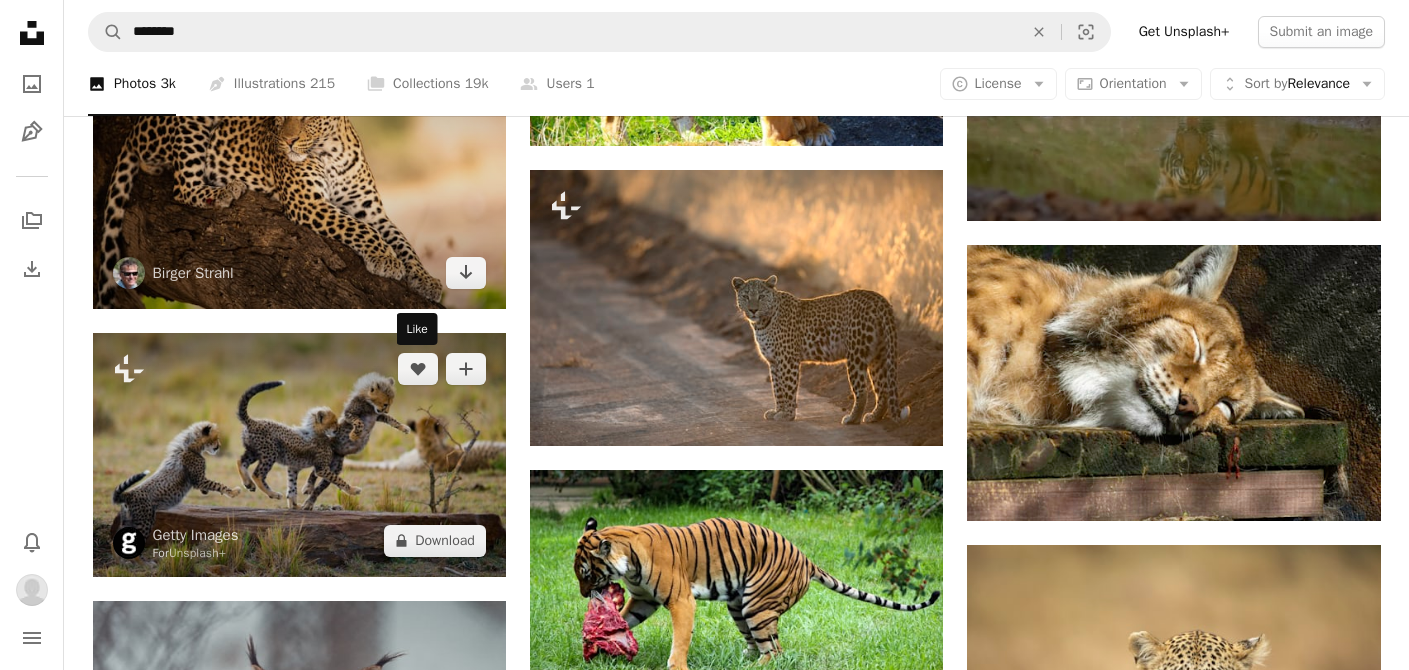 scroll, scrollTop: 5295, scrollLeft: 0, axis: vertical 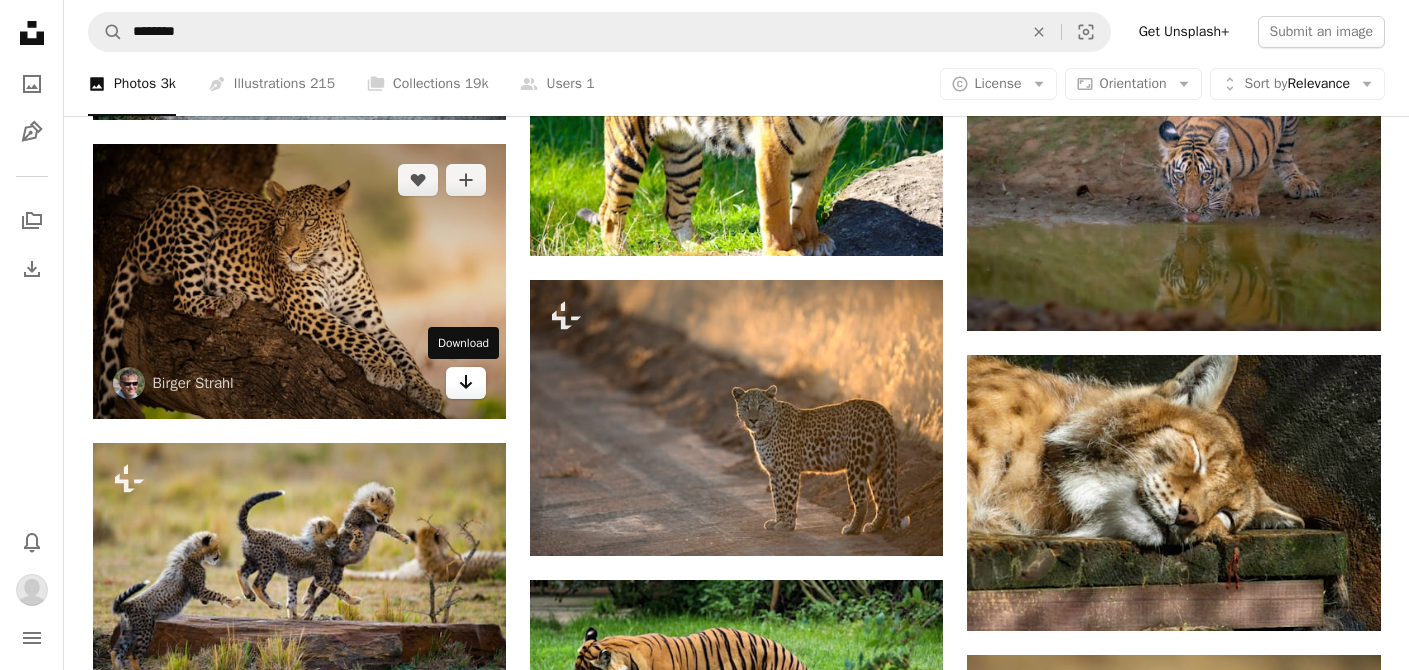 click on "Arrow pointing down" 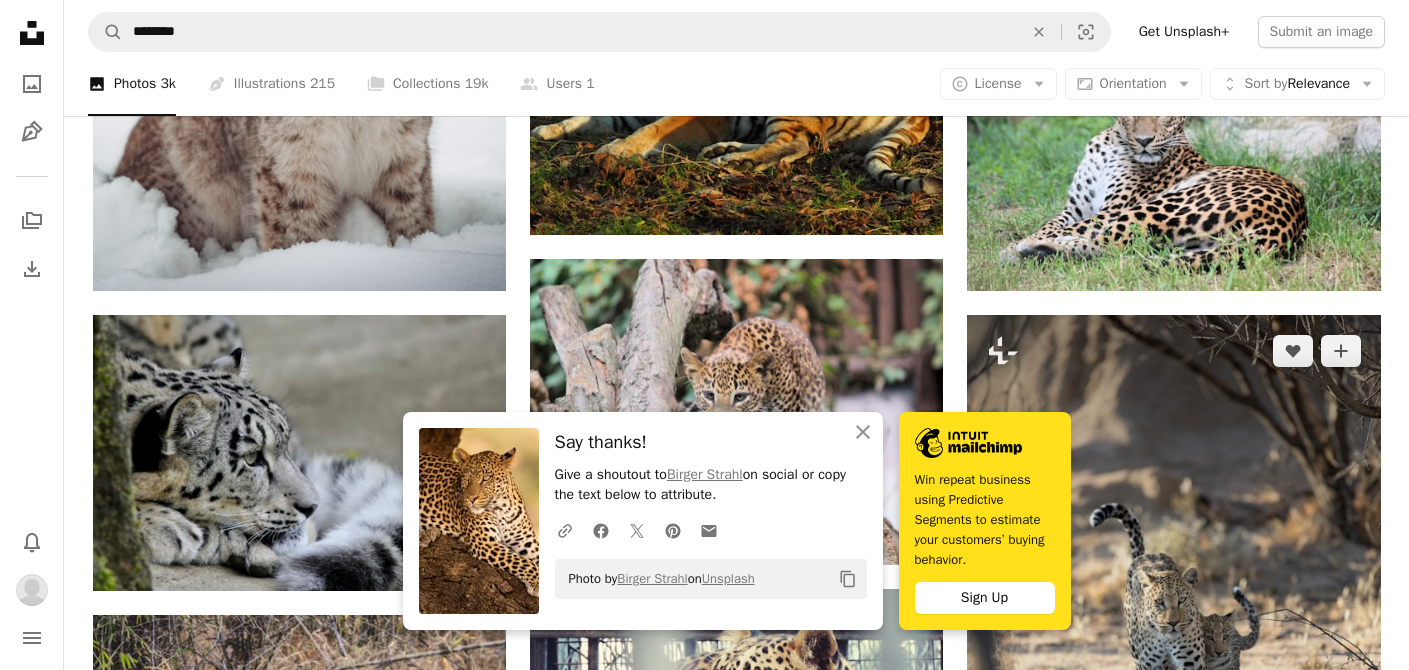 scroll, scrollTop: 6247, scrollLeft: 0, axis: vertical 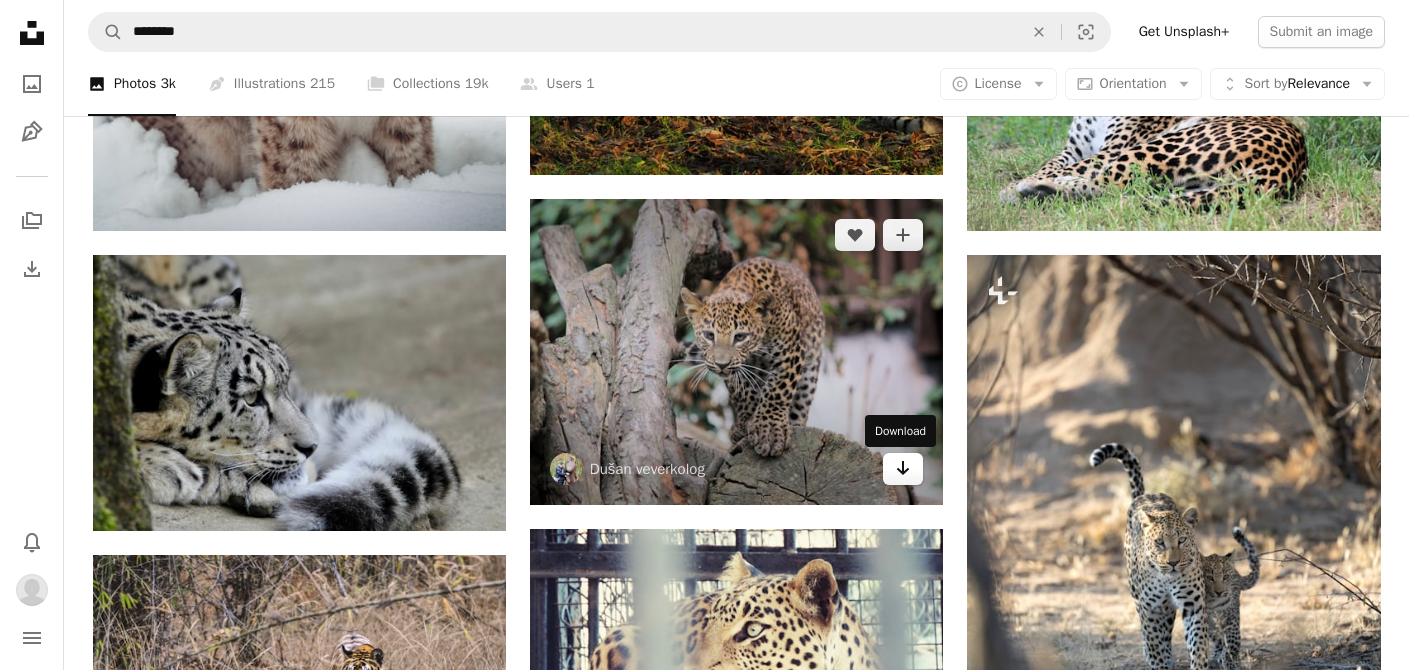 click on "Arrow pointing down" 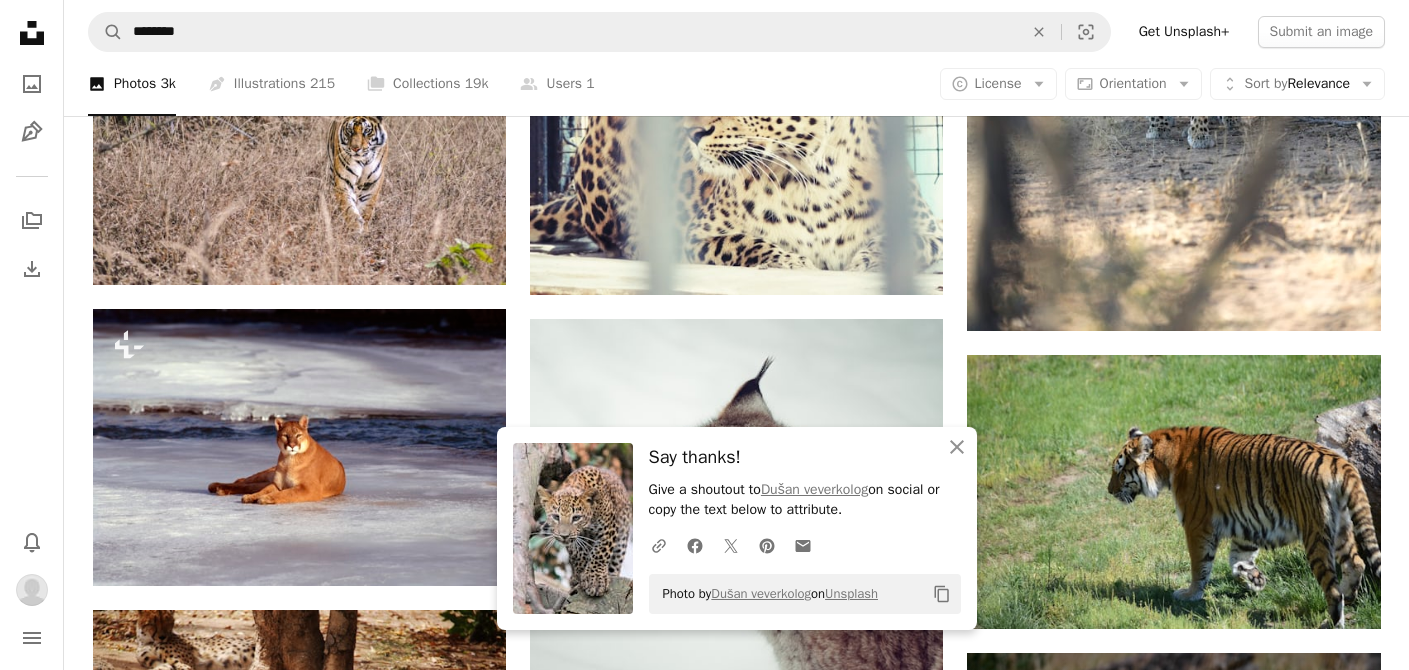 scroll, scrollTop: 7103, scrollLeft: 0, axis: vertical 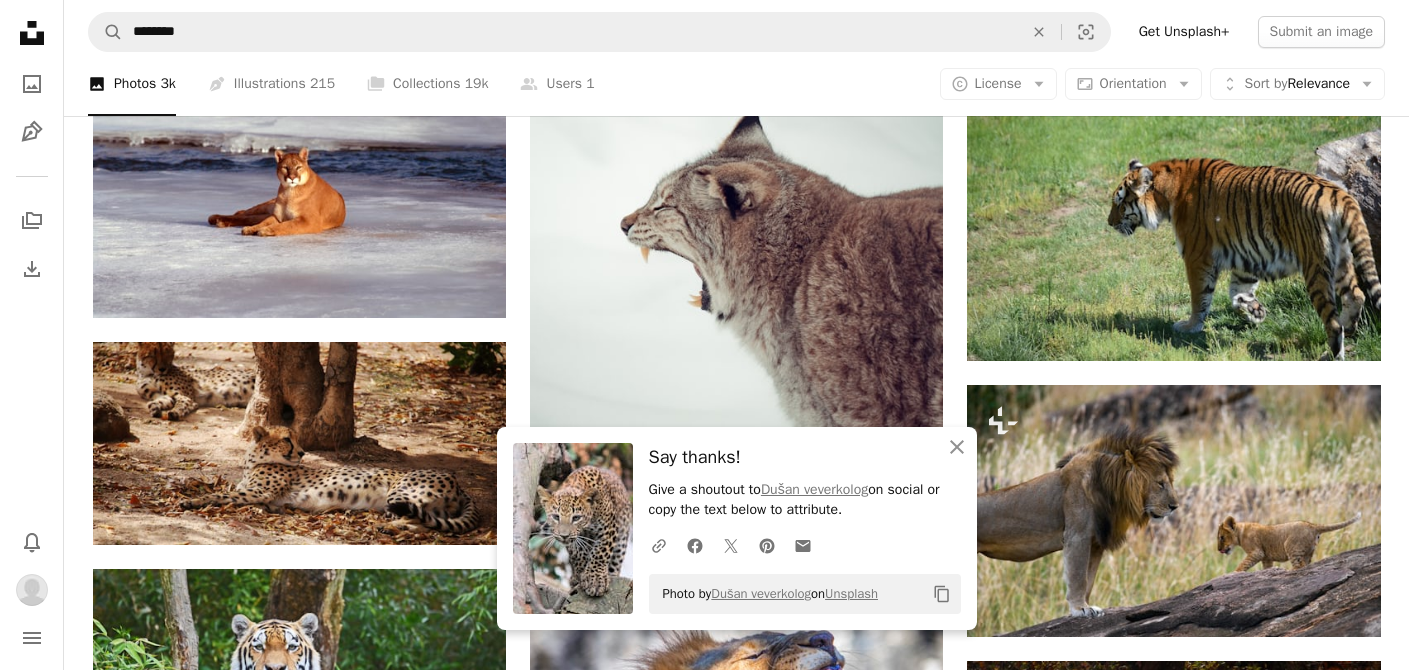 click on "Plus sign for Unsplash+ A heart A plus sign [FIRST] [LAST] For  Unsplash+ A lock   Download A heart A plus sign [FIRST] [LAST] Available for hire A checkmark inside of a circle Arrow pointing down A heart A plus sign [FIRST] [LAST] Available for hire A checkmark inside of a circle Arrow pointing down A heart A plus sign [FIRST] [LAST] Arrow pointing down A heart A plus sign [FIRST] [LAST] Arrow pointing down A heart A plus sign [FIRST] [LAST] Available for hire A checkmark inside of a circle A heart A plus sign [FIRST] [LAST] Available for hire A checkmark inside of a circle Arrow pointing down A heart A plus sign [FIRST] [LAST] Available for hire A checkmark inside of a circle Arrow pointing down A heart A plus sign [FIRST] [LAST] Available for hire A checkmark inside of a circle Arrow pointing down Squarespace: get projects, get paid Get Started A heart A plus sign [FIRST] [LAST] A heart A heart" at bounding box center [737, -1250] 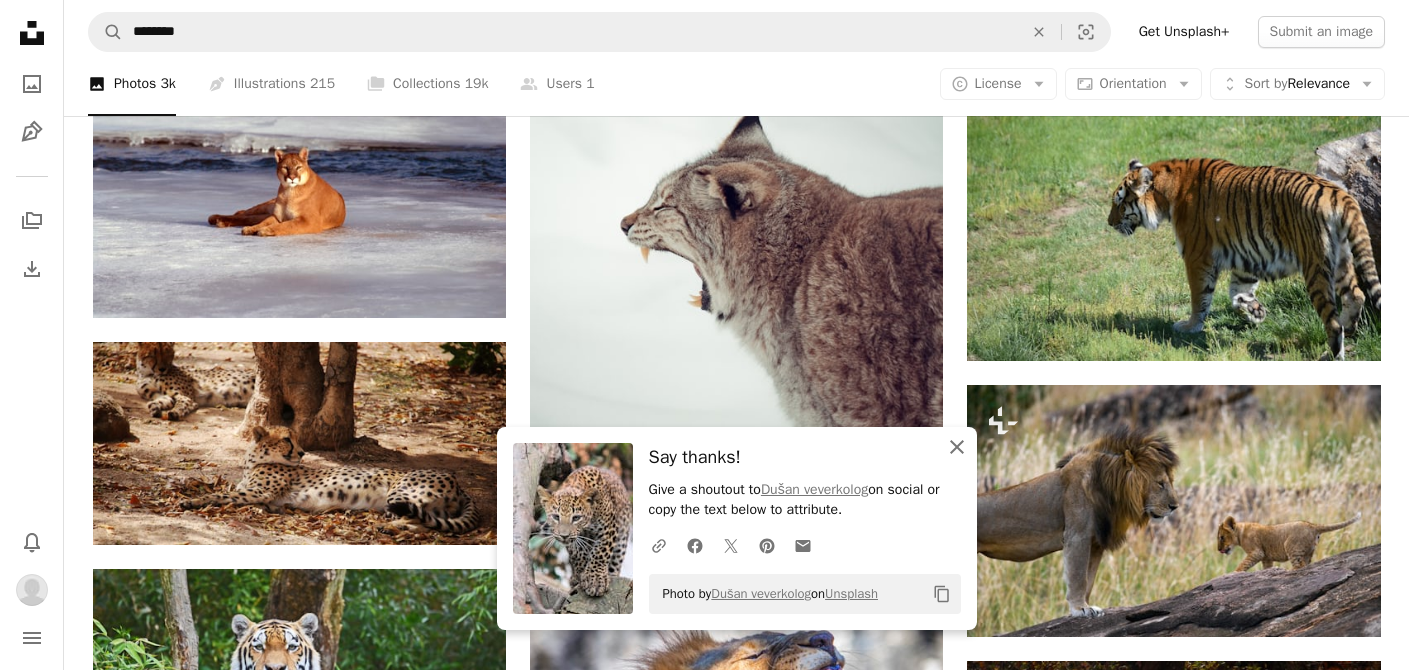 click on "An X shape" 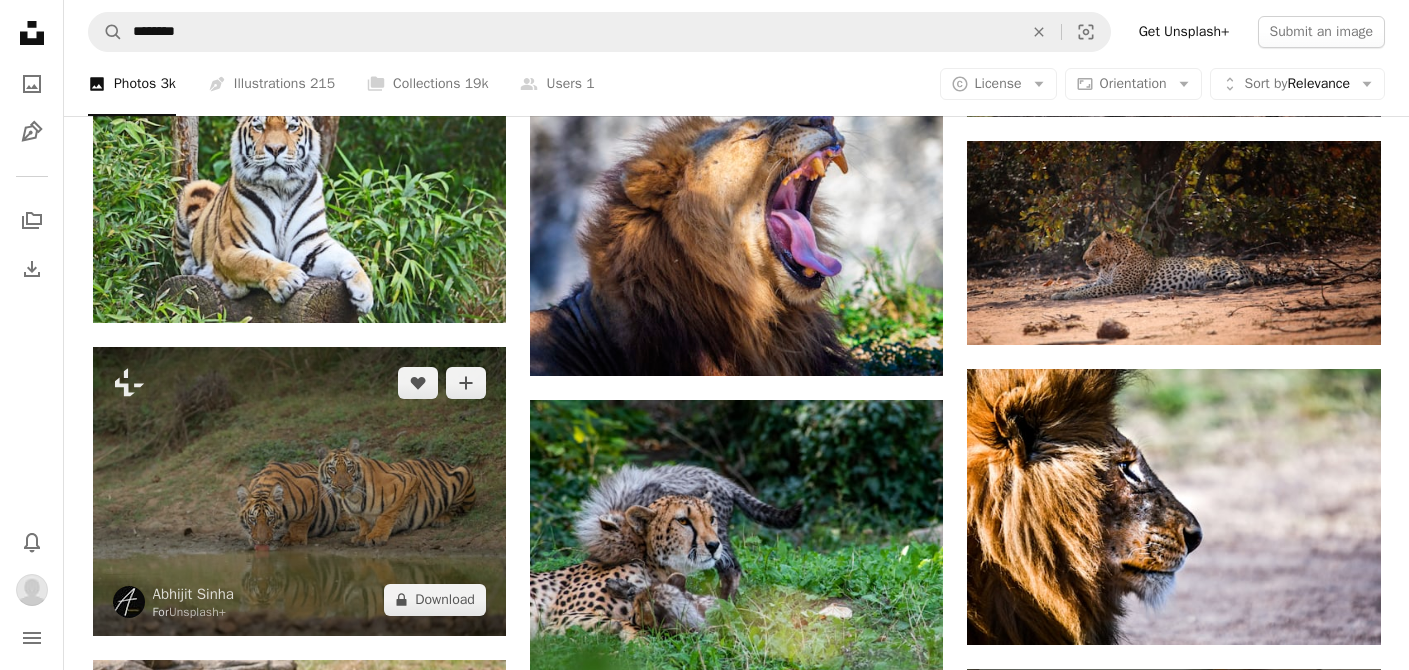 scroll, scrollTop: 7631, scrollLeft: 0, axis: vertical 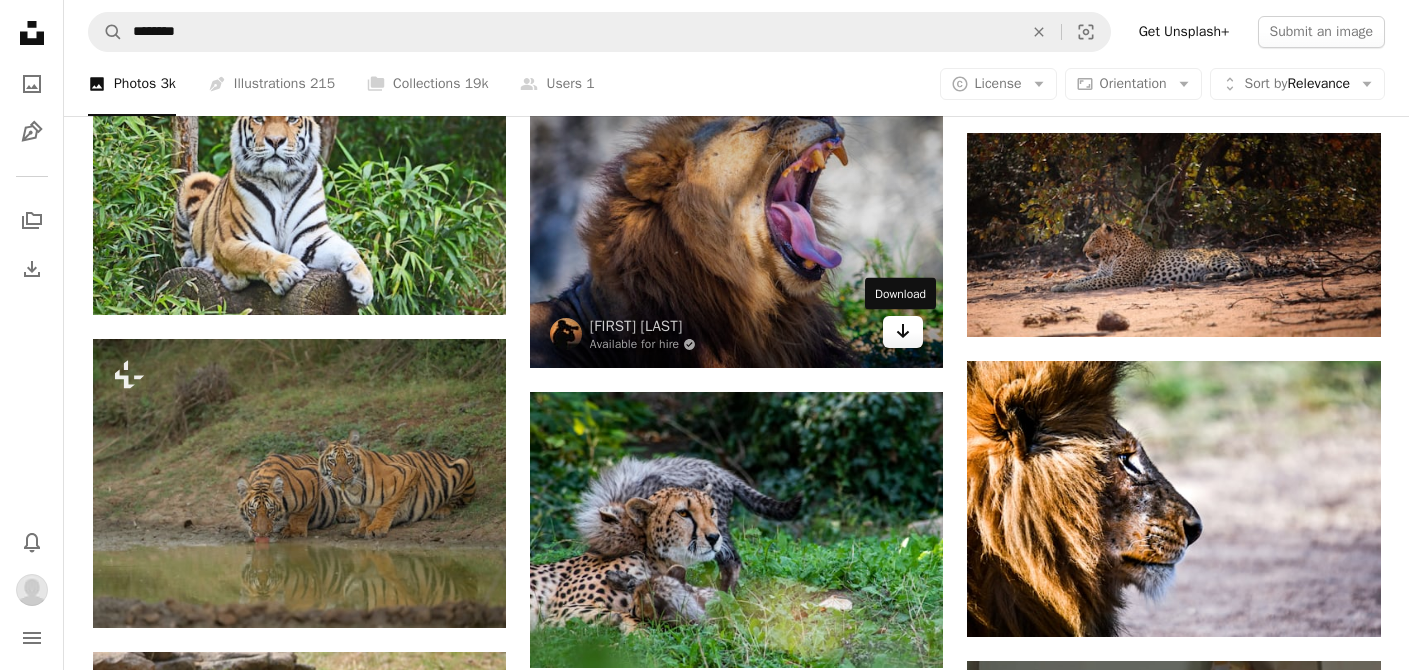 click on "Arrow pointing down" 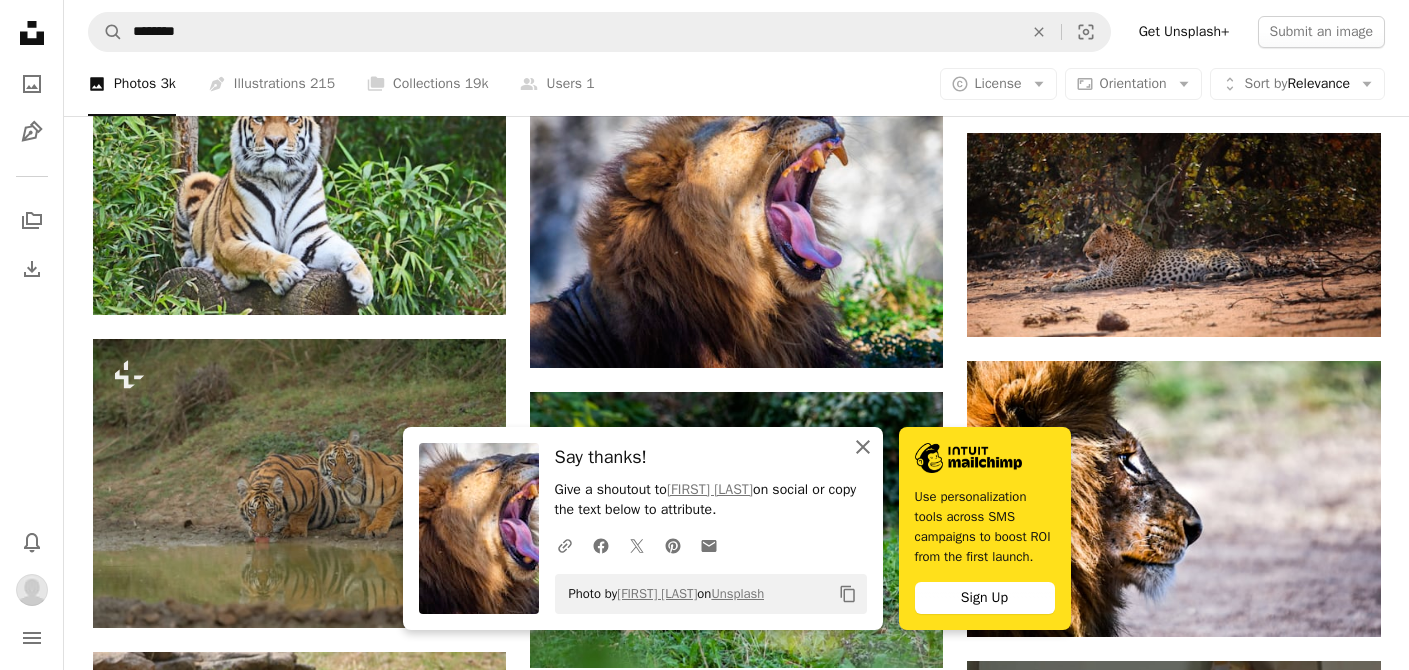 click on "An X shape" 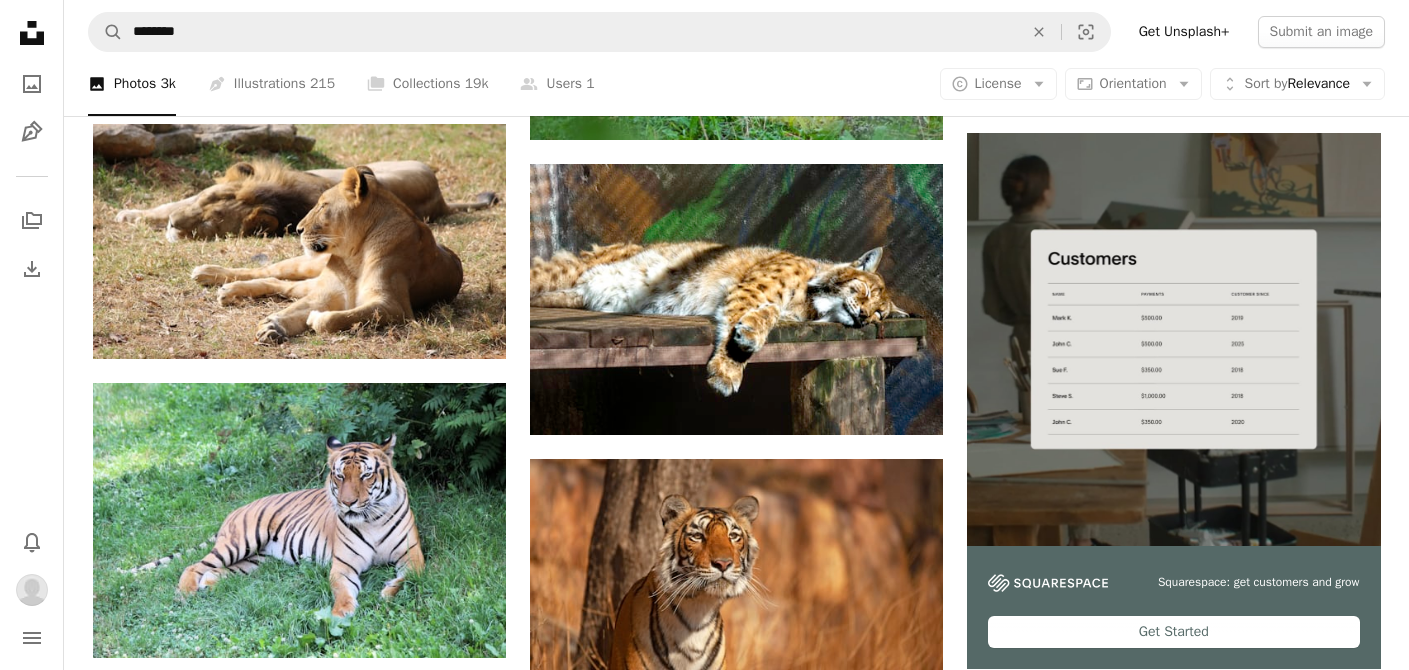 scroll, scrollTop: 8144, scrollLeft: 0, axis: vertical 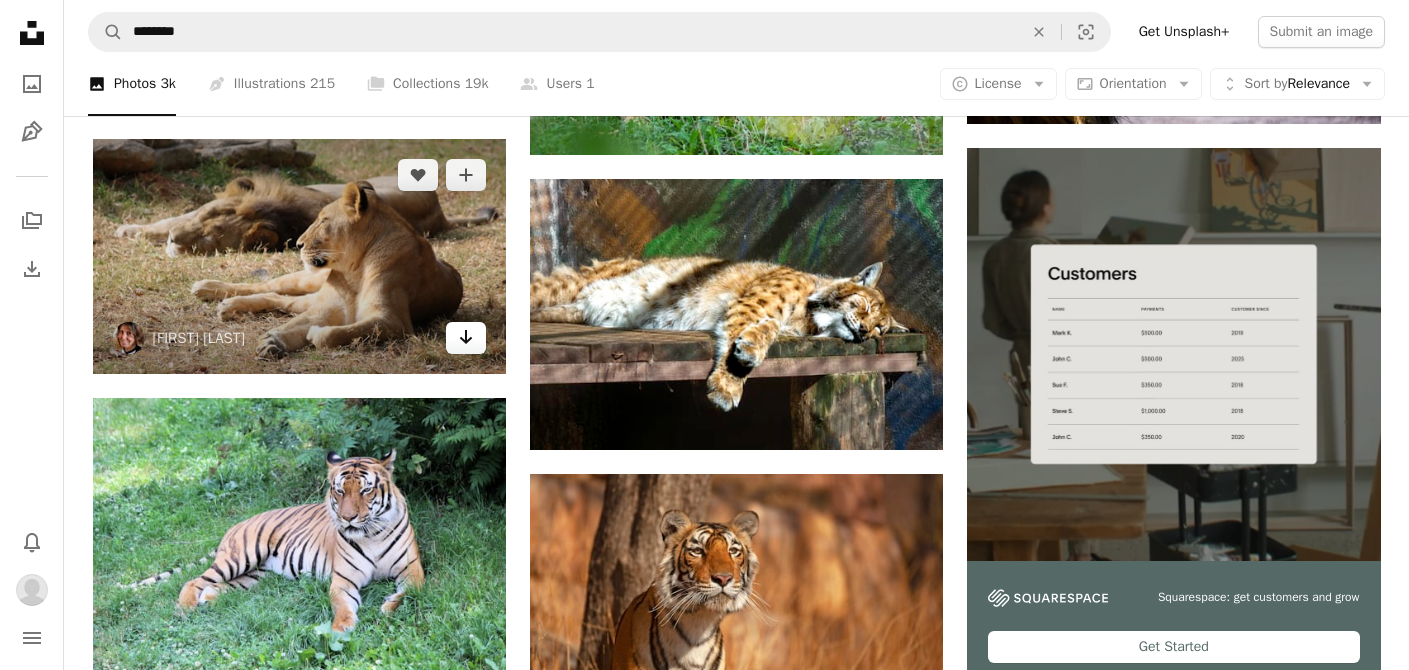 click on "Arrow pointing down" 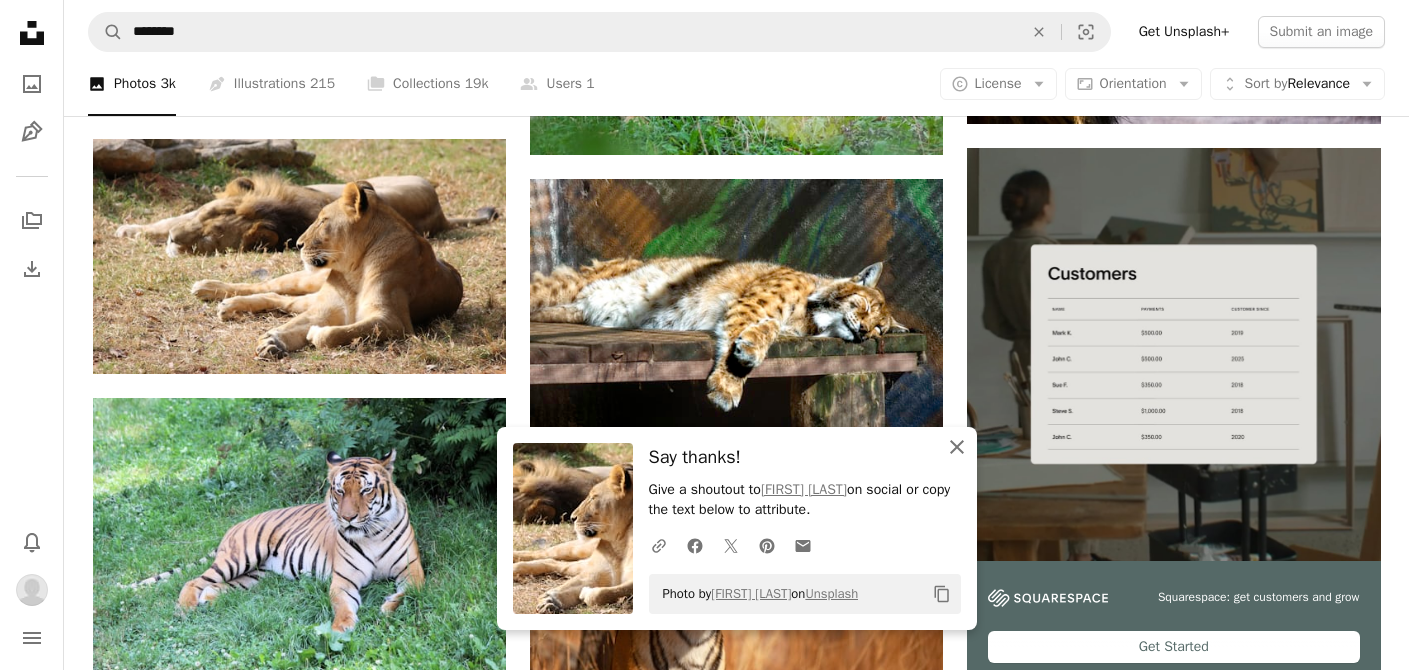 click on "An X shape" 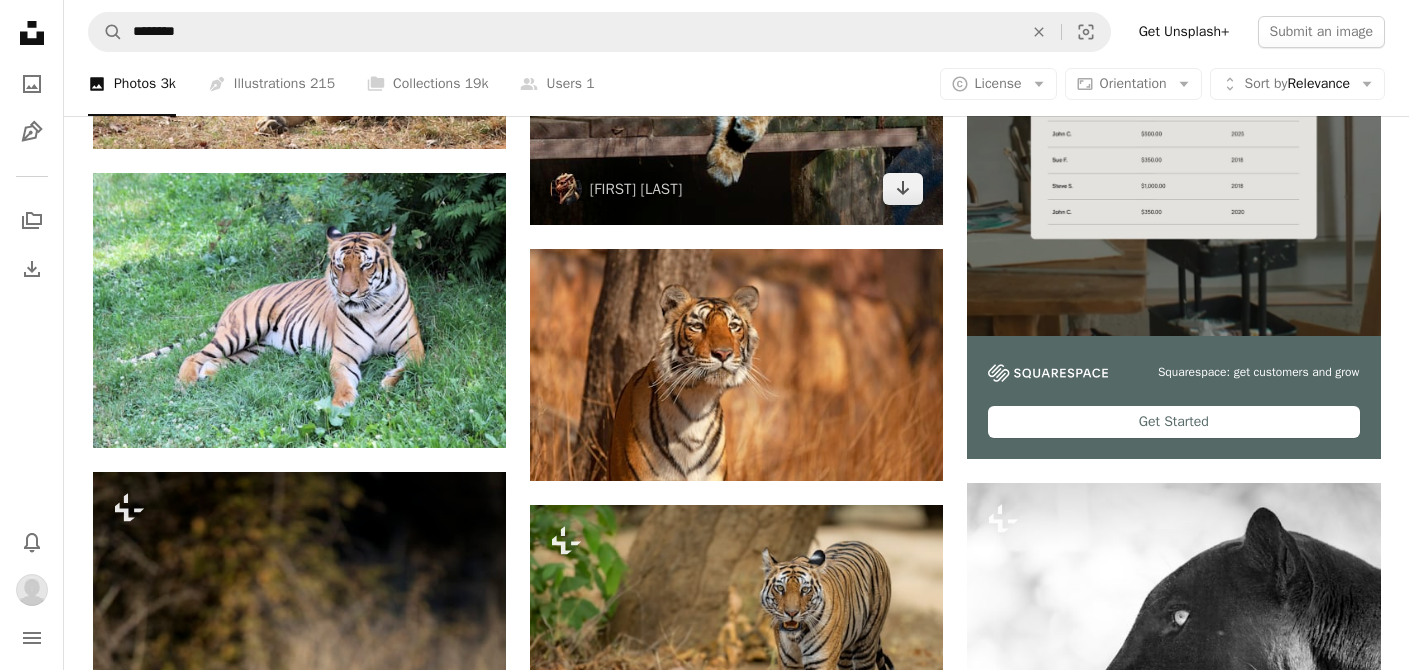 scroll, scrollTop: 8369, scrollLeft: 0, axis: vertical 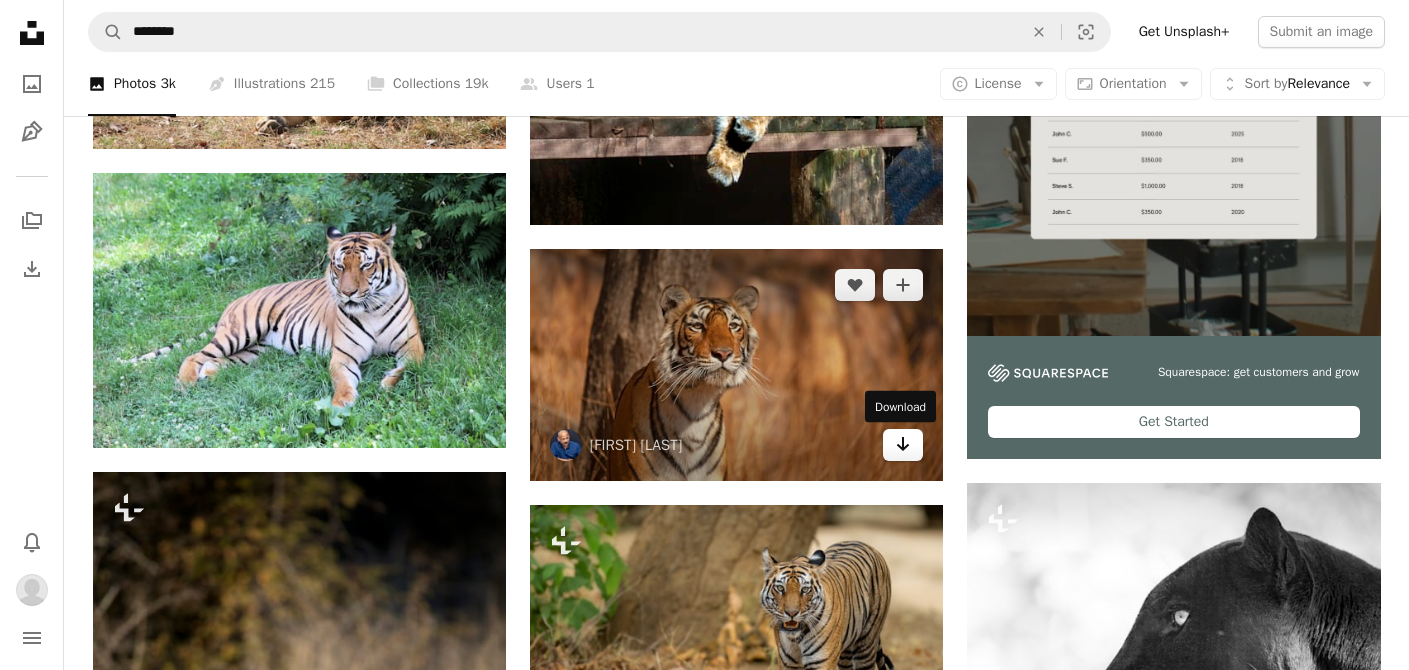 click on "Arrow pointing down" at bounding box center [903, 445] 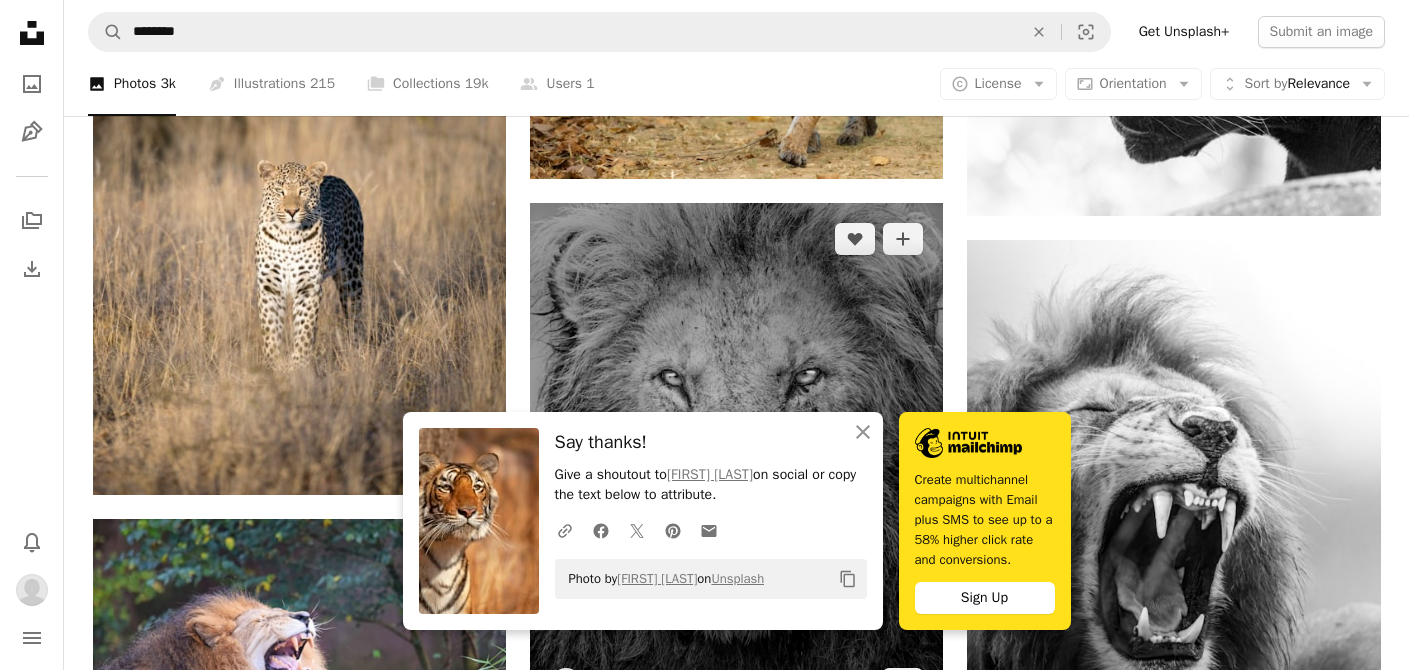 scroll, scrollTop: 9256, scrollLeft: 0, axis: vertical 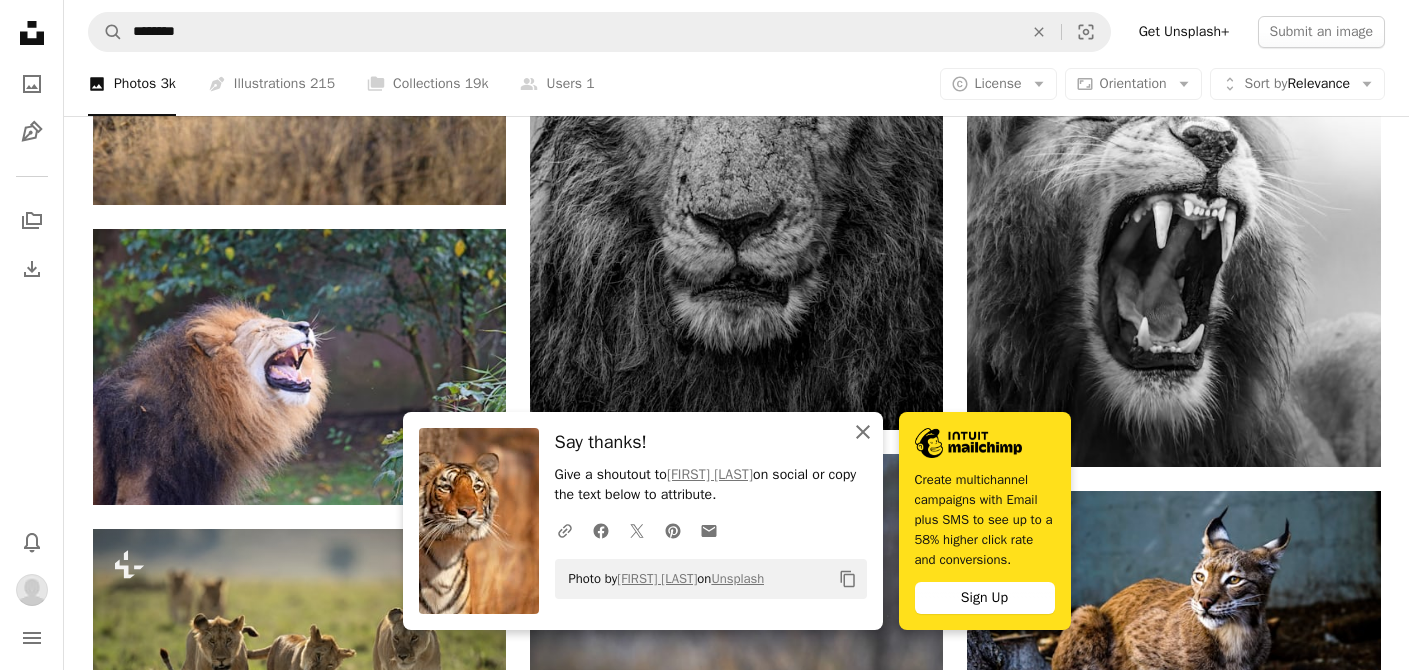 click 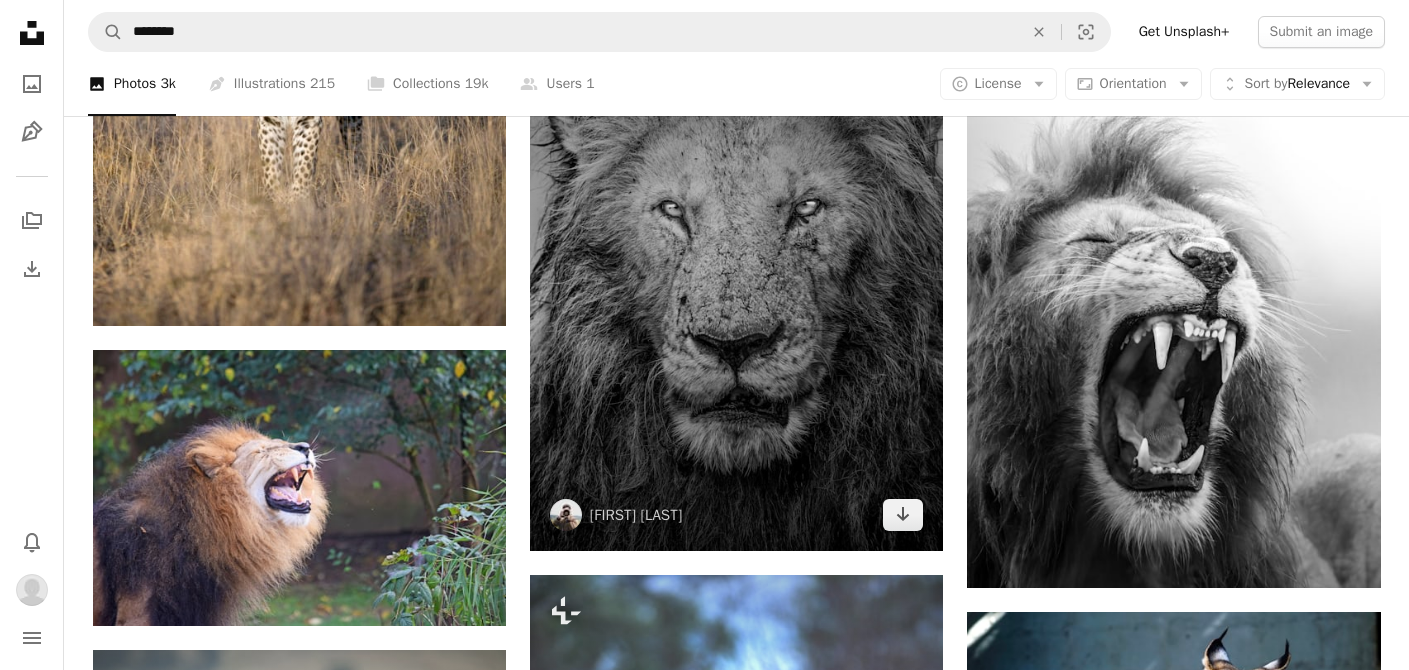 scroll, scrollTop: 9136, scrollLeft: 0, axis: vertical 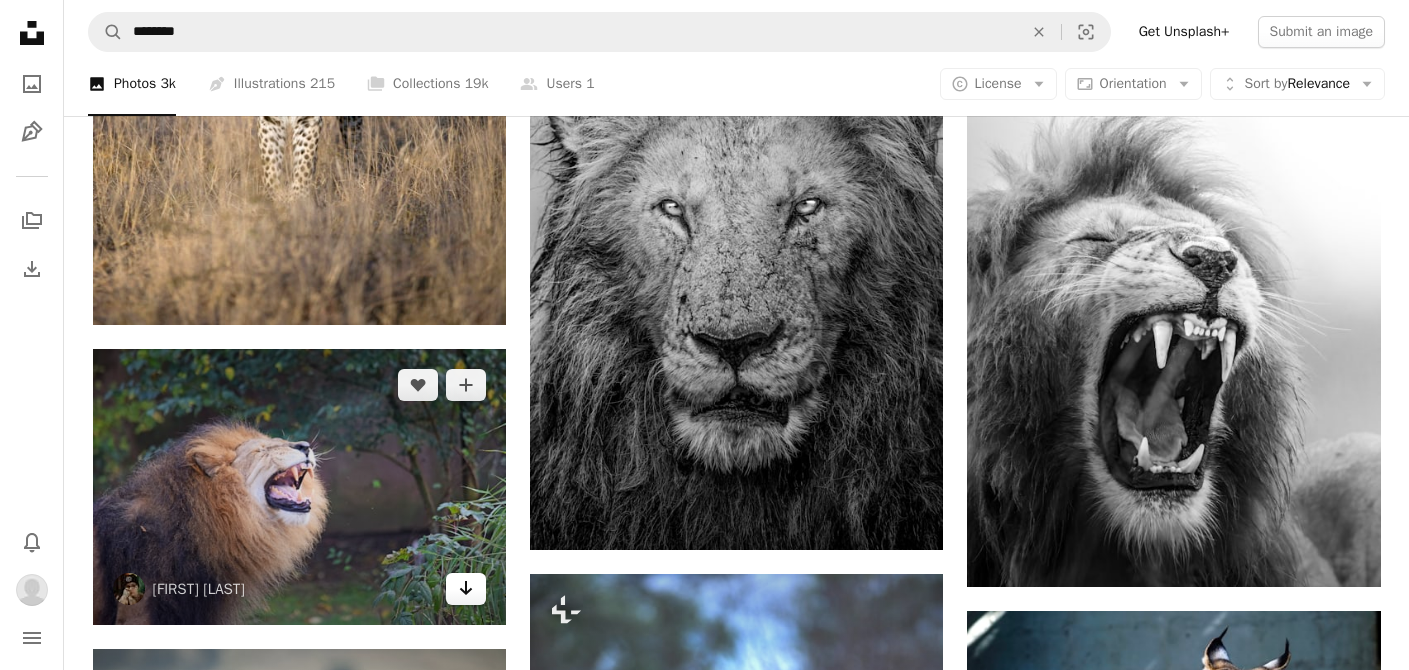 click on "Arrow pointing down" 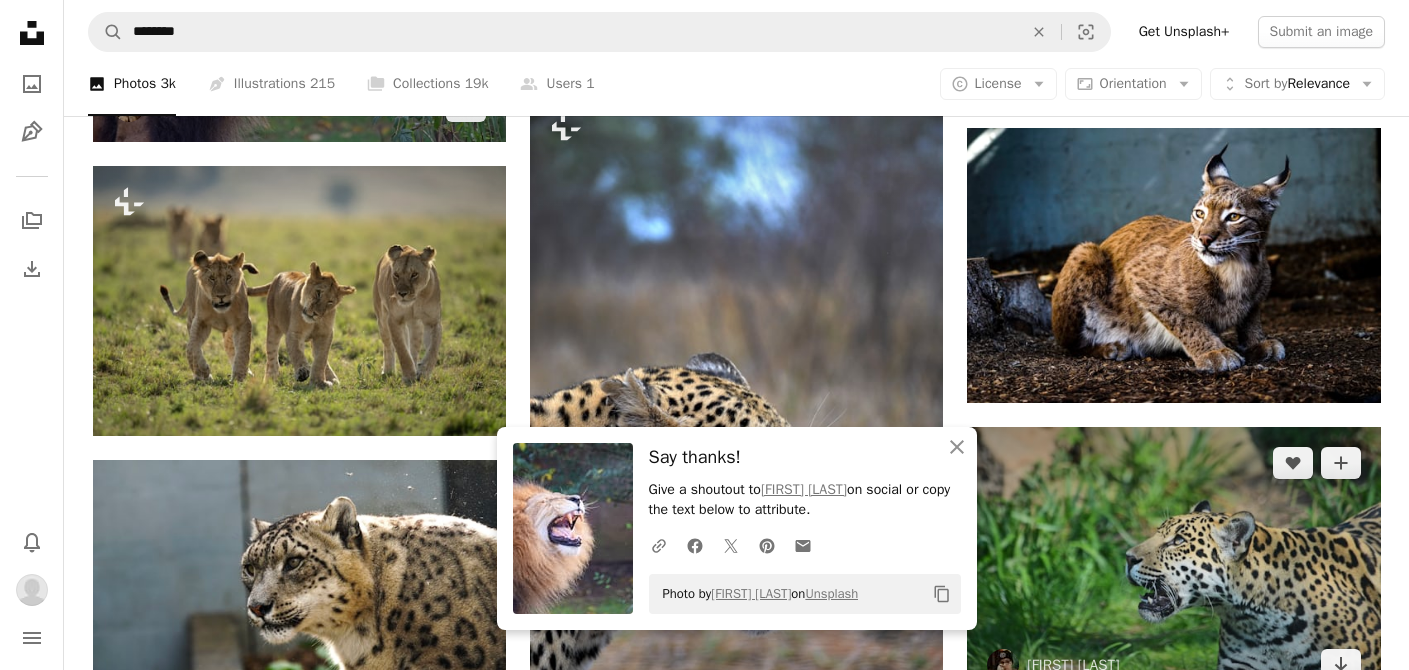 scroll, scrollTop: 9653, scrollLeft: 0, axis: vertical 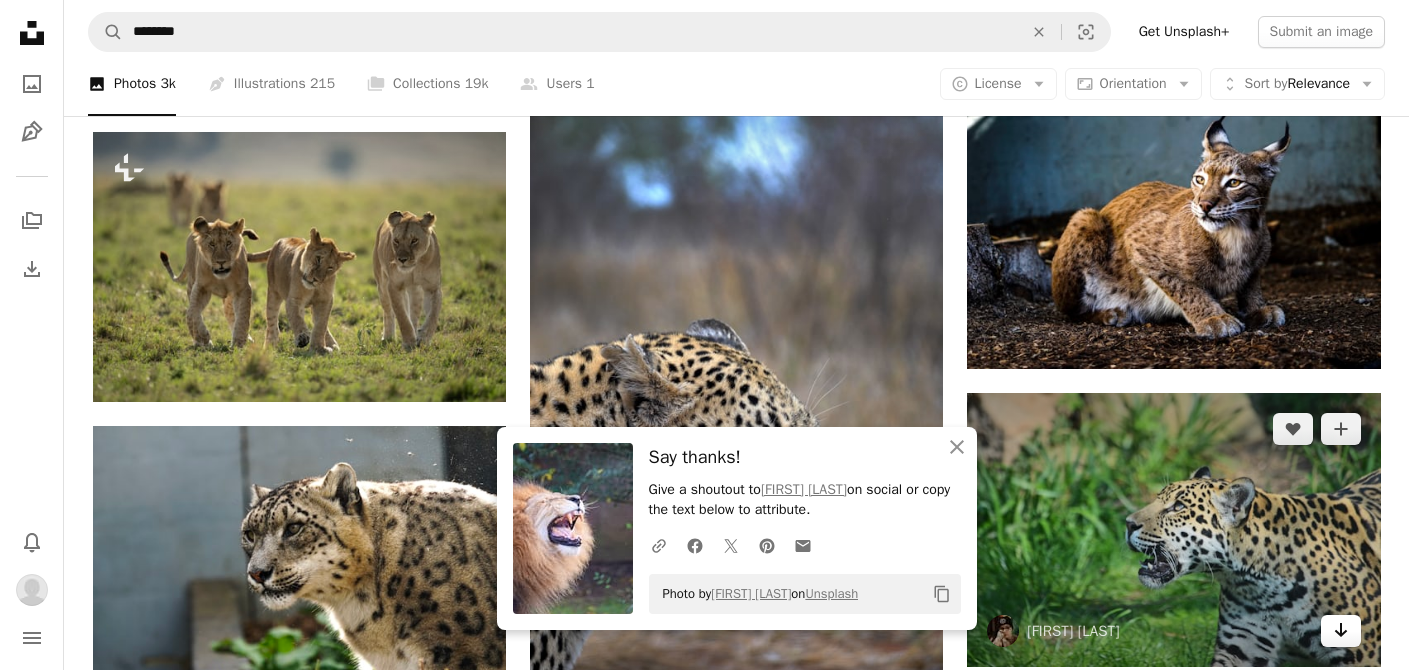 click on "Arrow pointing down" 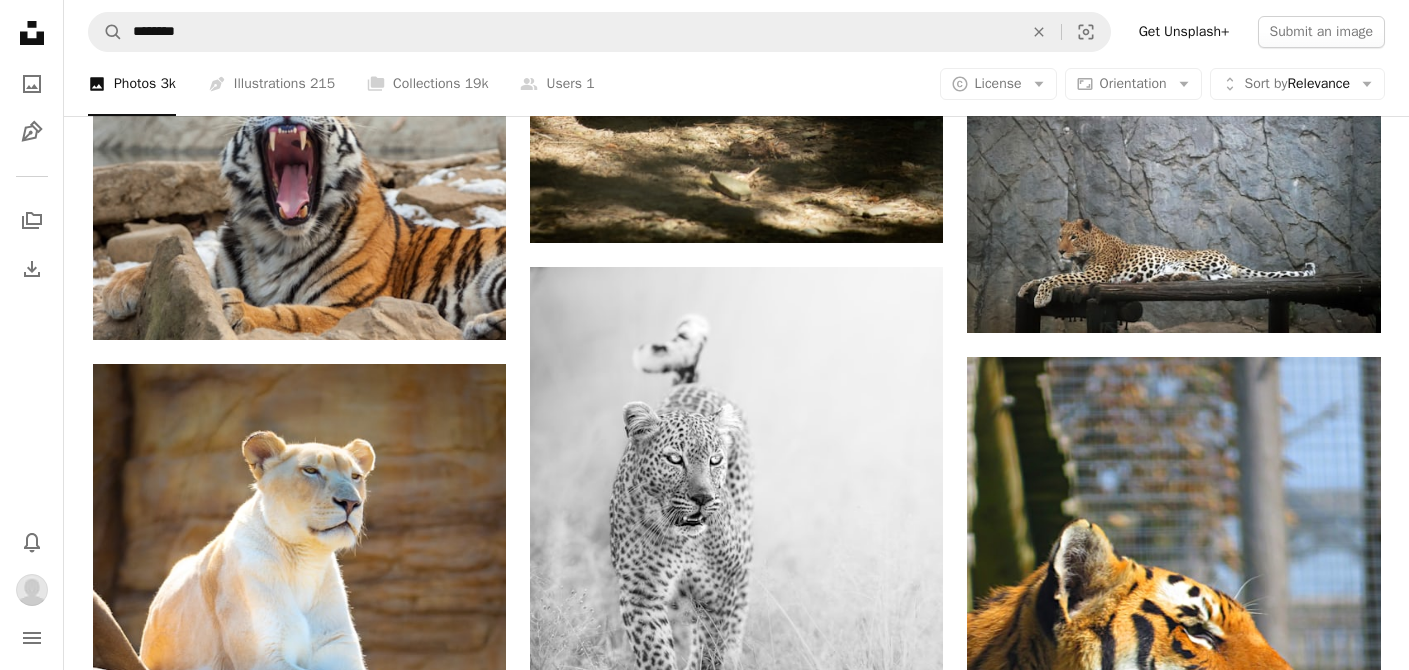 scroll, scrollTop: 12487, scrollLeft: 0, axis: vertical 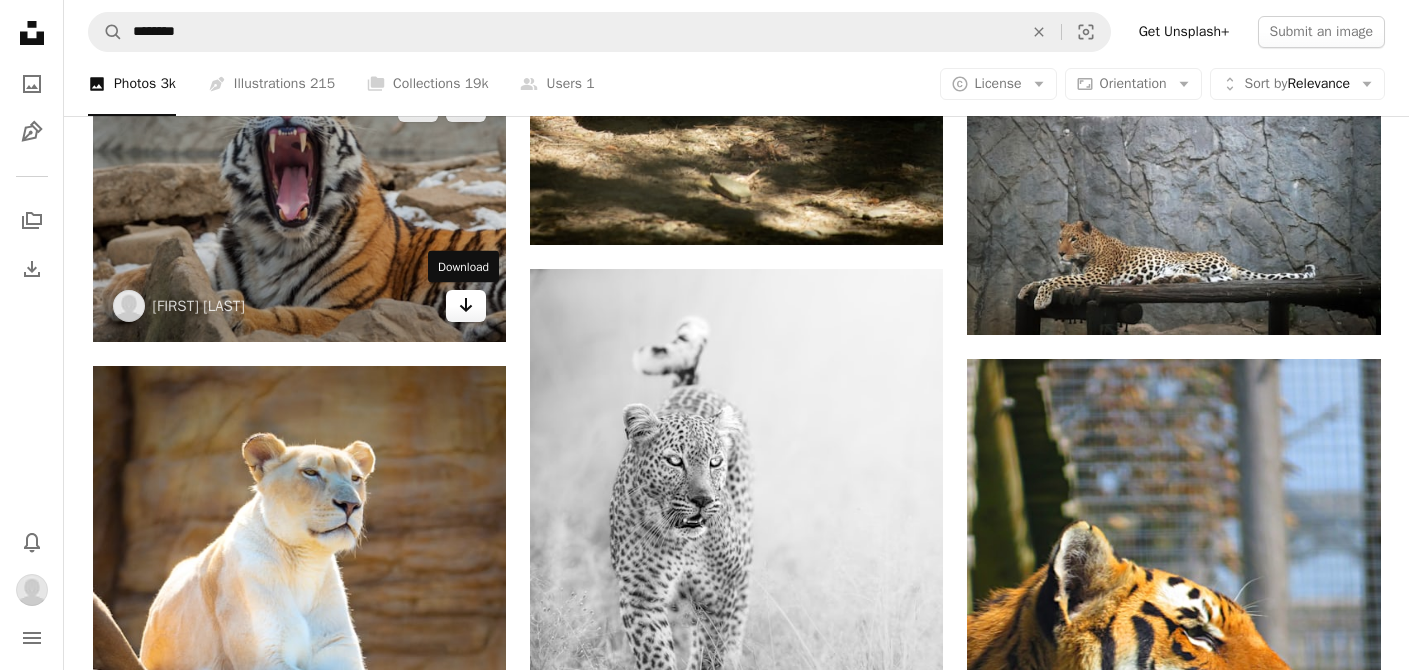 click on "Arrow pointing down" at bounding box center [466, 306] 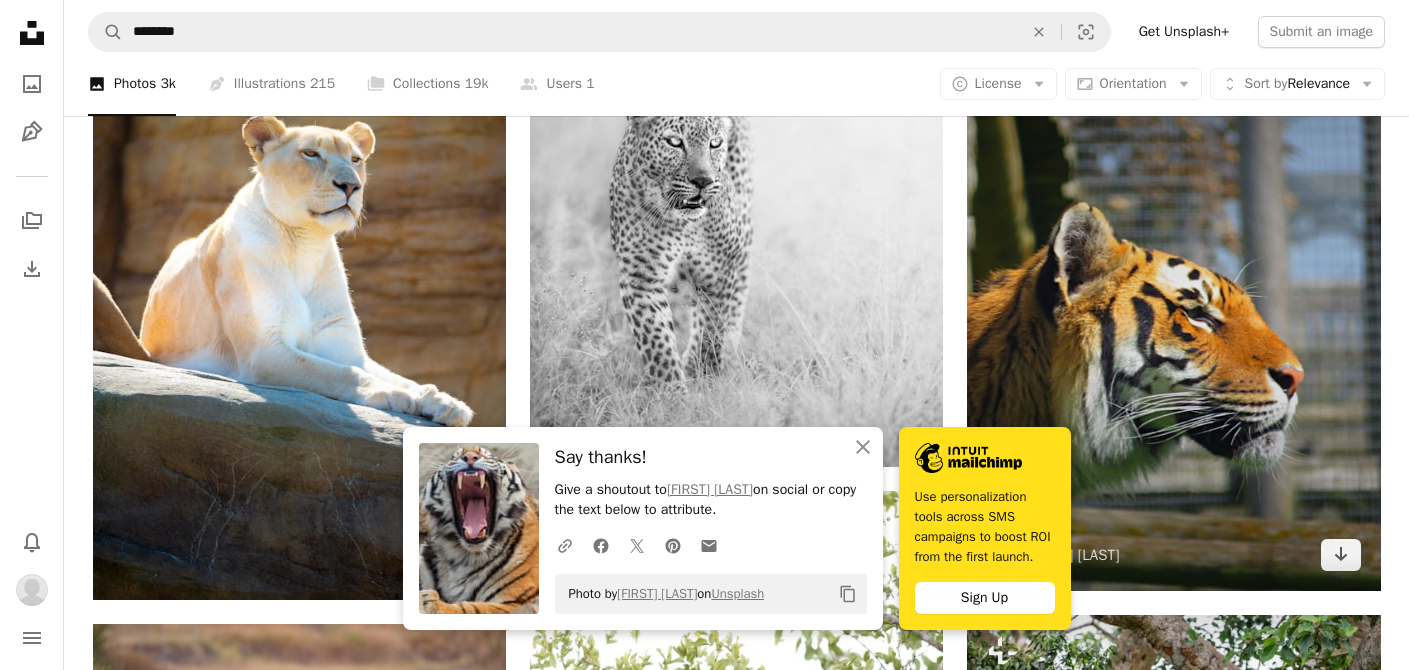 scroll, scrollTop: 12825, scrollLeft: 0, axis: vertical 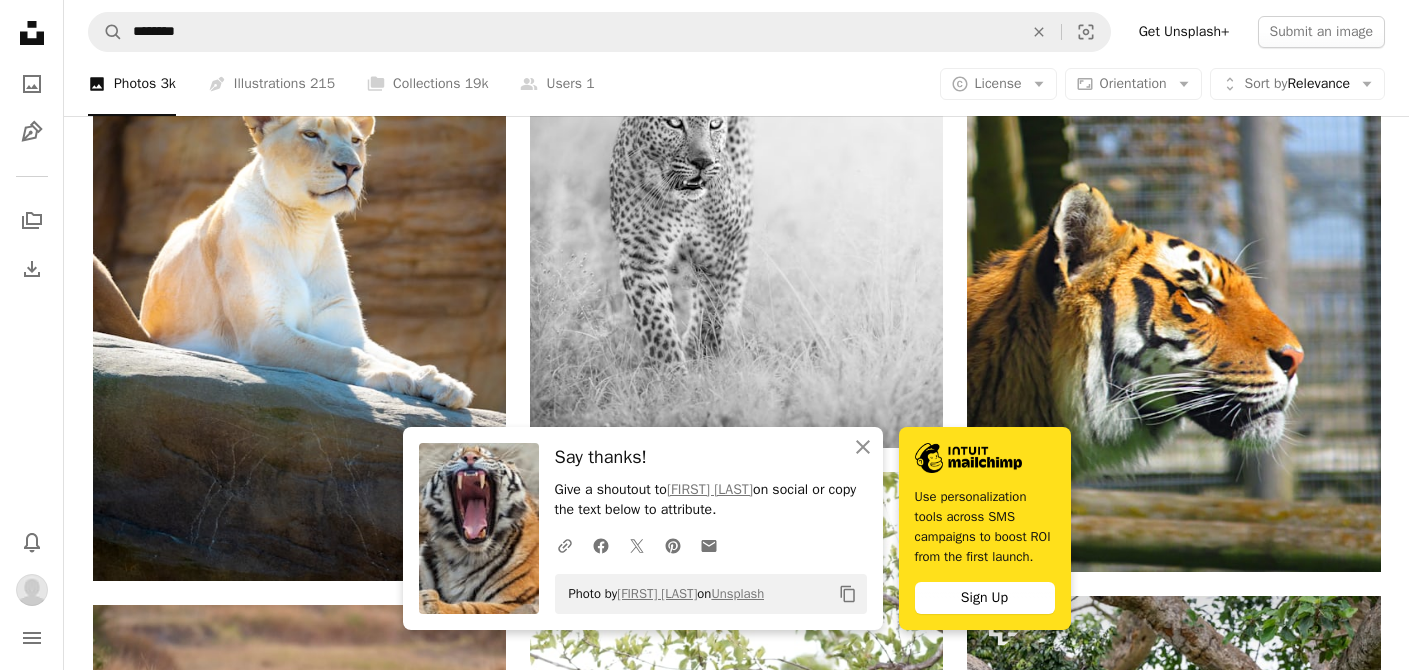click on "Plus sign for Unsplash+ A heart A plus sign [FIRST] [LAST] For  Unsplash+ A lock   Download A heart A plus sign [FIRST] [LAST] Available for hire A checkmark inside of a circle Arrow pointing down A heart A plus sign [FIRST] [LAST] Available for hire A checkmark inside of a circle Arrow pointing down A heart A plus sign [FIRST] [LAST] Arrow pointing down A heart A plus sign [FIRST] [LAST] Arrow pointing down A heart A plus sign [FIRST] [LAST] Available for hire A checkmark inside of a circle A heart A plus sign [FIRST] [LAST] Available for hire A checkmark inside of a circle Arrow pointing down A heart A plus sign [FIRST] [LAST] Available for hire A checkmark inside of a circle Arrow pointing down A heart A plus sign [FIRST] [LAST] Available for hire A checkmark inside of a circle Arrow pointing down Squarespace: get projects, get paid Get Started A heart A plus sign [FIRST] [LAST] A heart A heart" at bounding box center (736, -4234) 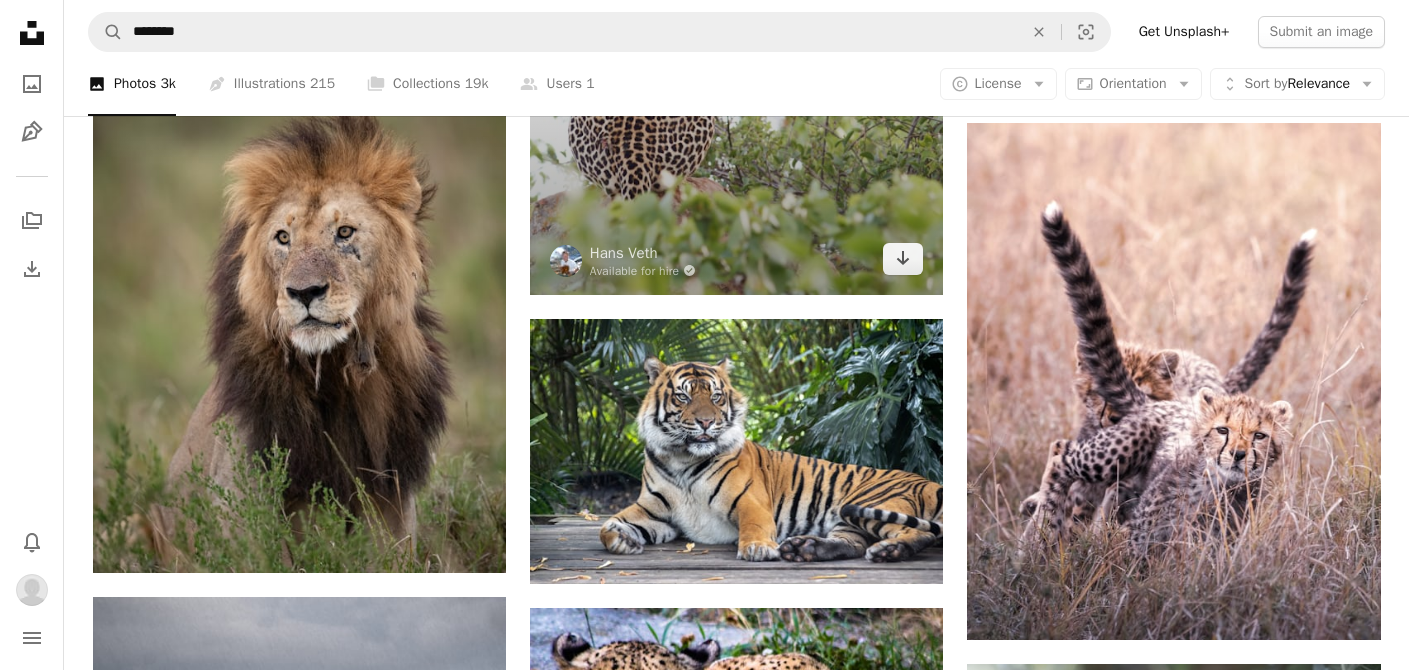 scroll, scrollTop: 13623, scrollLeft: 0, axis: vertical 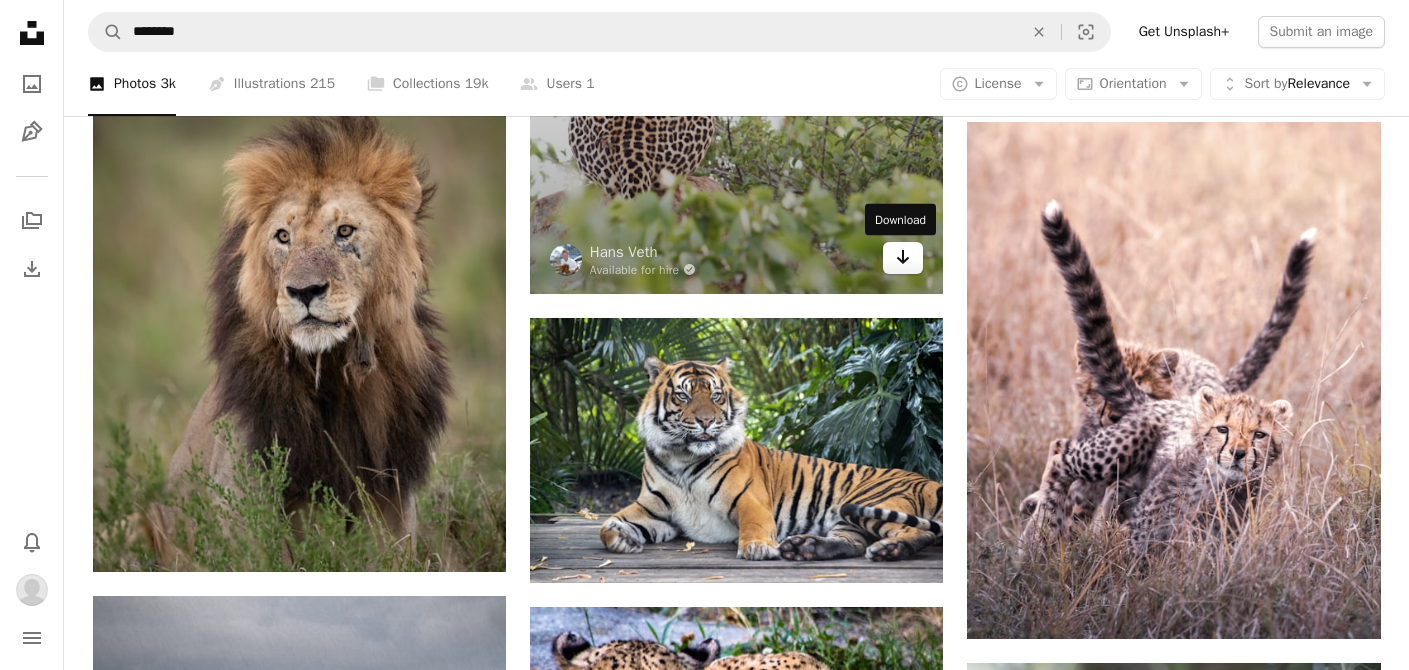 click on "Arrow pointing down" at bounding box center (903, 258) 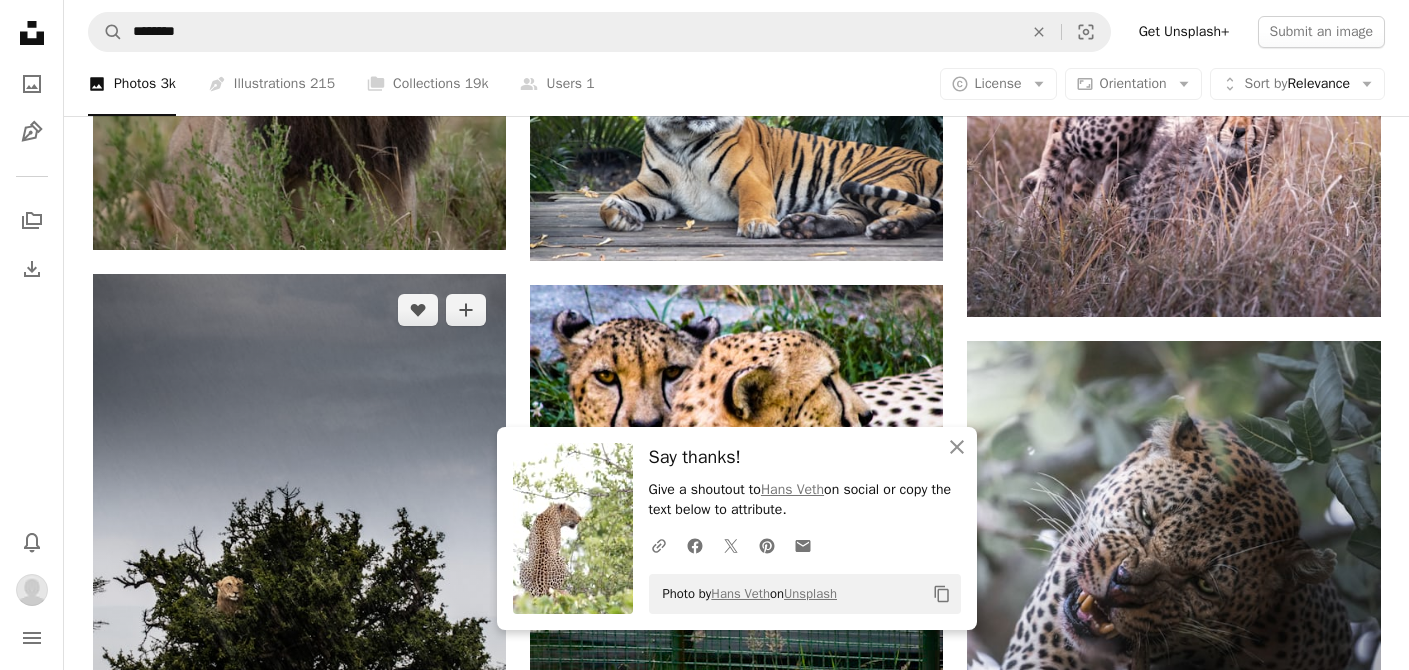 scroll, scrollTop: 14228, scrollLeft: 0, axis: vertical 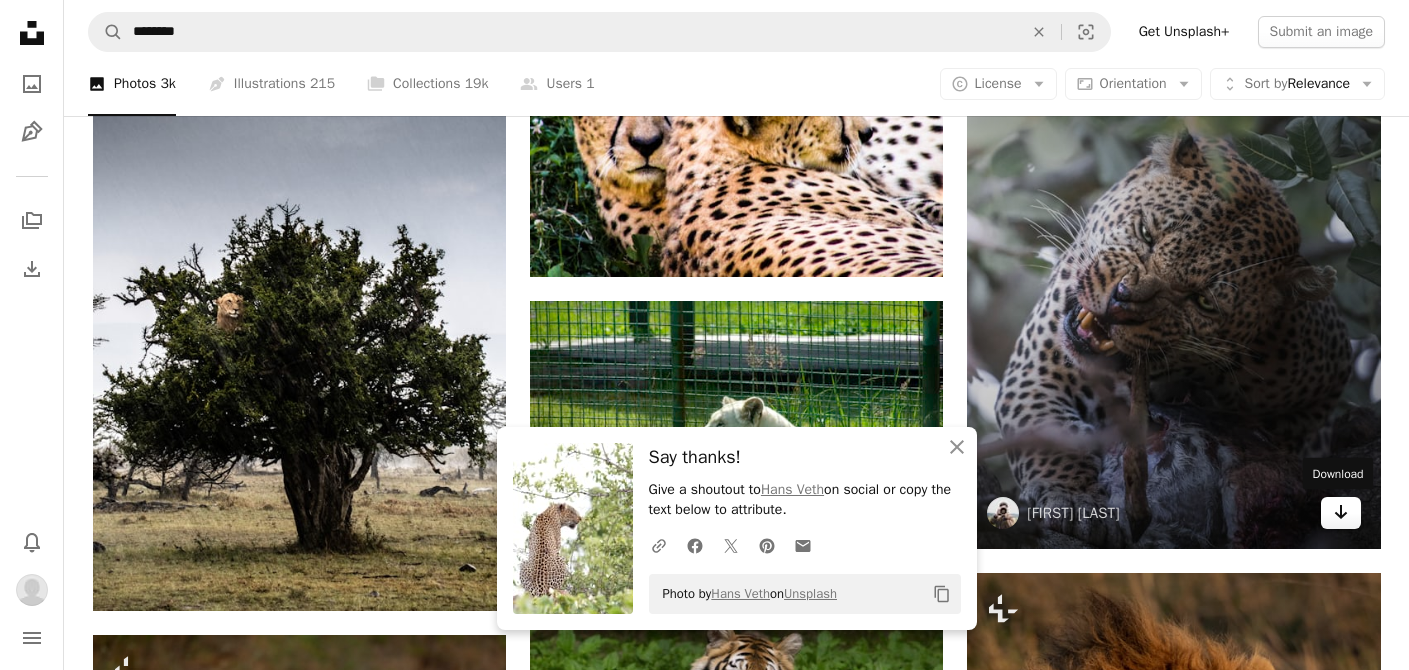 click 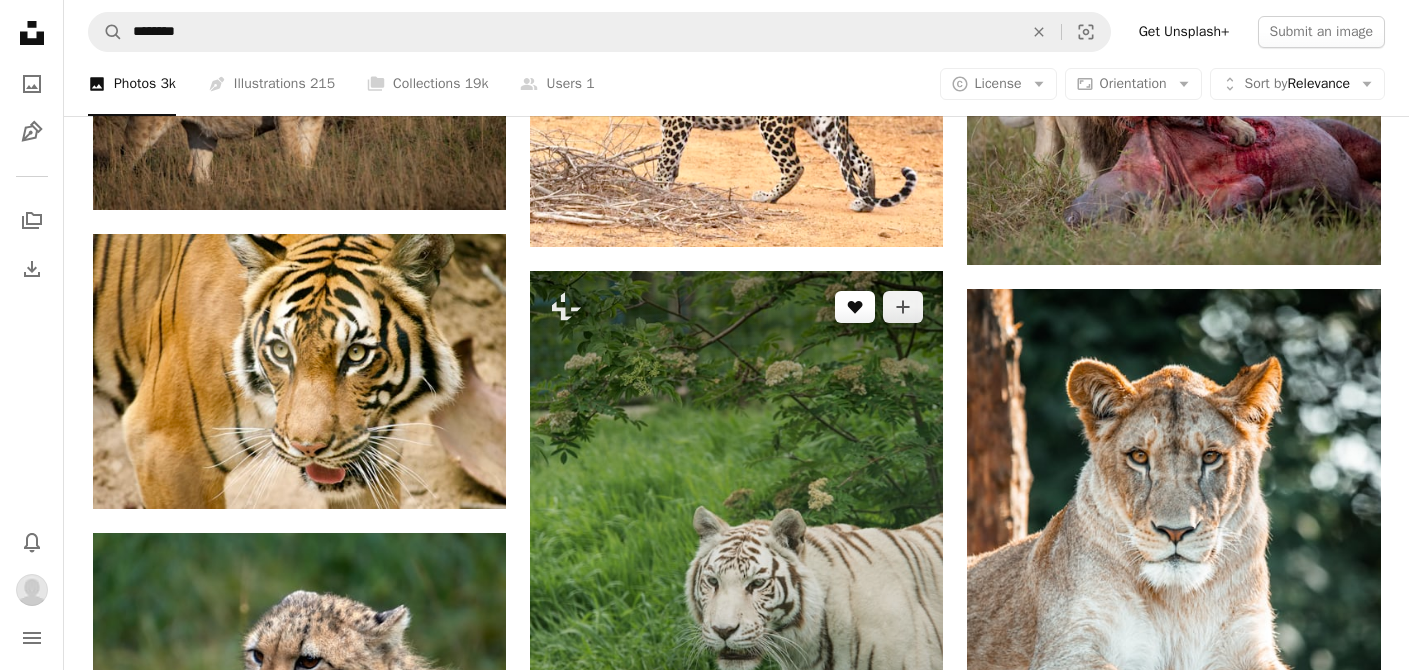 scroll, scrollTop: 17307, scrollLeft: 0, axis: vertical 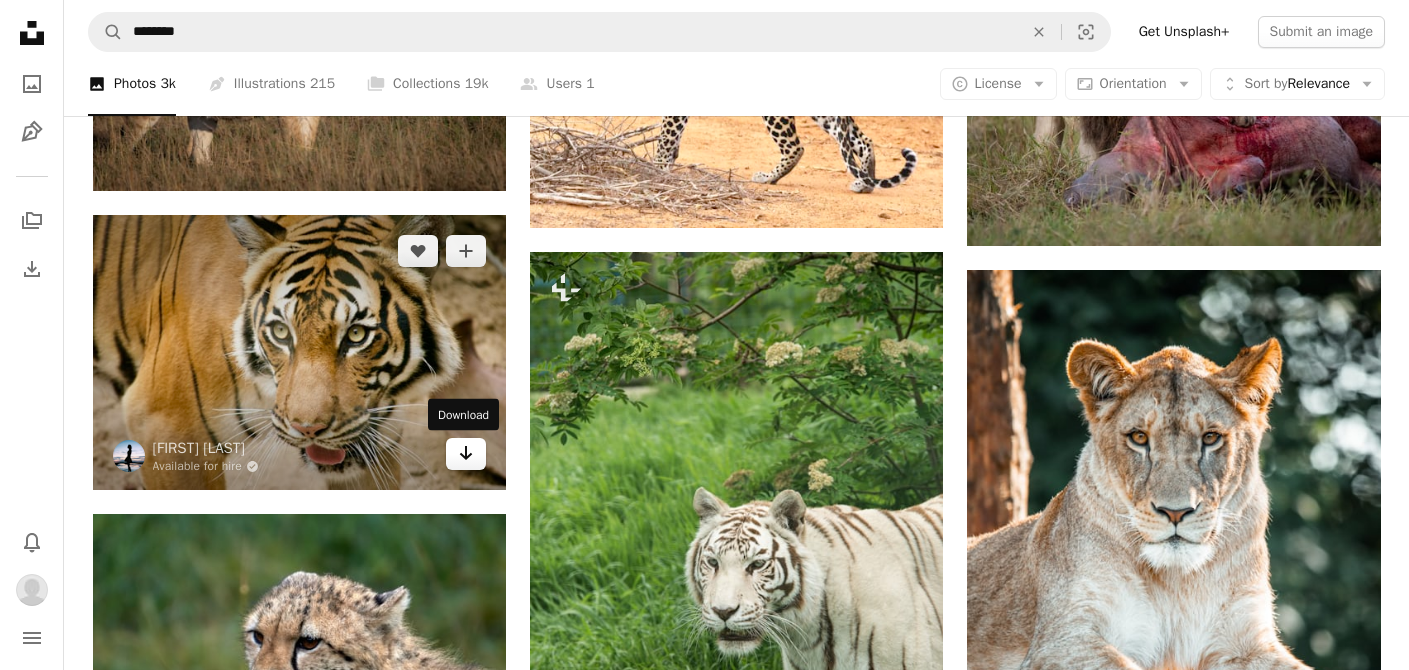 click on "Arrow pointing down" 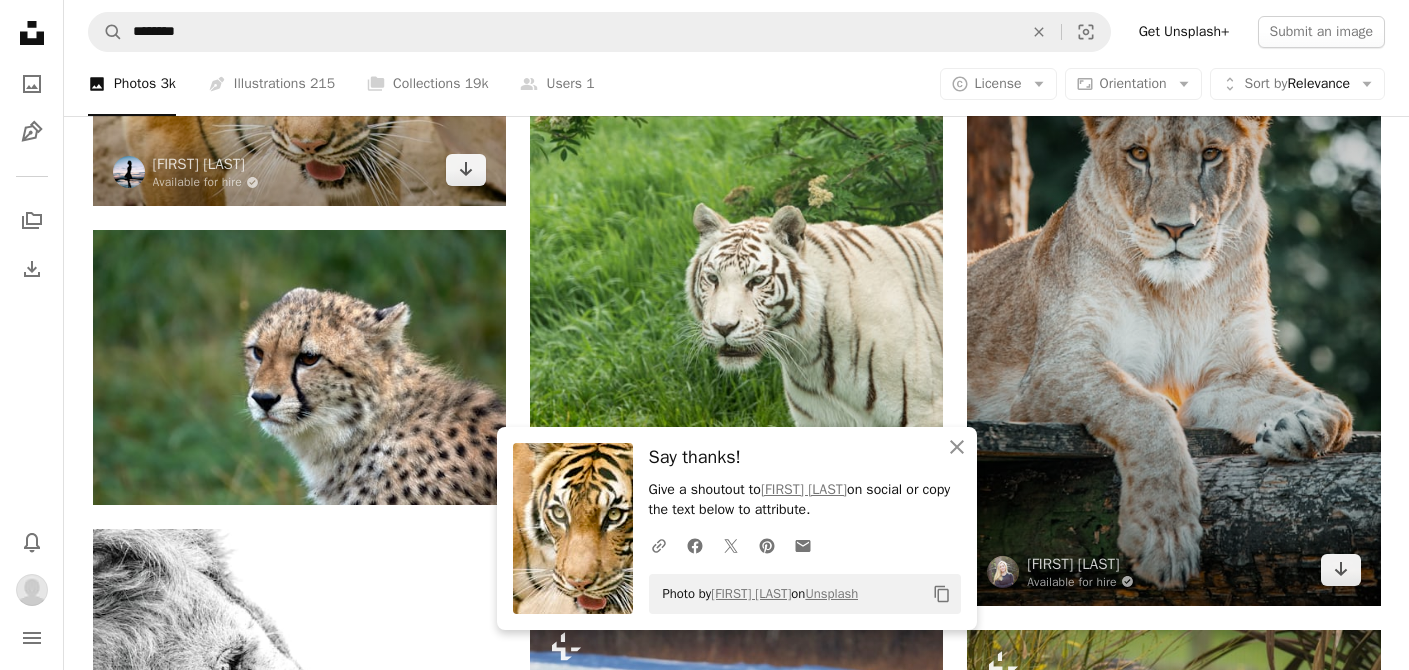 scroll, scrollTop: 17599, scrollLeft: 0, axis: vertical 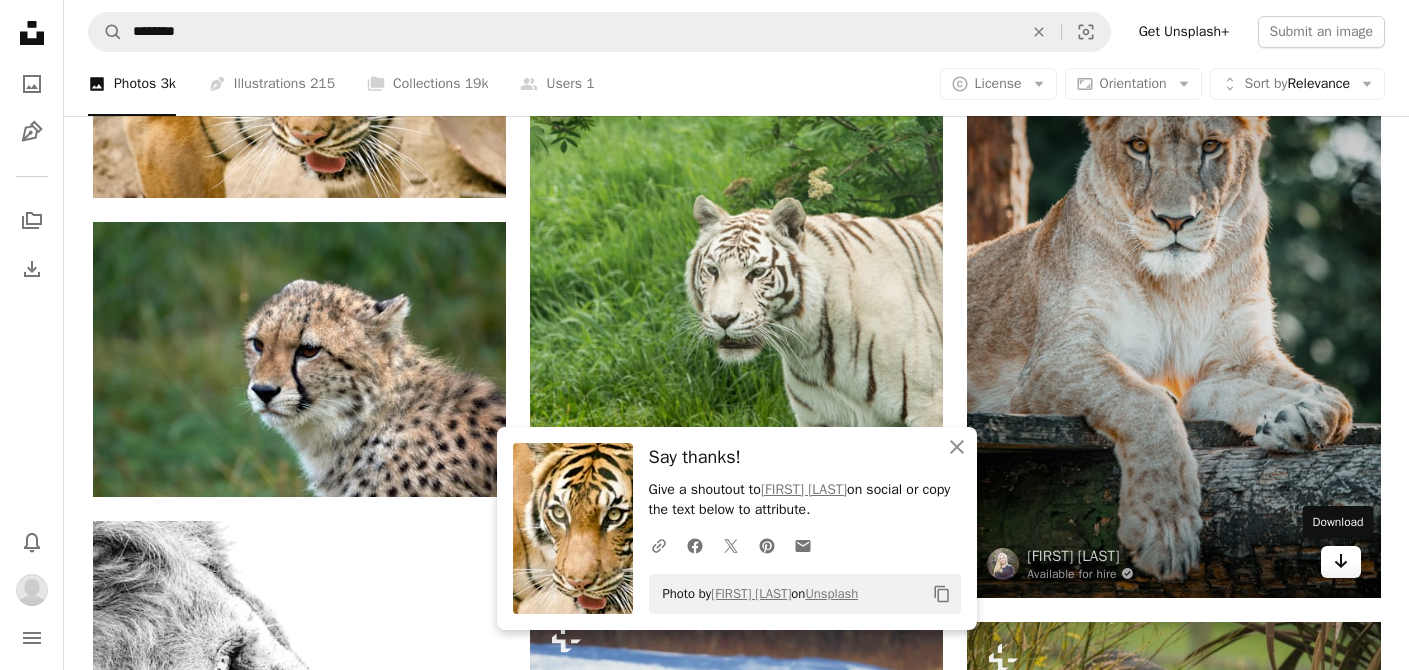 click on "Arrow pointing down" 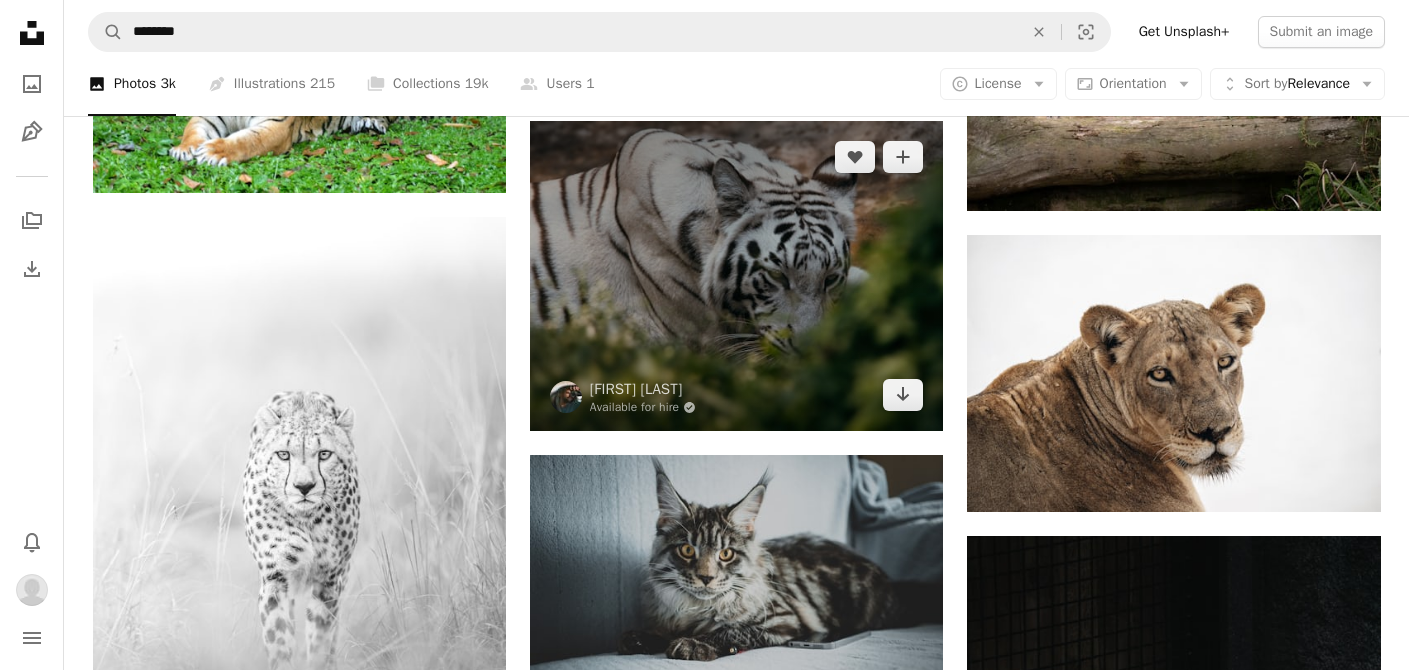 scroll, scrollTop: 19006, scrollLeft: 0, axis: vertical 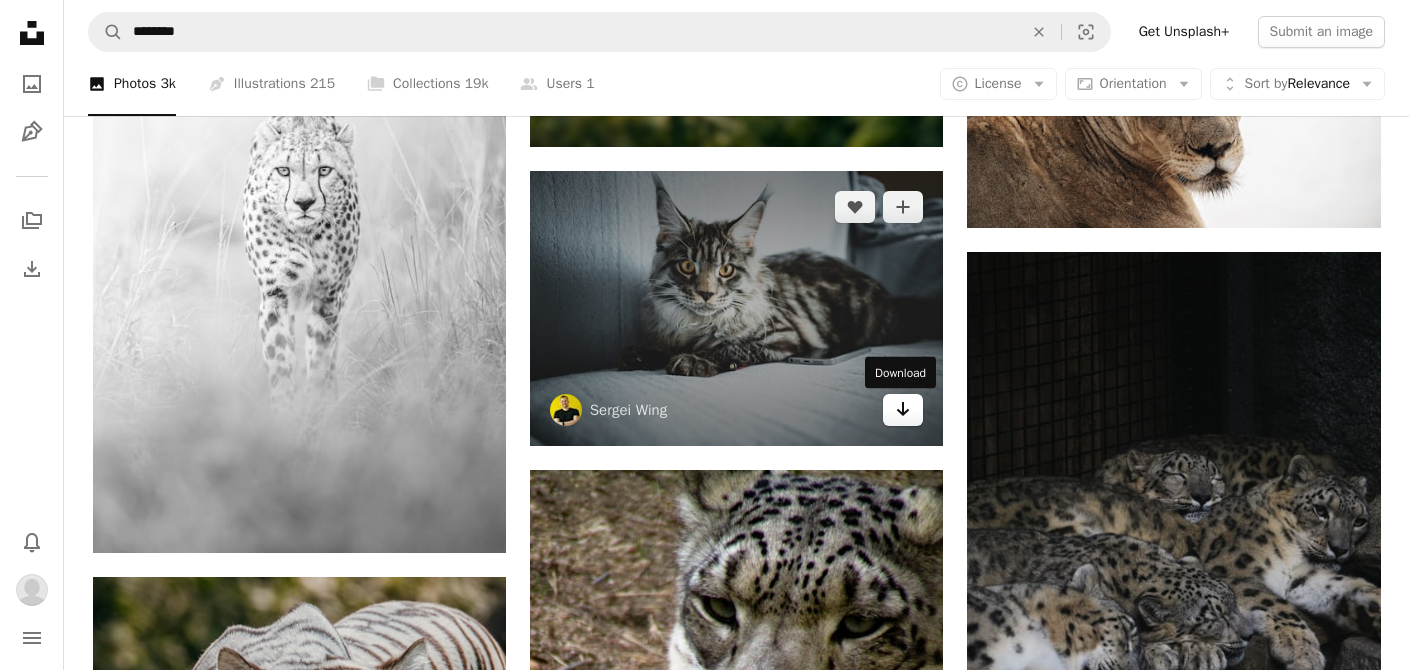 click on "Arrow pointing down" 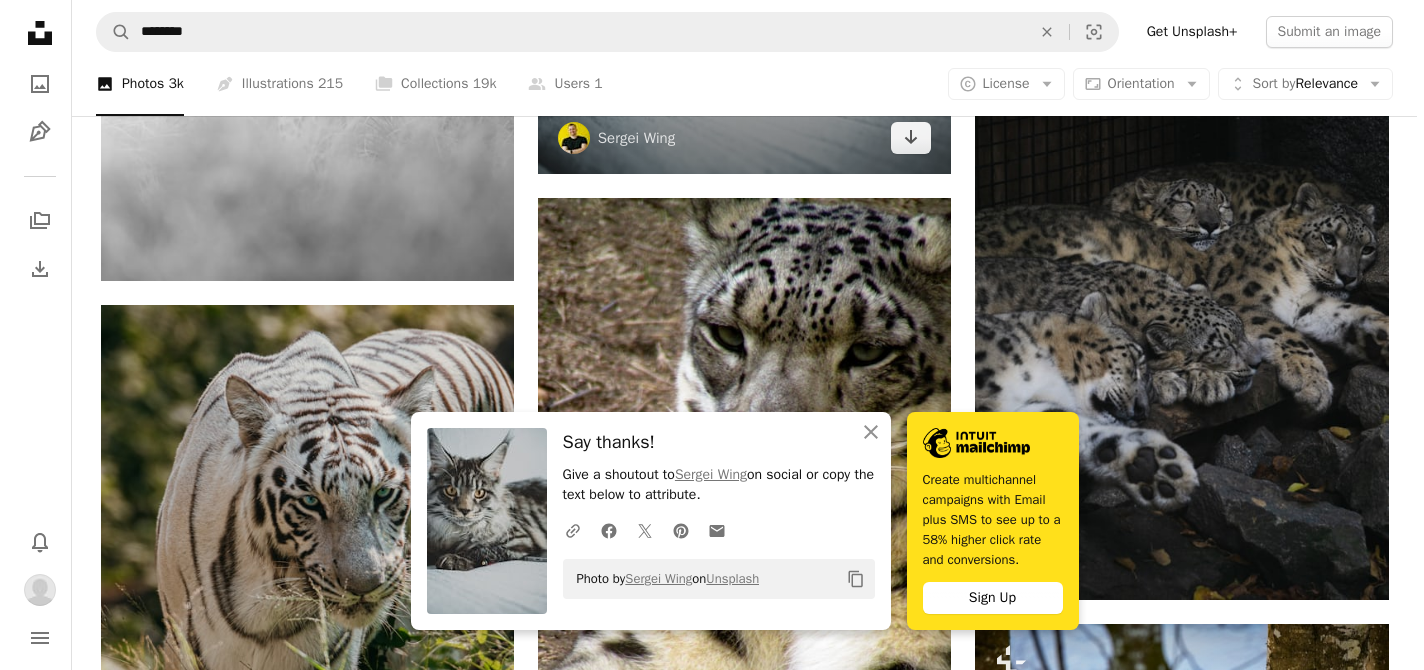 scroll, scrollTop: 19179, scrollLeft: 0, axis: vertical 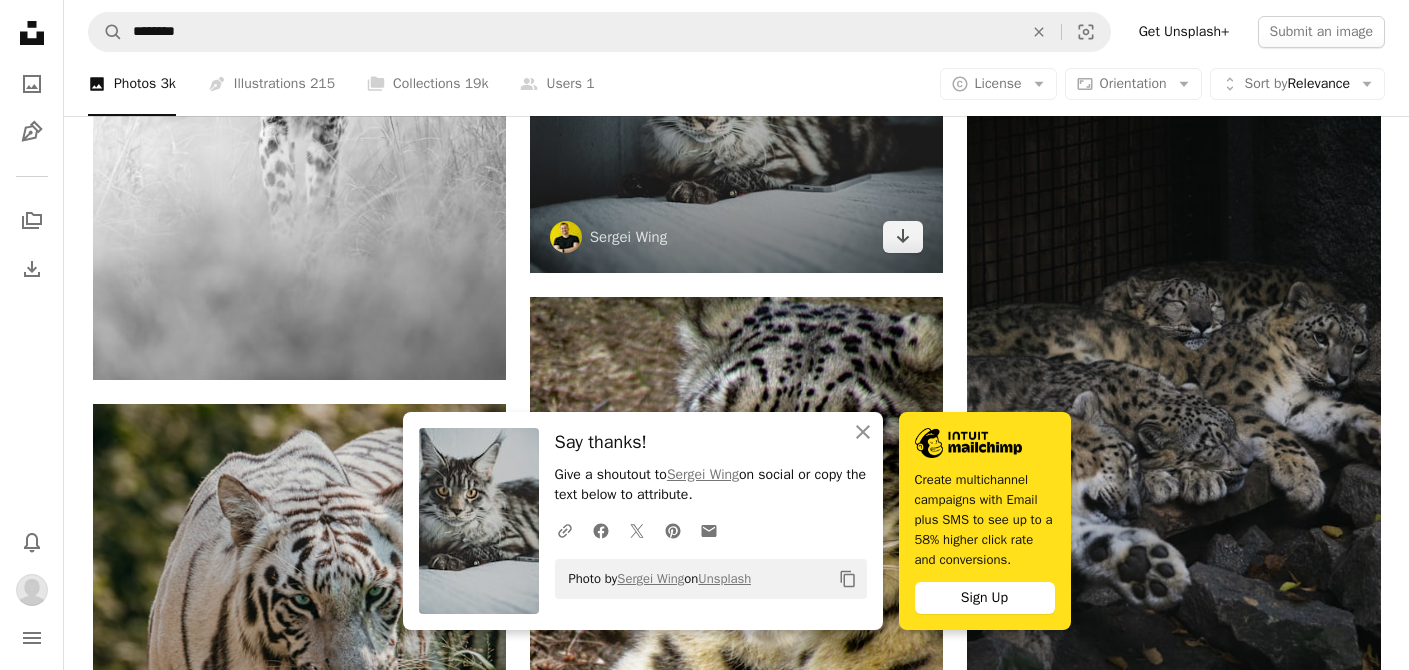 click at bounding box center (736, 135) 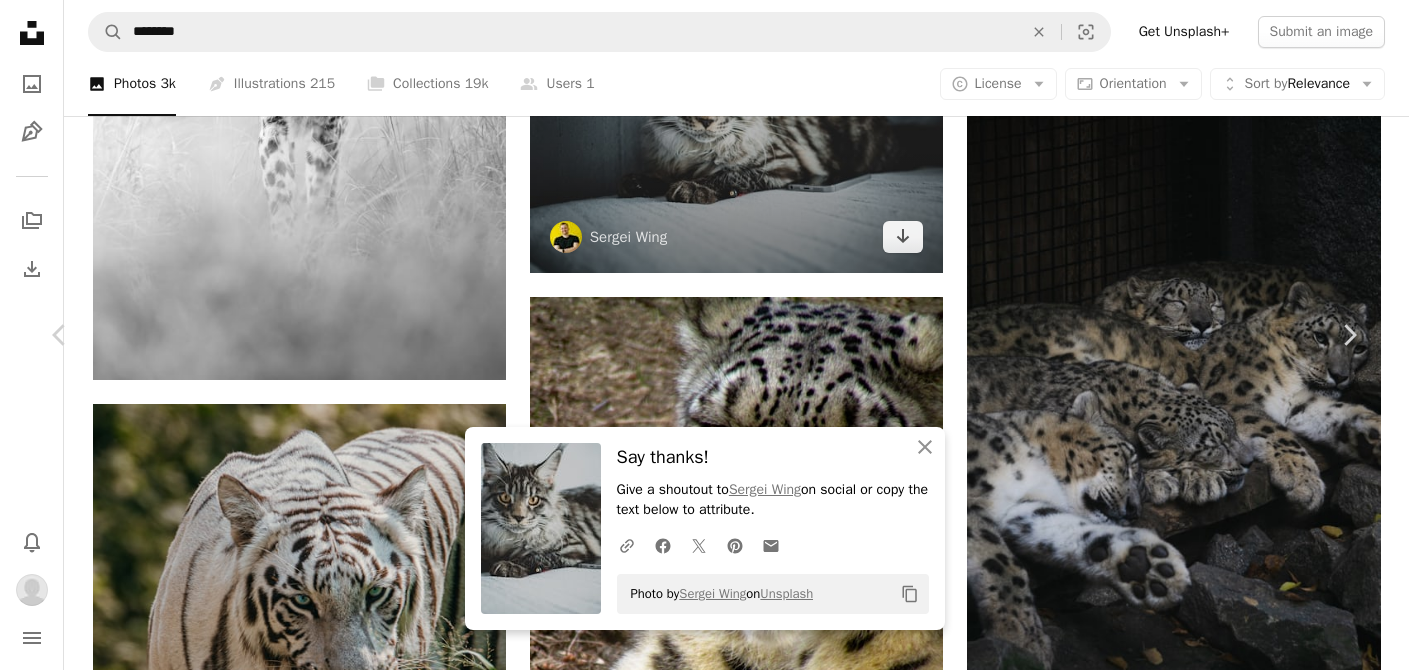 click on "Unsplash logo Unsplash Home A photo Pen Tool A stack of folders Download Bell navigation menu A magnifying glass ******** An X shape Visual search Get Unsplash+ Submit an image A photo Photos   3k Pen Tool Illustrations   215 A stack of folders Collections   19k A group of people Users   1 A copyright icon © License Arrow down Aspect ratio Orientation Arrow down Unfold Sort by  Relevance Arrow down Filters Filters Big cats Chevron right big cat cats jaguar lion tiger leopard animal mammal cat wildlife africa Plus sign for Unsplash+ A heart A plus sign [FIRST] [LAST] For  Unsplash+ A lock   Download A heart A plus sign [FIRST] [LAST] Available for hire A checkmark inside of a circle Arrow pointing down A heart A plus sign [FIRST] [LAST] Available for hire A checkmark inside of a circle Arrow pointing down A heart A plus sign [FIRST] [LAST] Arrow pointing down A heart A plus sign [FIRST] [LAST] Arrow pointing down A heart A plus sign [FIRST] [LAST] Available for hire A checkmark inside of a circle A heart A plus sign [FIRST] [LAST] Available for hire A checkmark inside of a circle Arrow pointing down A heart A plus sign [FIRST] [LAST] Available for hire A checkmark inside of a circle Arrow pointing down A heart A plus sign [FIRST] [LAST] Available for hire A checkmark inside of a circle Arrow pointing down Squarespace: get projects, get paid Get Started A heart A plus sign [FIRST] [LAST] A heart A heart" at bounding box center (704, -8151) 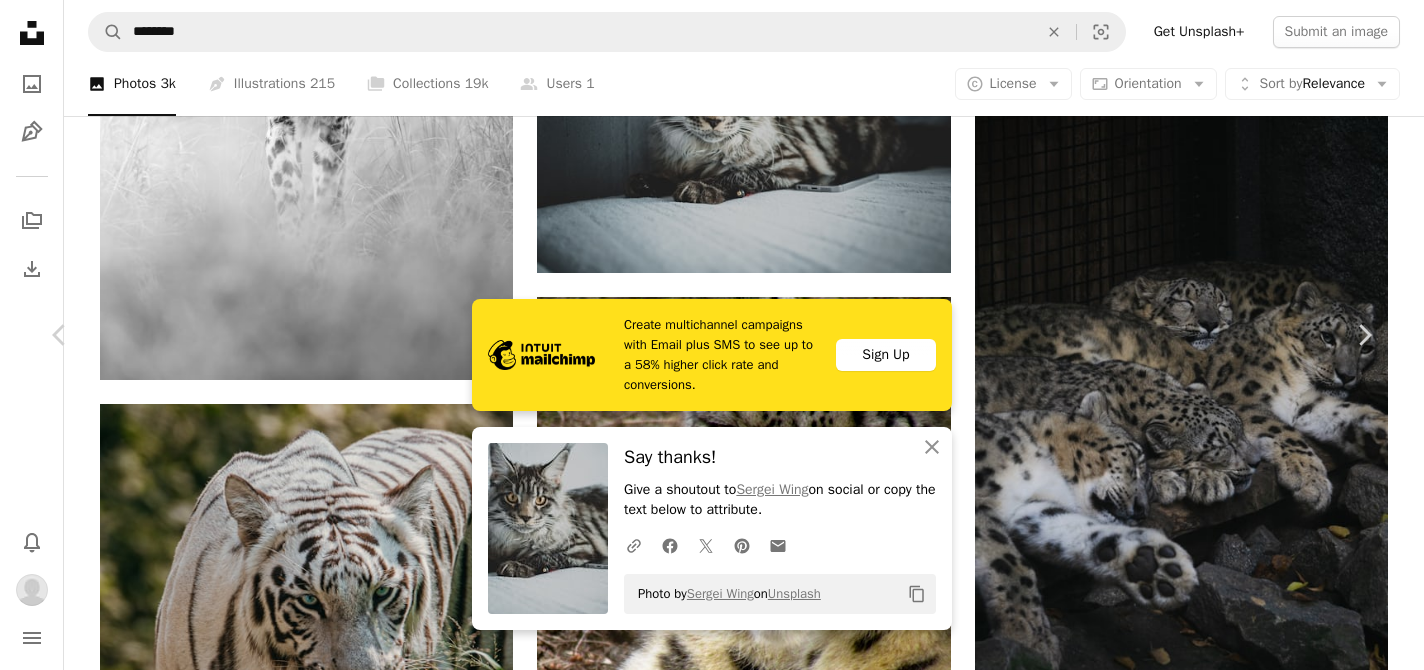 scroll, scrollTop: 1376, scrollLeft: 0, axis: vertical 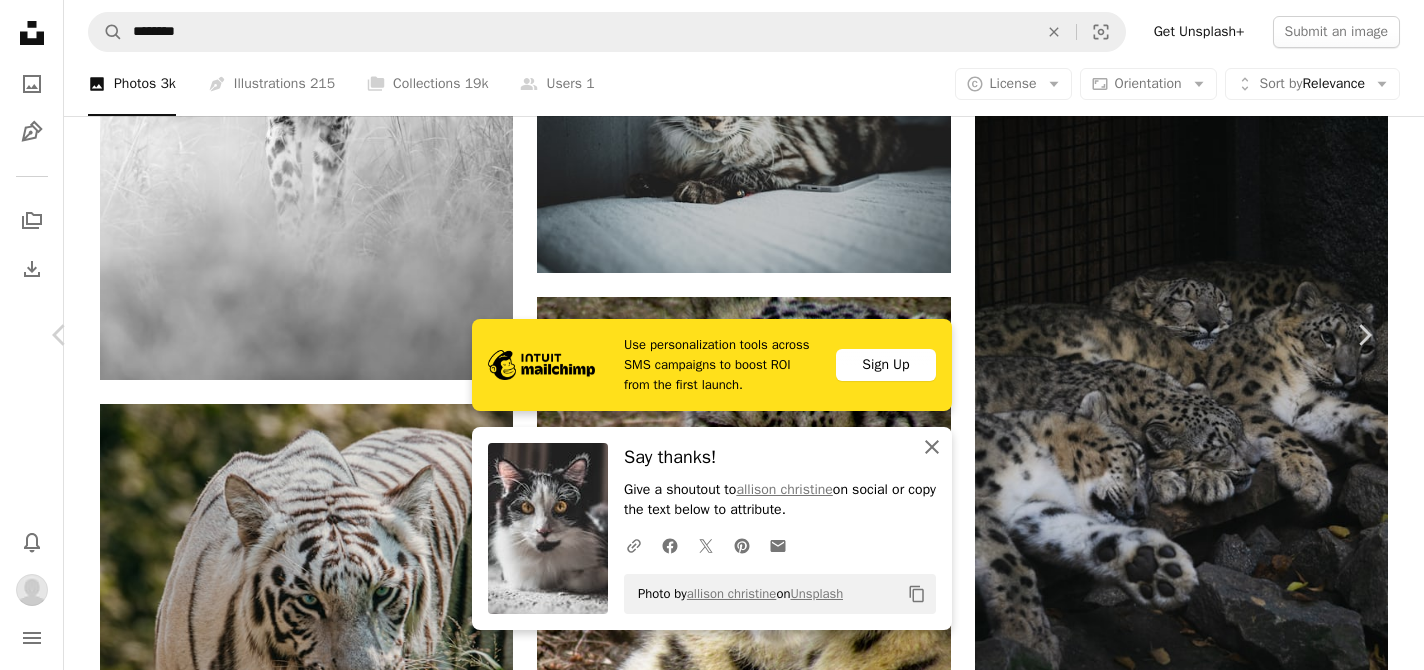 click on "An X shape" 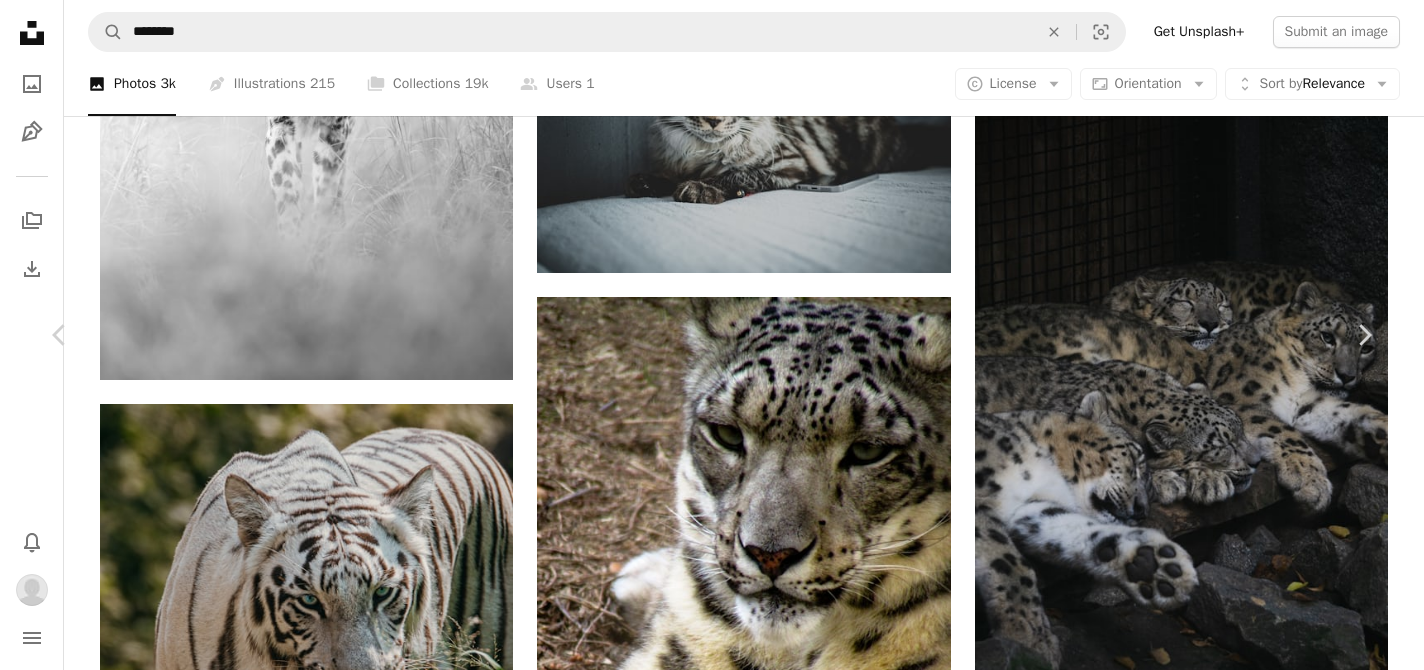 scroll, scrollTop: 1889, scrollLeft: 0, axis: vertical 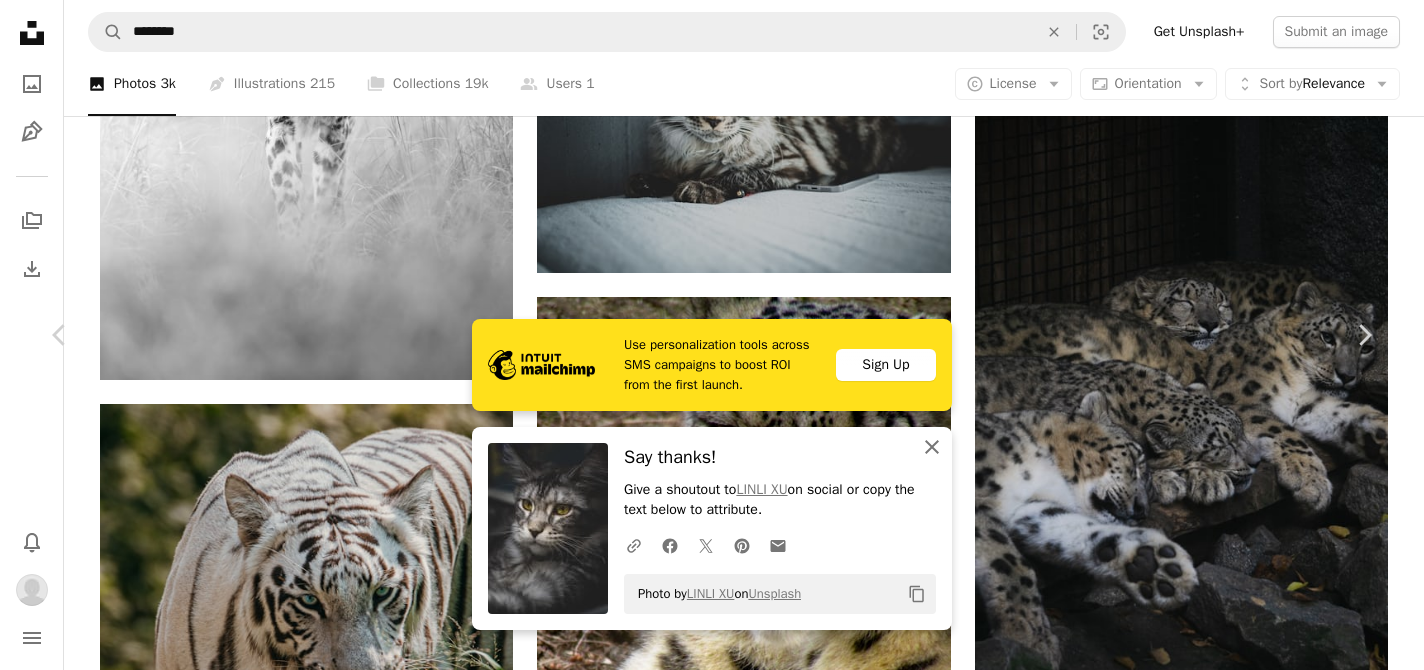 click on "An X shape" 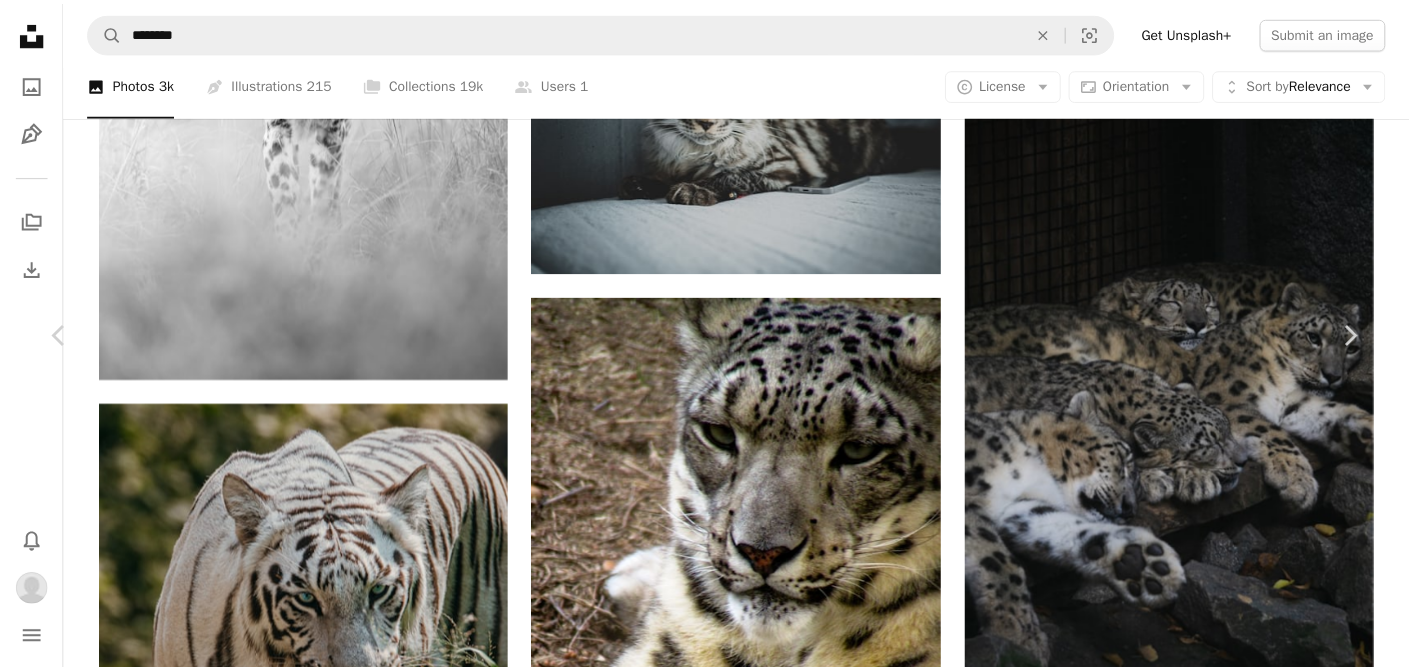 scroll, scrollTop: 0, scrollLeft: 0, axis: both 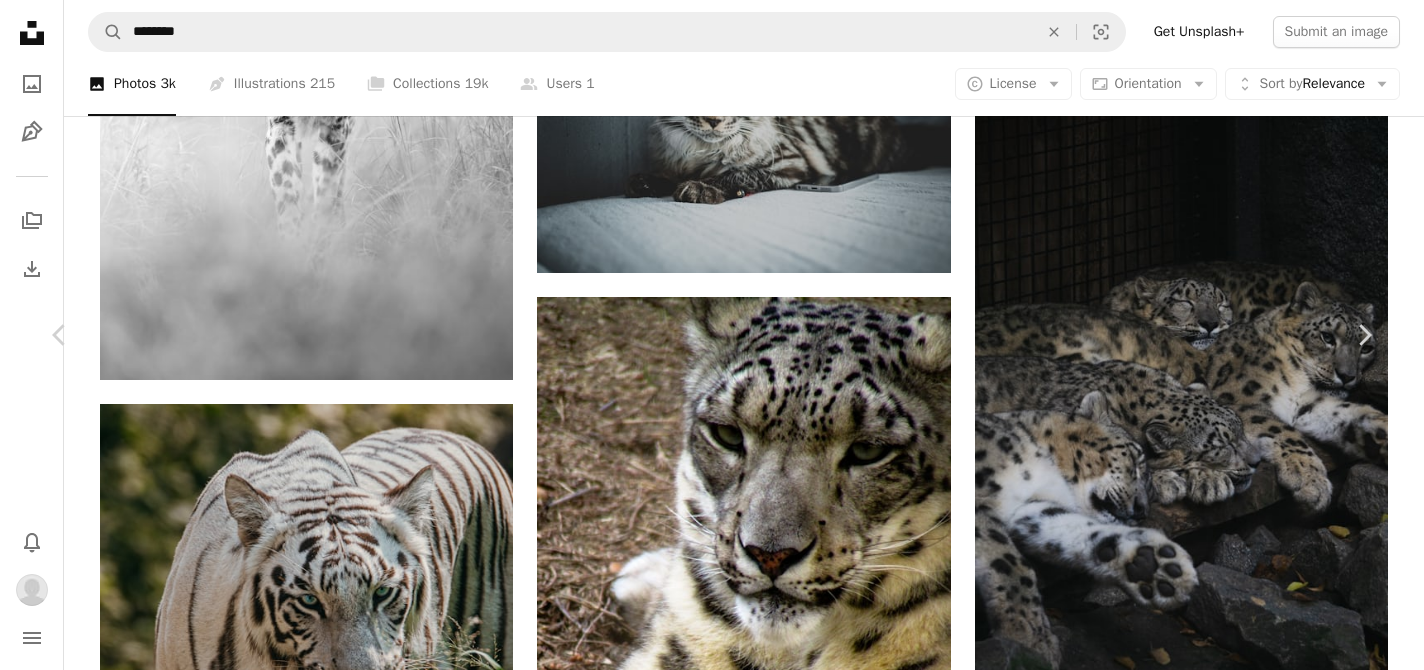 click on "An X shape" at bounding box center (20, 20) 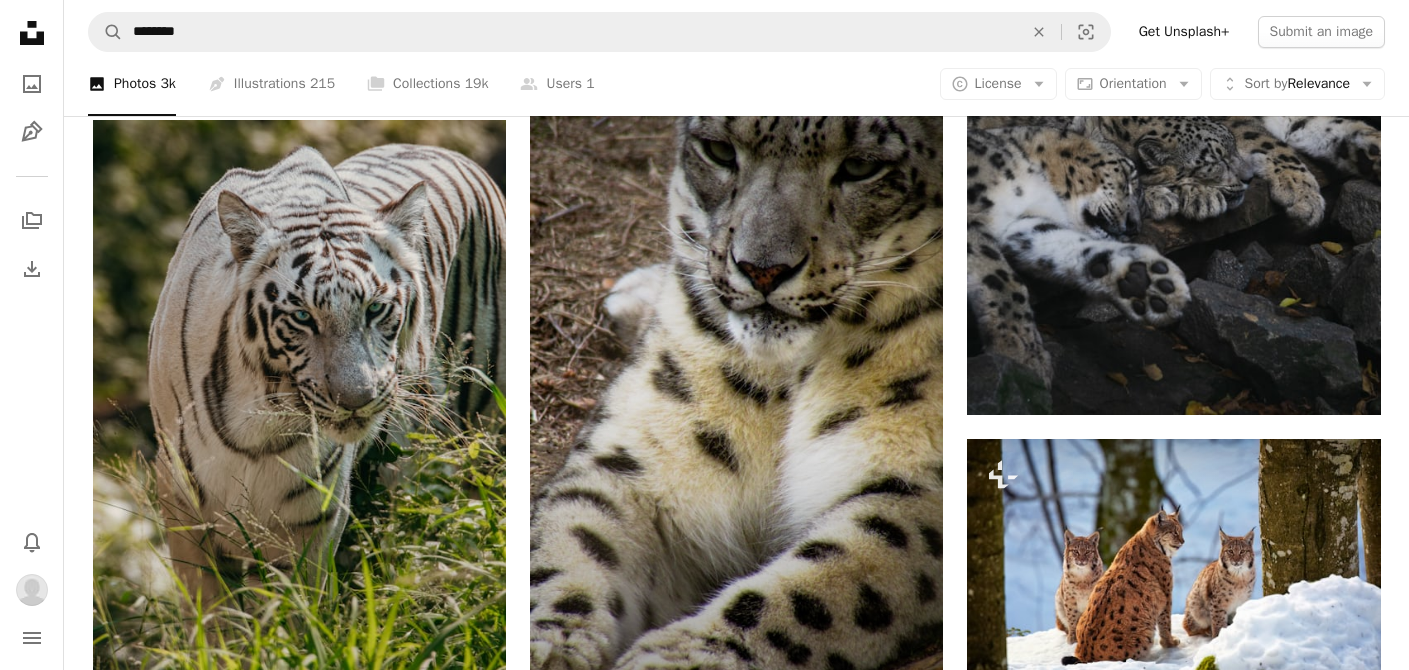 scroll, scrollTop: 19489, scrollLeft: 0, axis: vertical 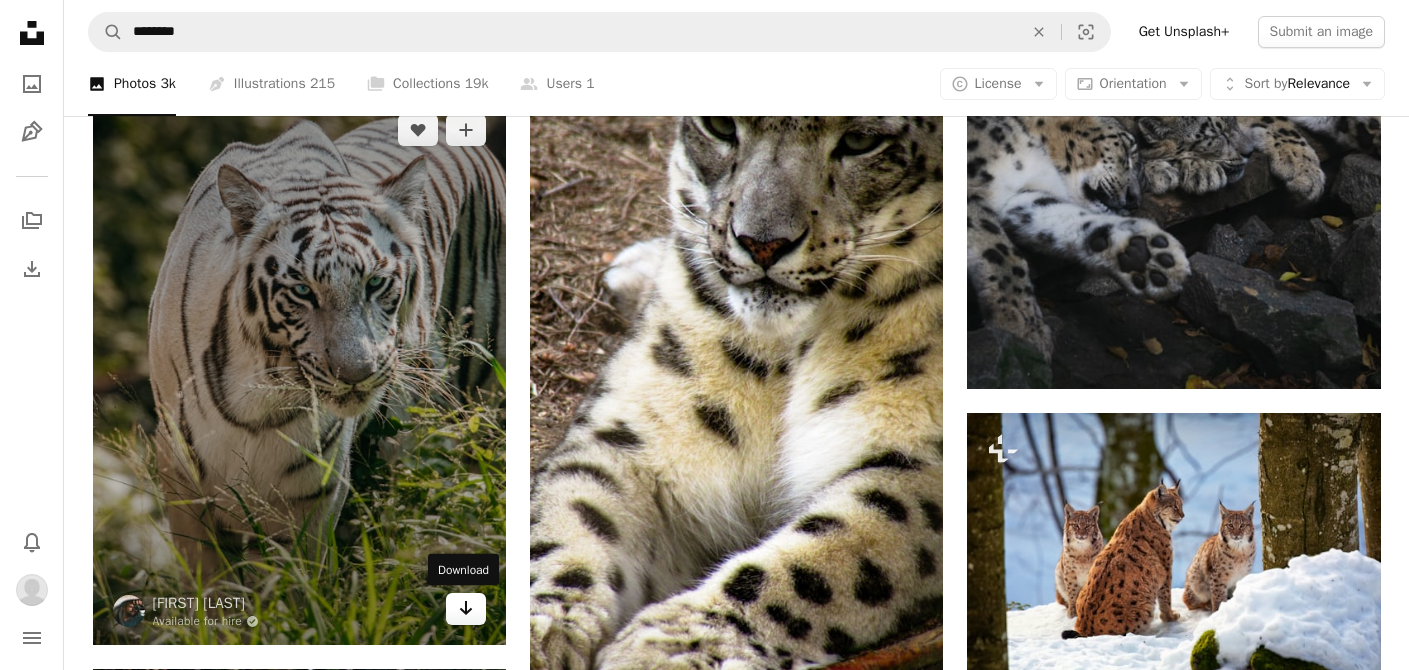 click on "Arrow pointing down" at bounding box center [466, 609] 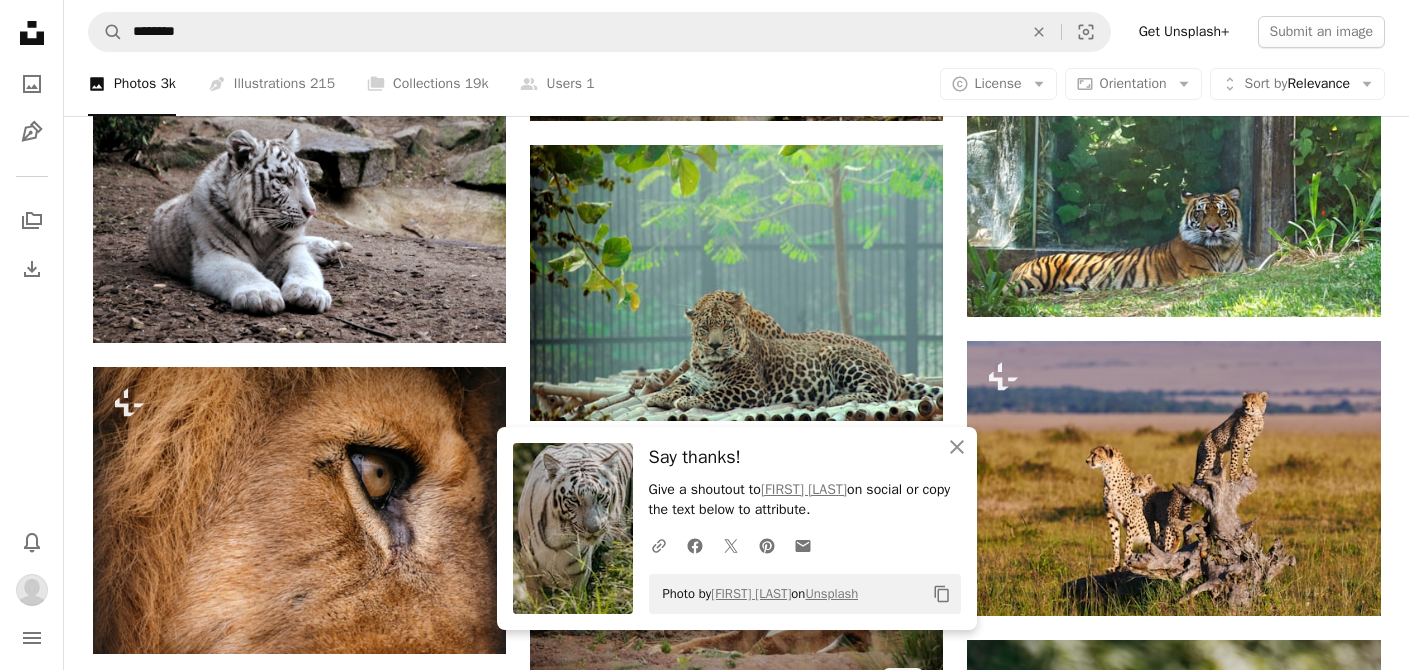 scroll, scrollTop: 20248, scrollLeft: 0, axis: vertical 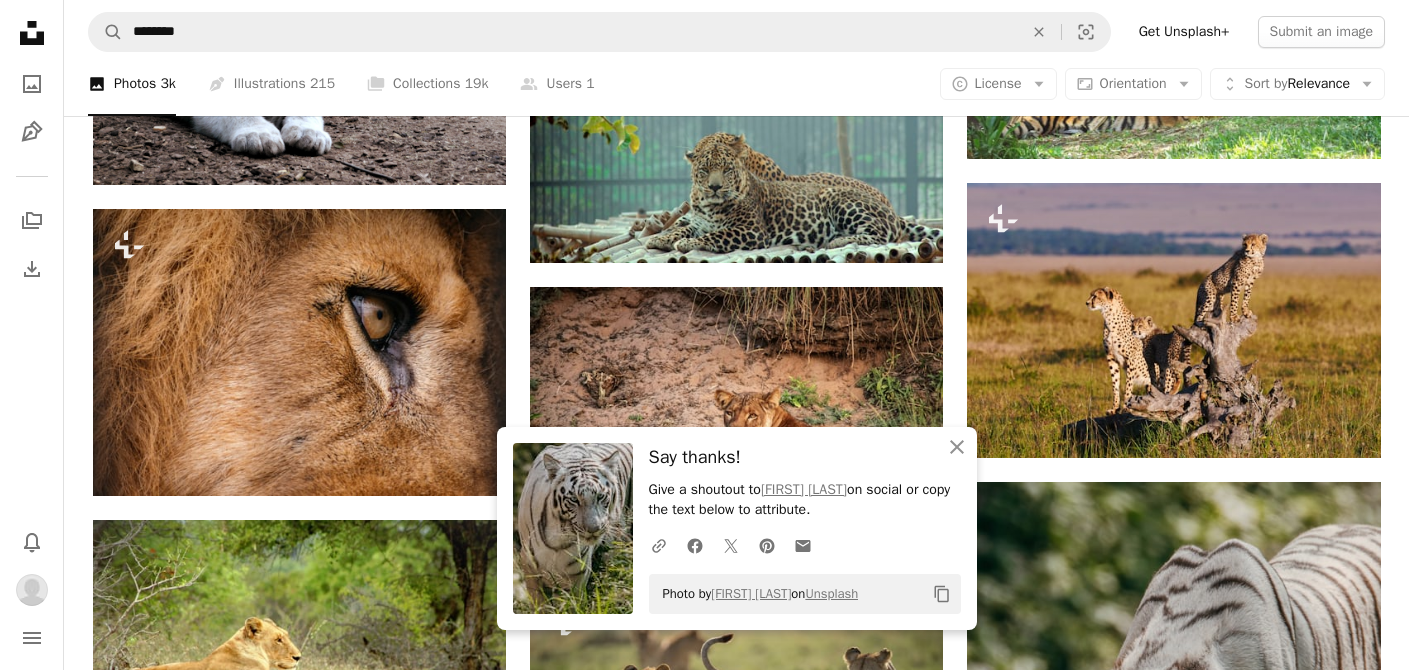 click on "Plus sign for Unsplash+ A heart A plus sign [FIRST] [LAST] For  Unsplash+ A lock   Download A heart A plus sign [FIRST] [LAST] Available for hire A checkmark inside of a circle Arrow pointing down A heart A plus sign [FIRST] [LAST] Available for hire A checkmark inside of a circle Arrow pointing down A heart A plus sign [FIRST] [LAST] Arrow pointing down A heart A plus sign [FIRST] [LAST] Arrow pointing down A heart A plus sign [FIRST] [LAST] Available for hire A checkmark inside of a circle A heart A plus sign [FIRST] [LAST] Available for hire A checkmark inside of a circle Arrow pointing down A heart A plus sign [FIRST] [LAST] Available for hire A checkmark inside of a circle Arrow pointing down A heart A plus sign [FIRST] [LAST] Available for hire A checkmark inside of a circle Arrow pointing down Squarespace: get projects, get paid Get Started A heart A plus sign [FIRST] [LAST] A heart A heart" at bounding box center (737, -7932) 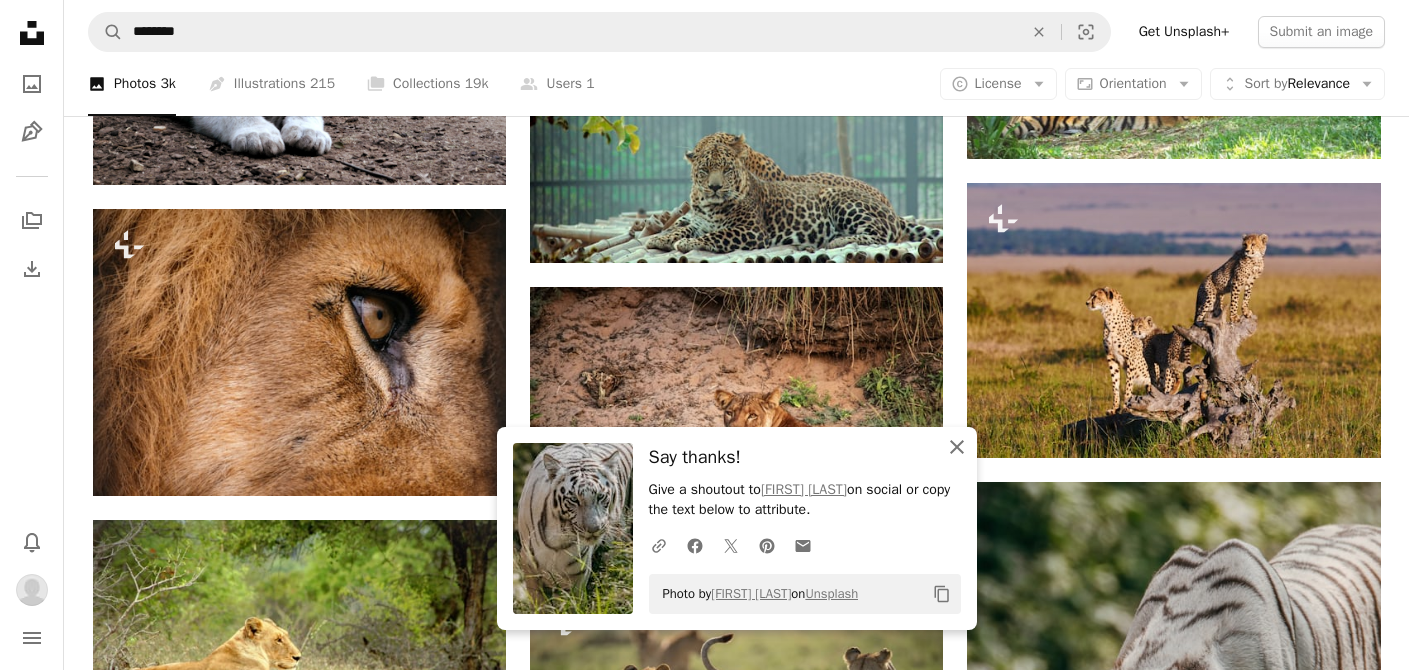 click on "An X shape" 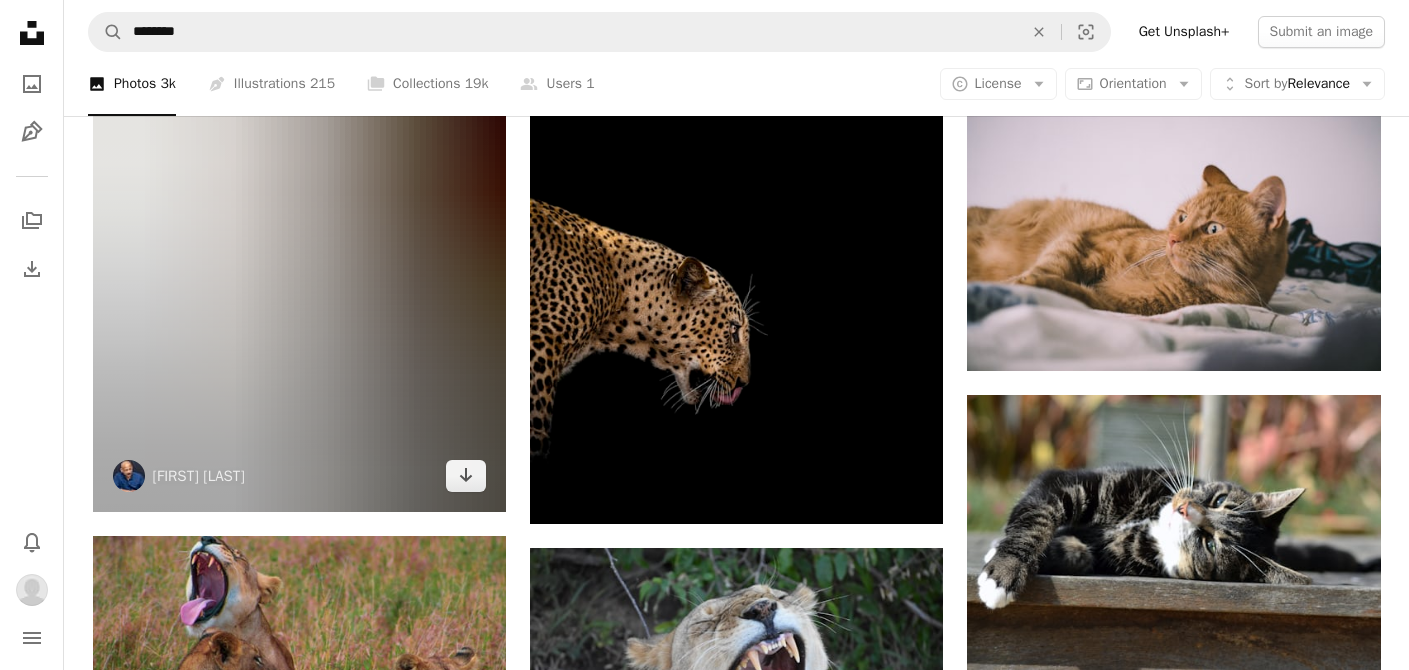 scroll, scrollTop: 21564, scrollLeft: 0, axis: vertical 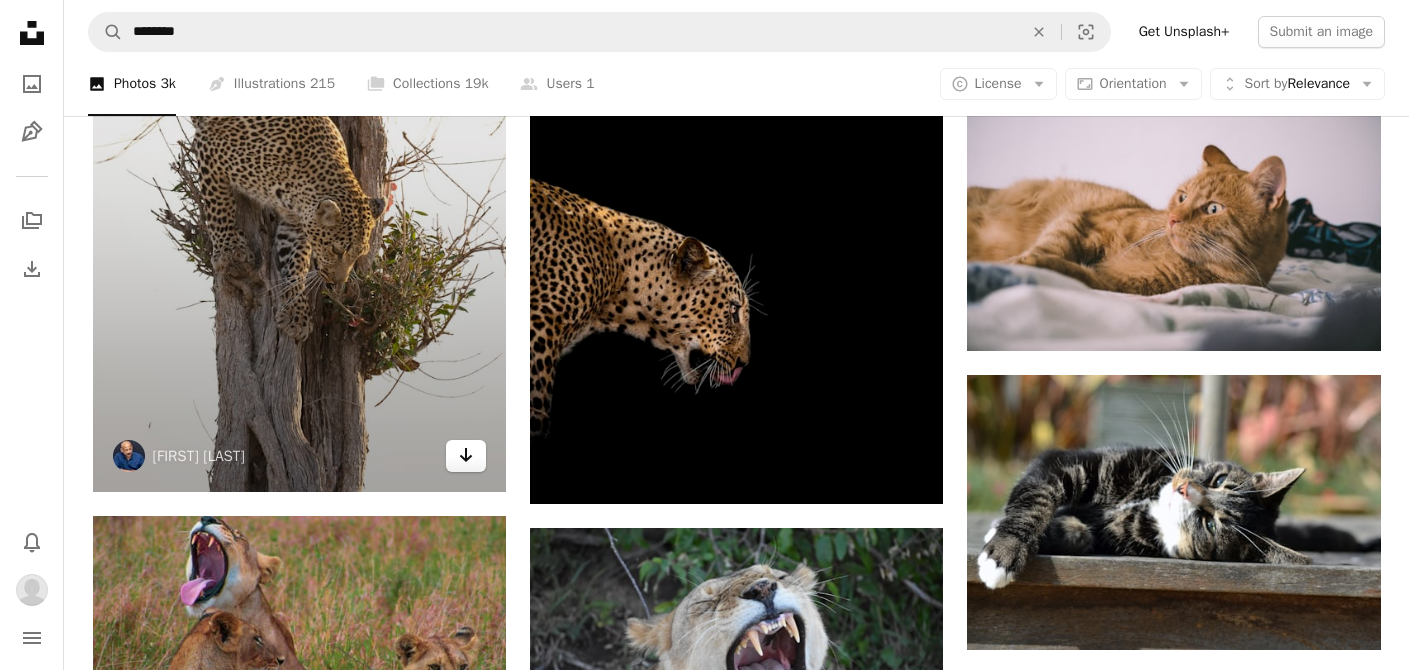 click on "Arrow pointing down" at bounding box center [466, 456] 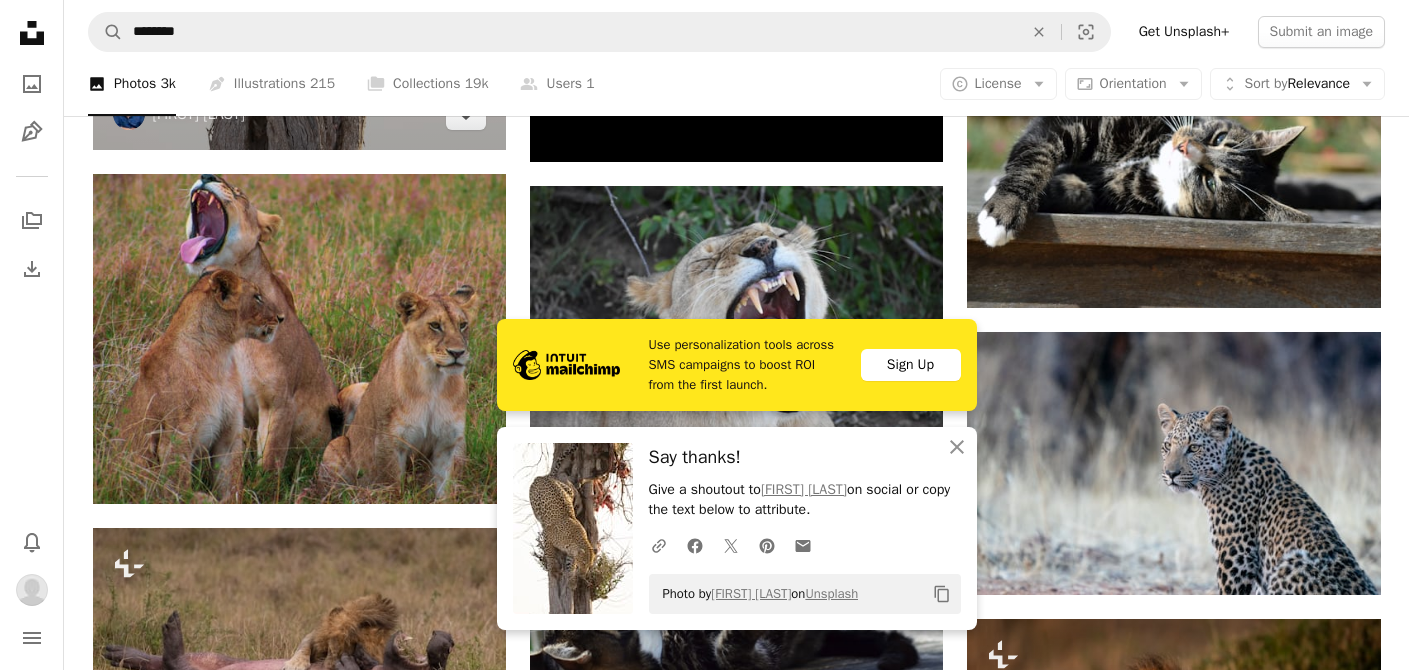 scroll, scrollTop: 22023, scrollLeft: 0, axis: vertical 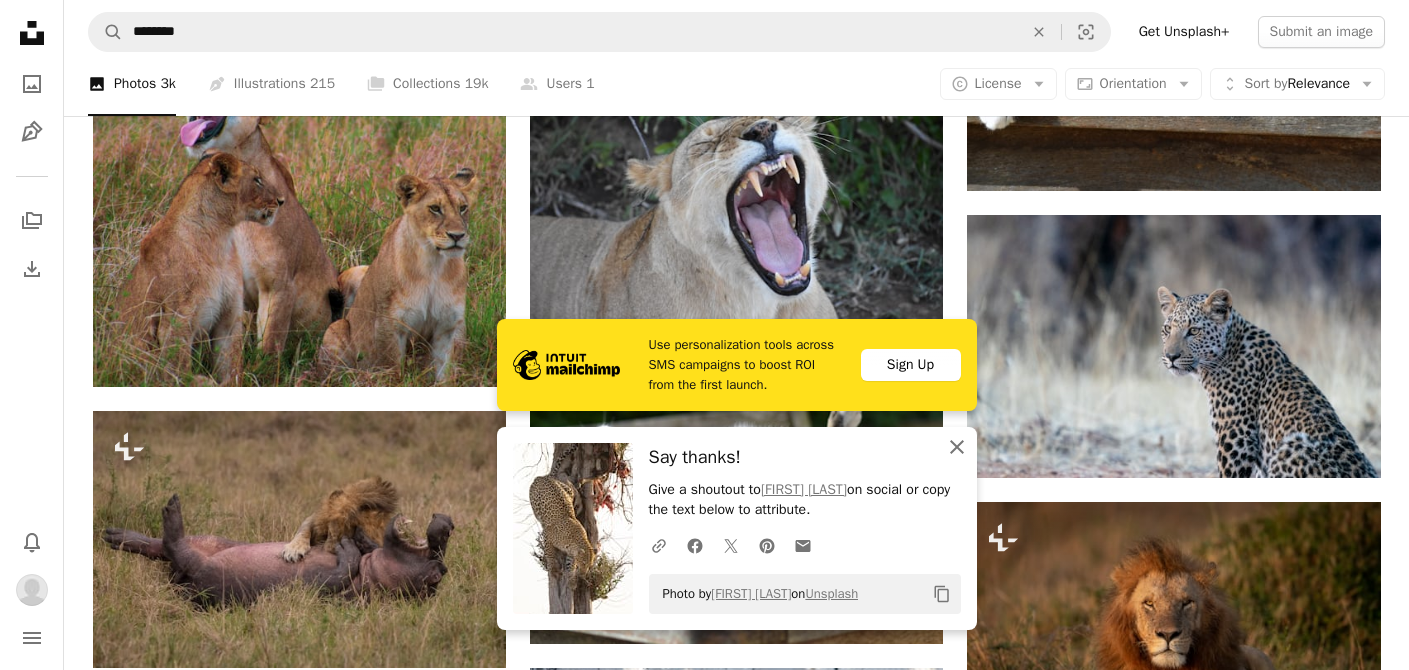 click 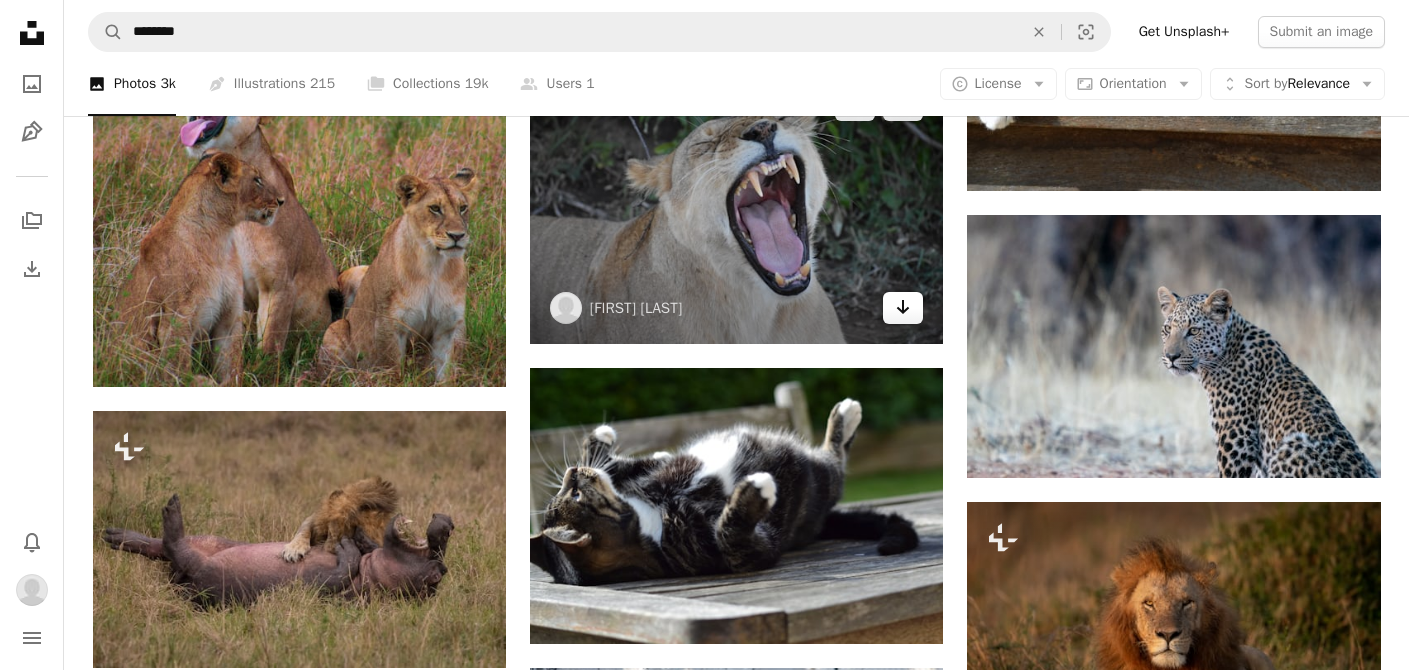 click on "Arrow pointing down" 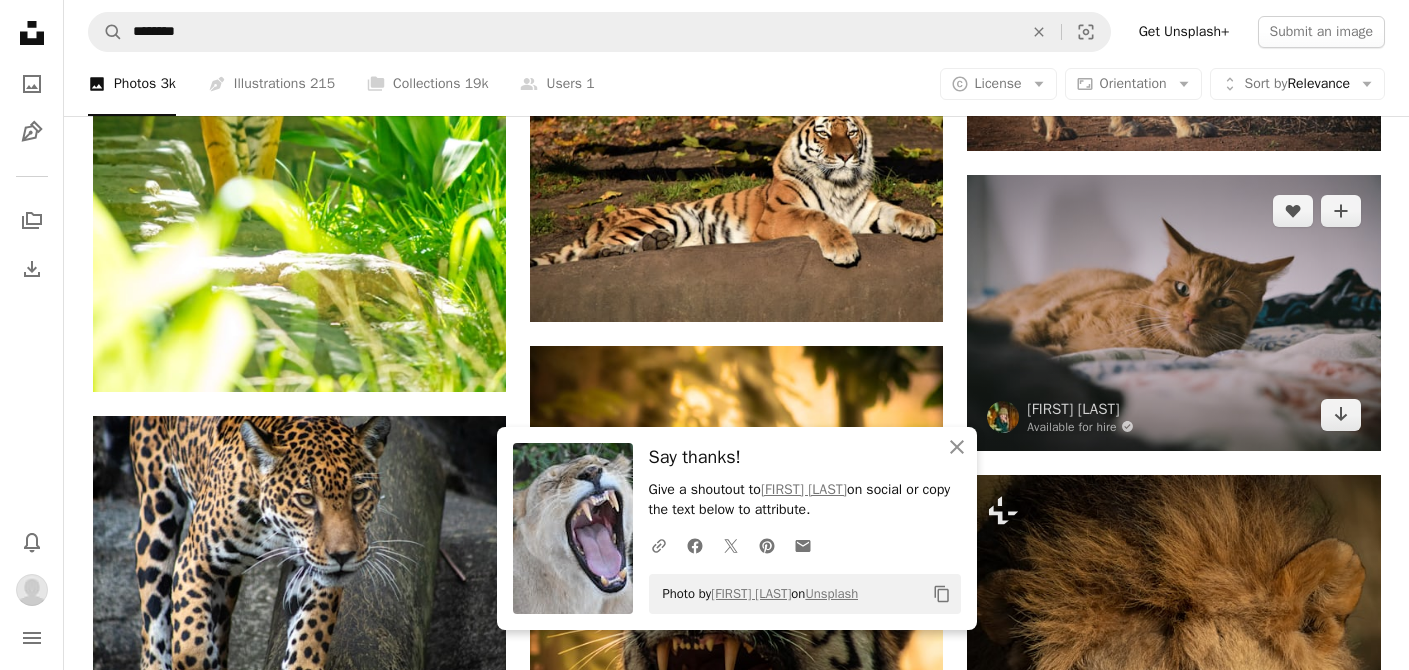 scroll, scrollTop: 22956, scrollLeft: 0, axis: vertical 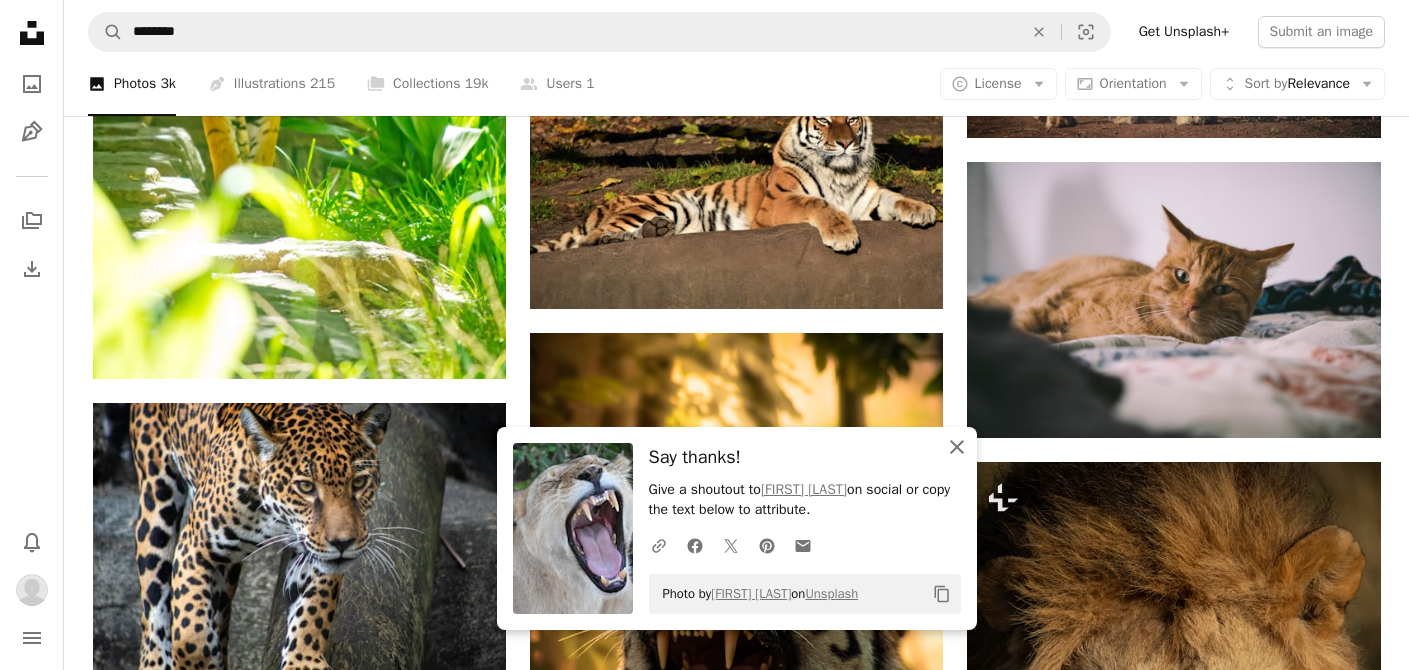 click on "An X shape" 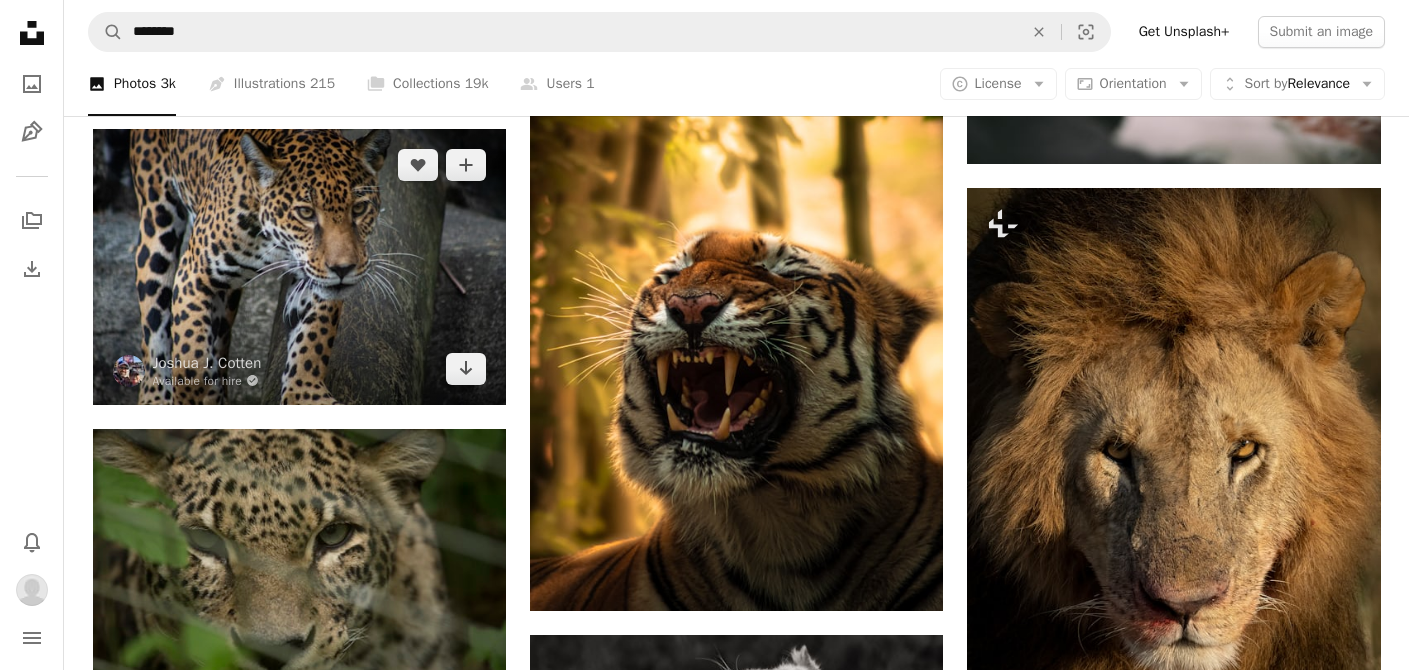 scroll, scrollTop: 23250, scrollLeft: 0, axis: vertical 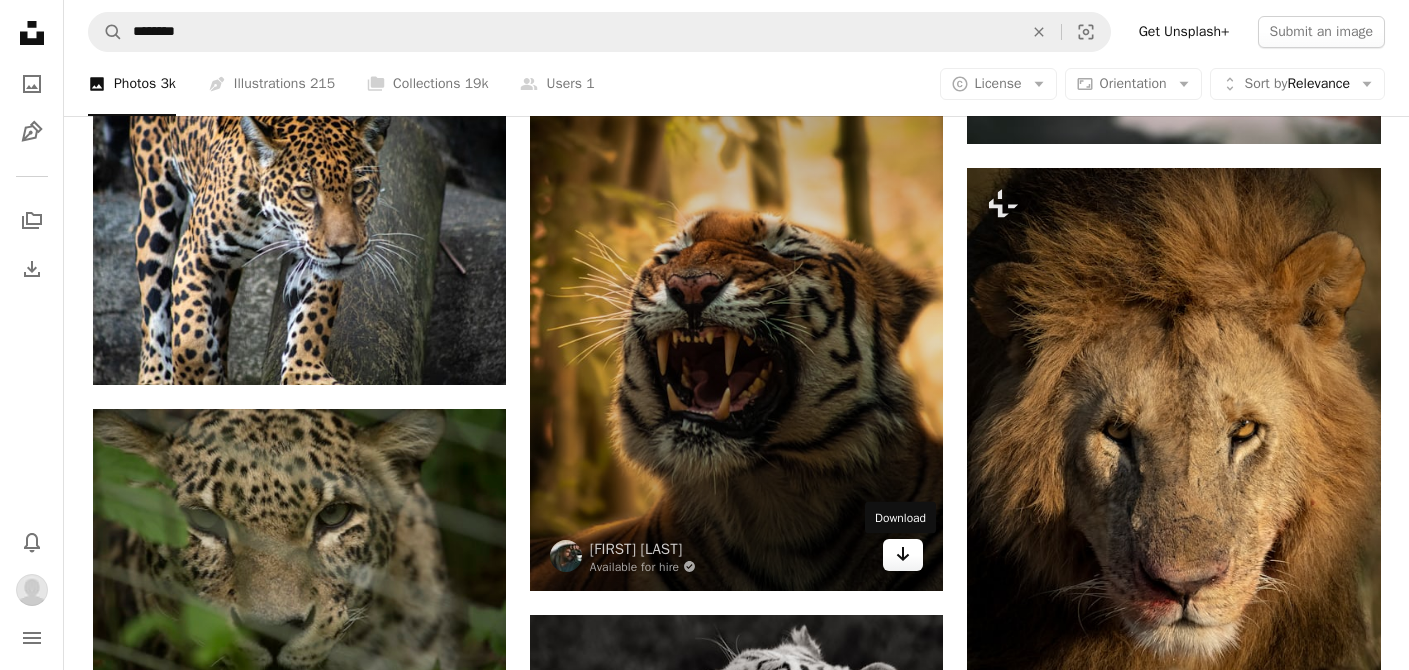 click on "Arrow pointing down" 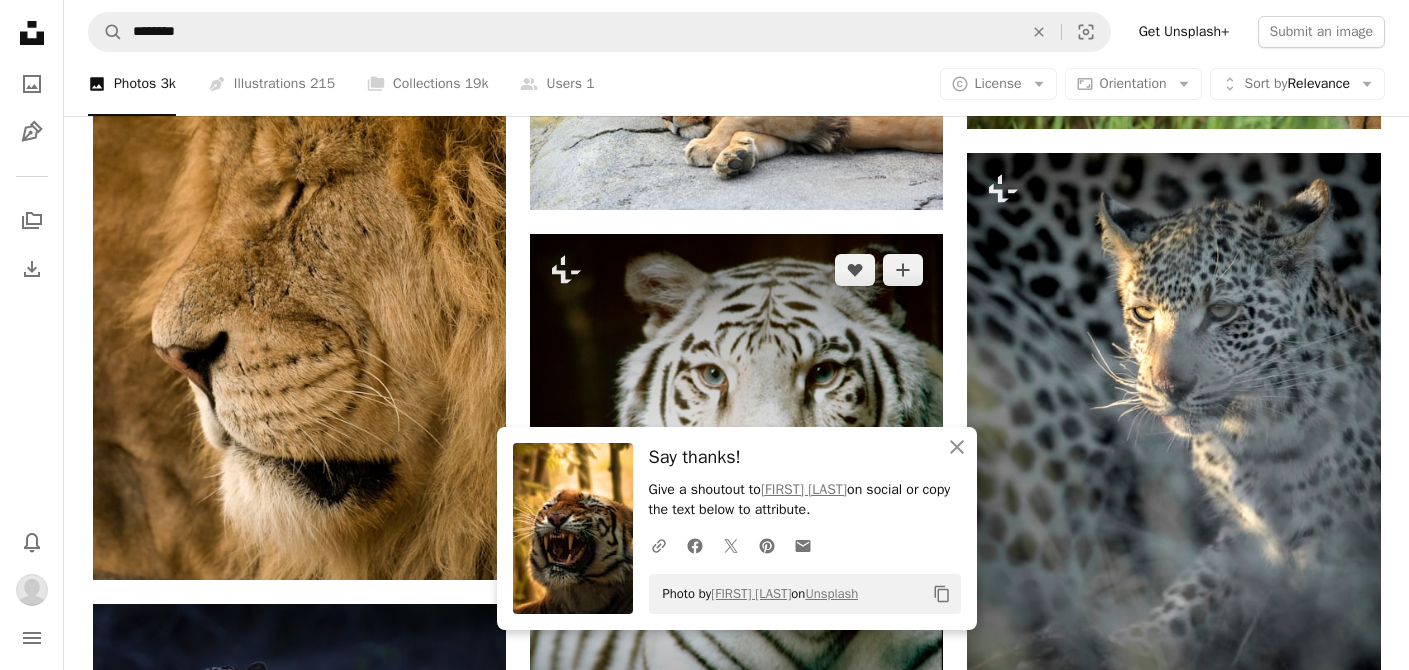 scroll, scrollTop: 24307, scrollLeft: 0, axis: vertical 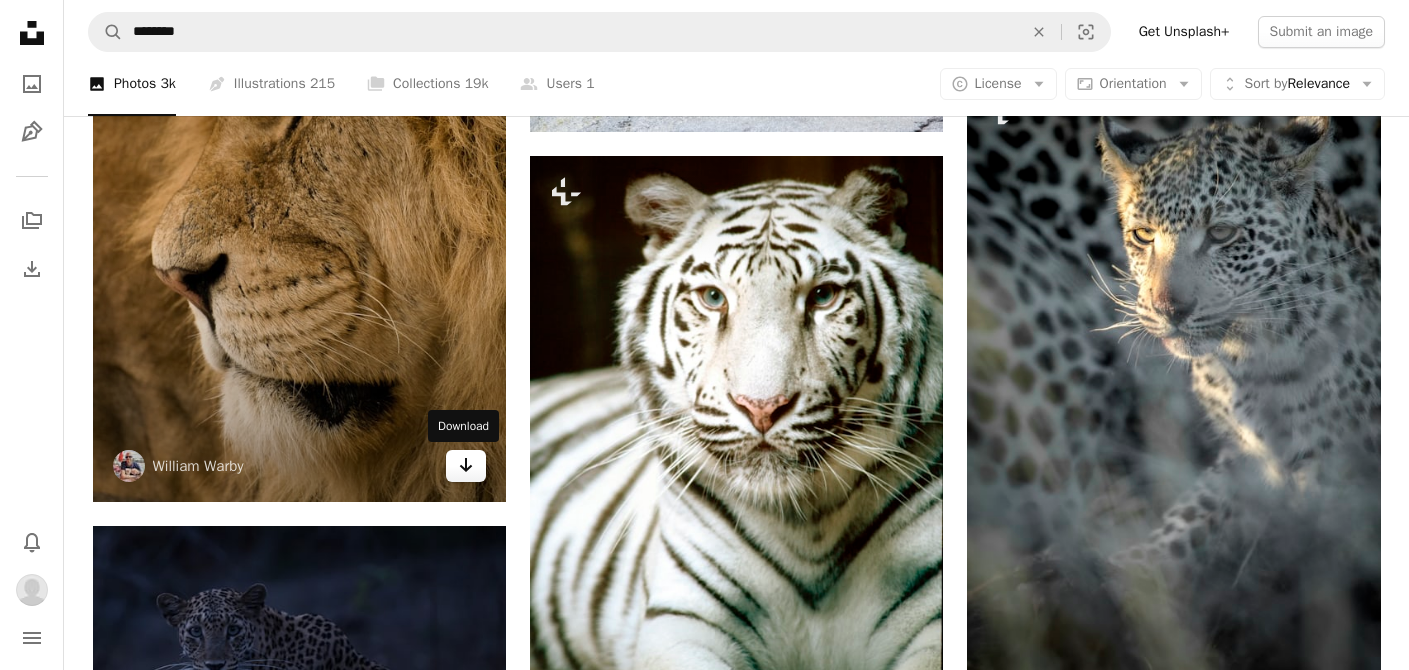 click on "Arrow pointing down" at bounding box center [466, 466] 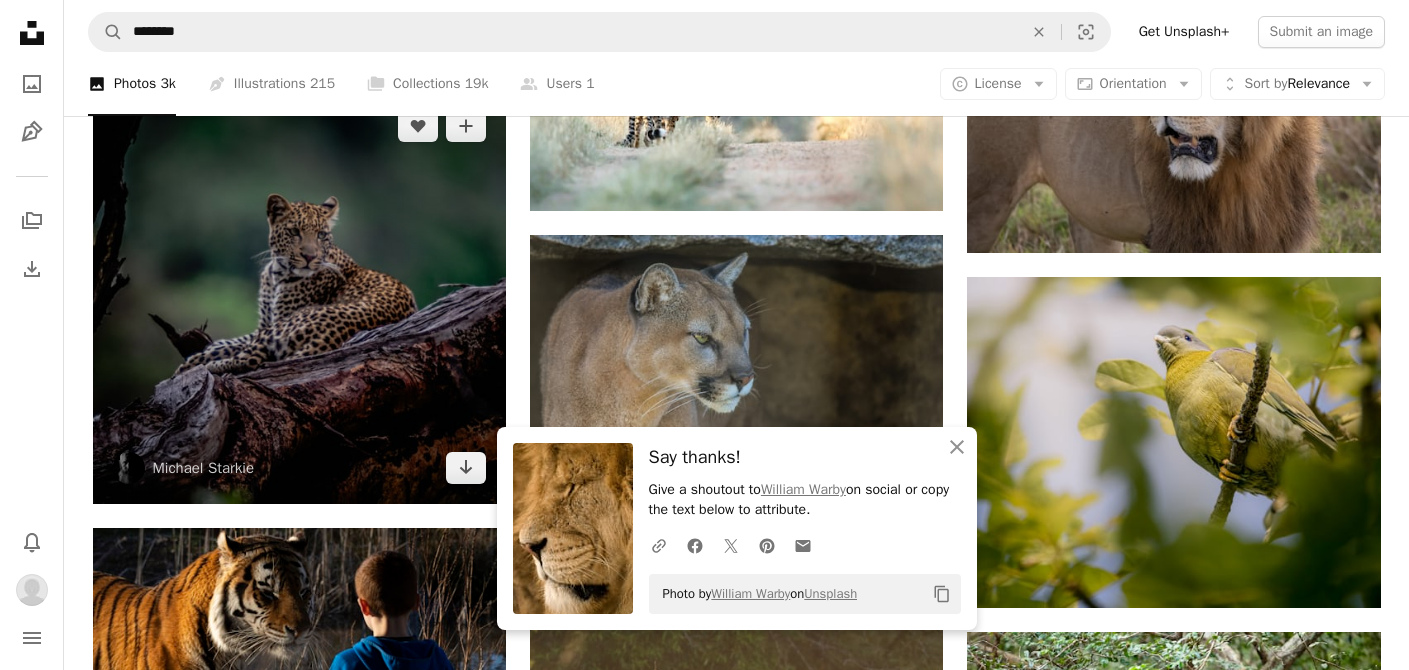 scroll, scrollTop: 25091, scrollLeft: 0, axis: vertical 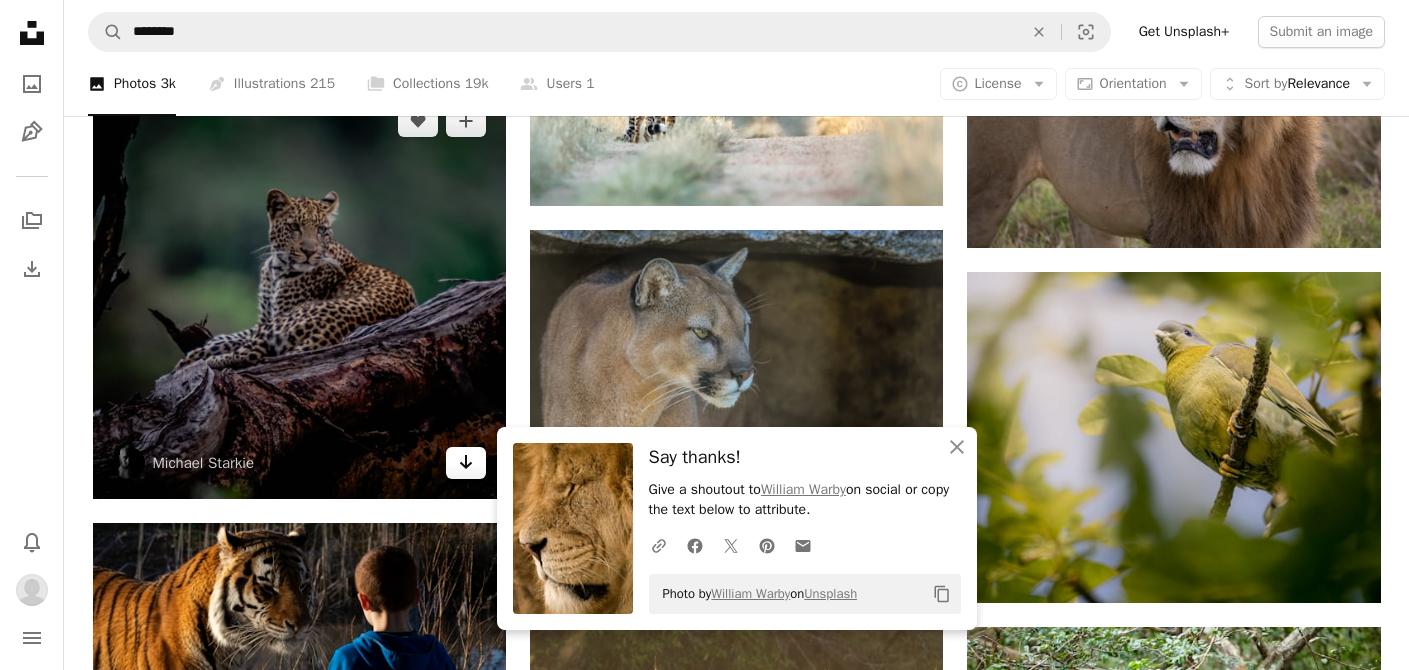click on "Arrow pointing down" 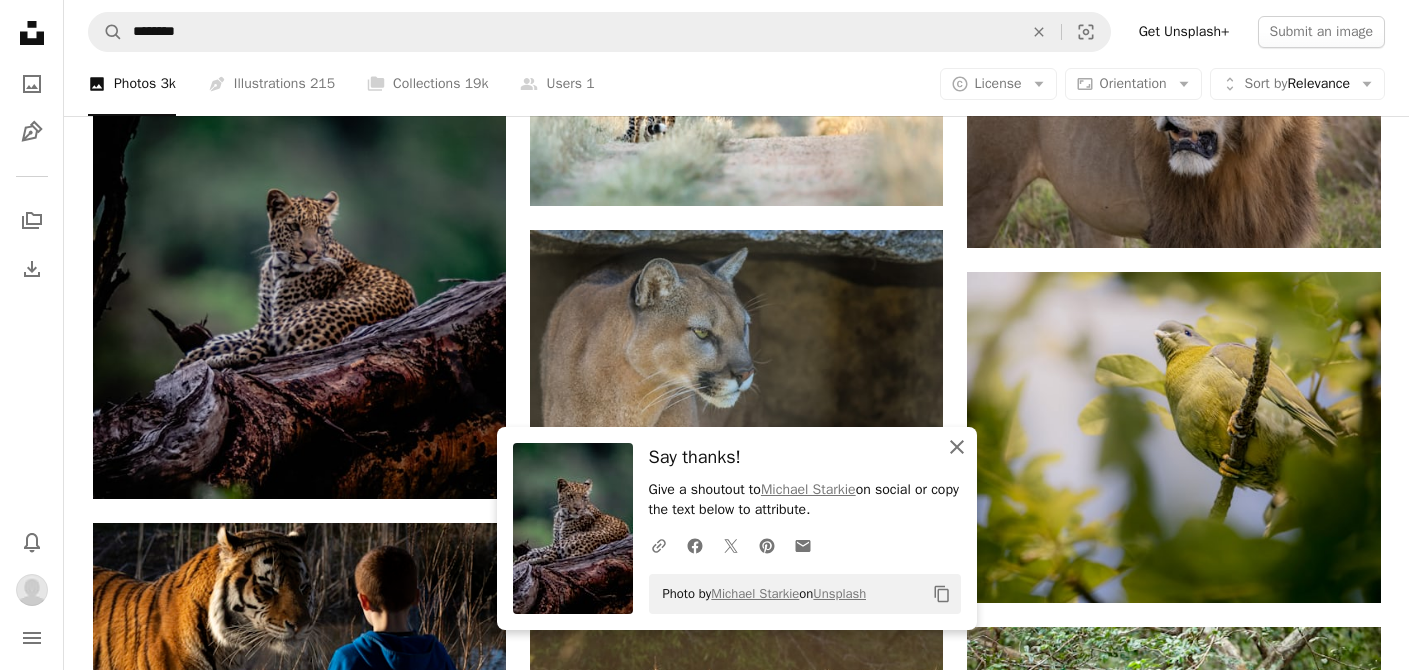 click on "An X shape" 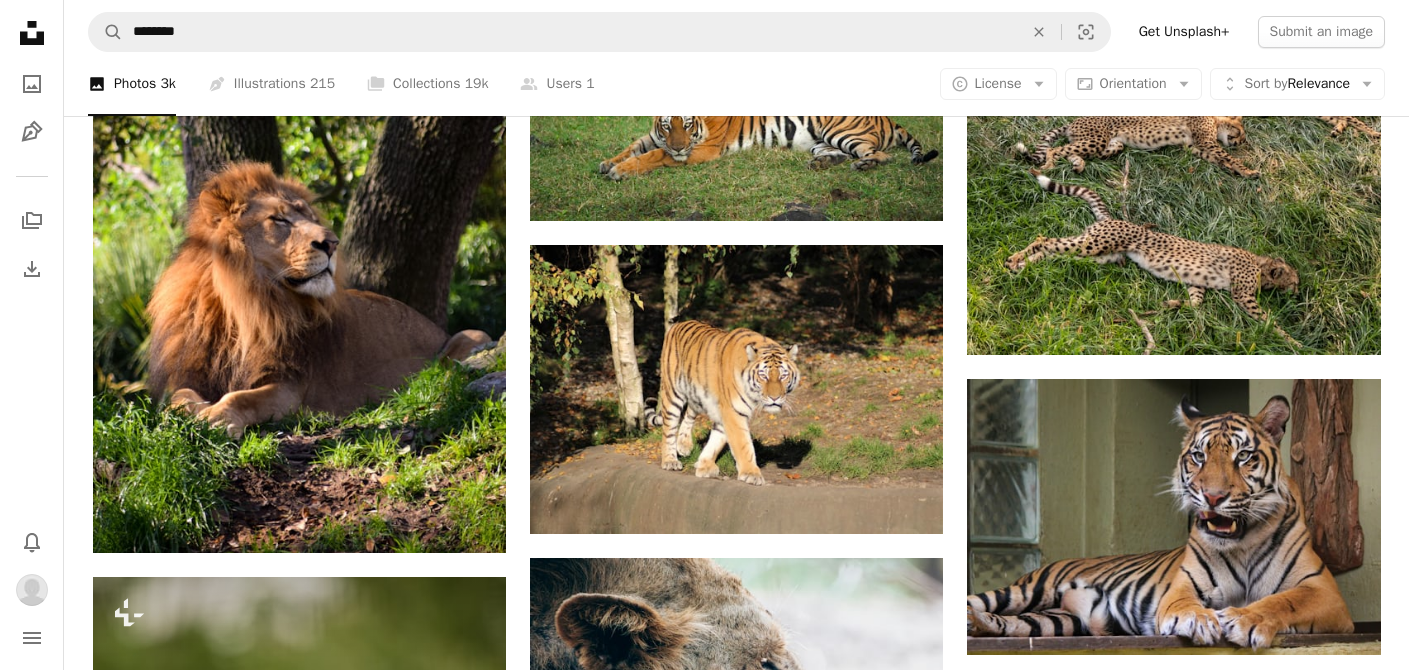 scroll, scrollTop: 26940, scrollLeft: 0, axis: vertical 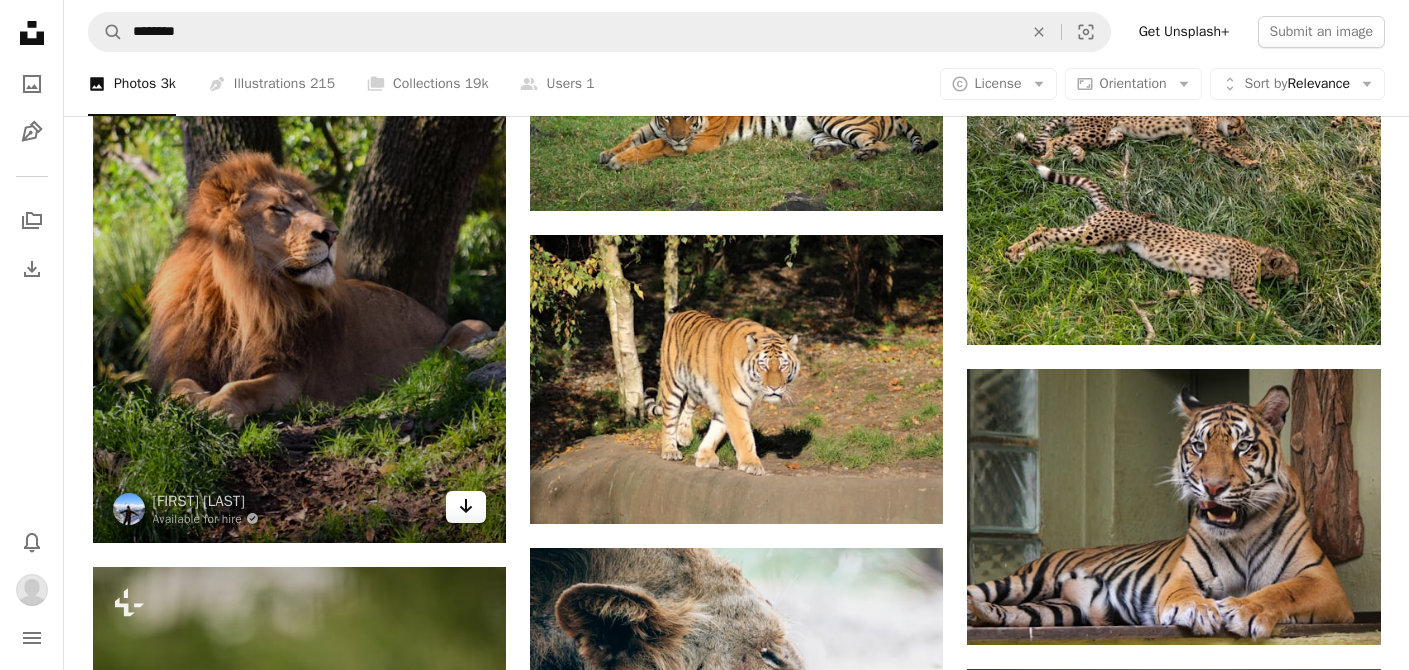 click 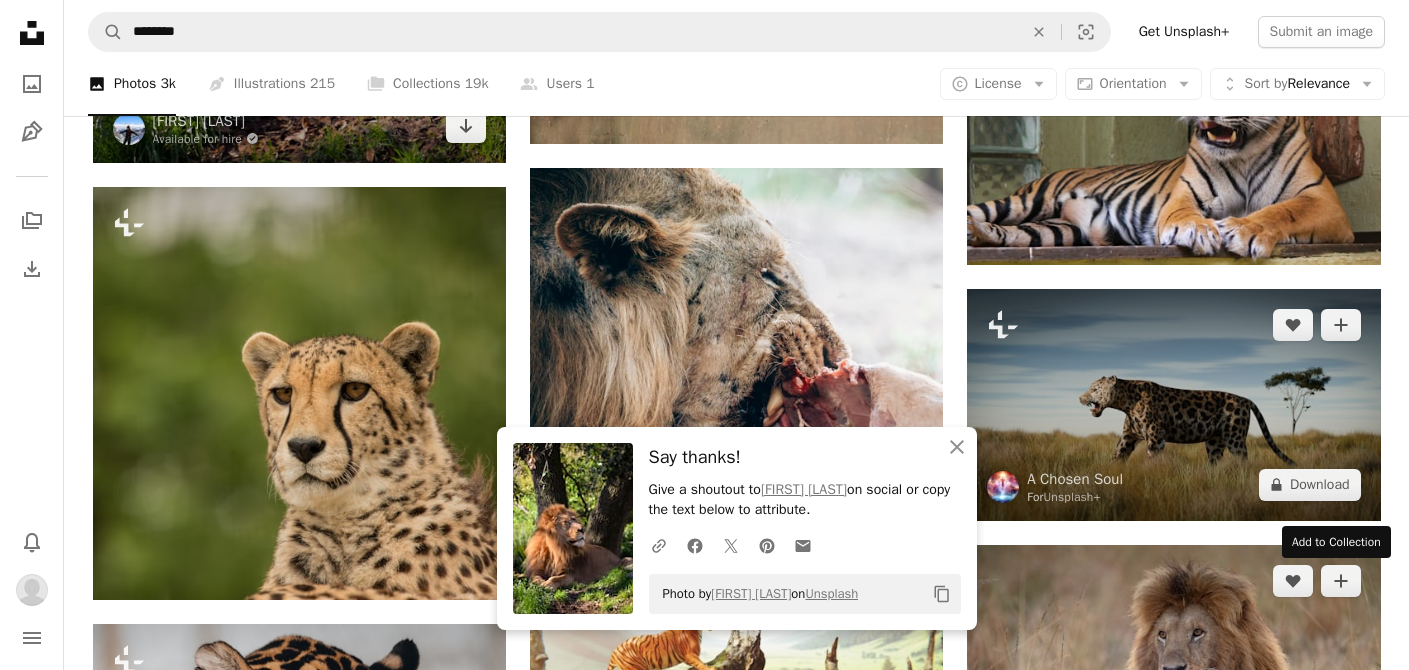 scroll, scrollTop: 27316, scrollLeft: 0, axis: vertical 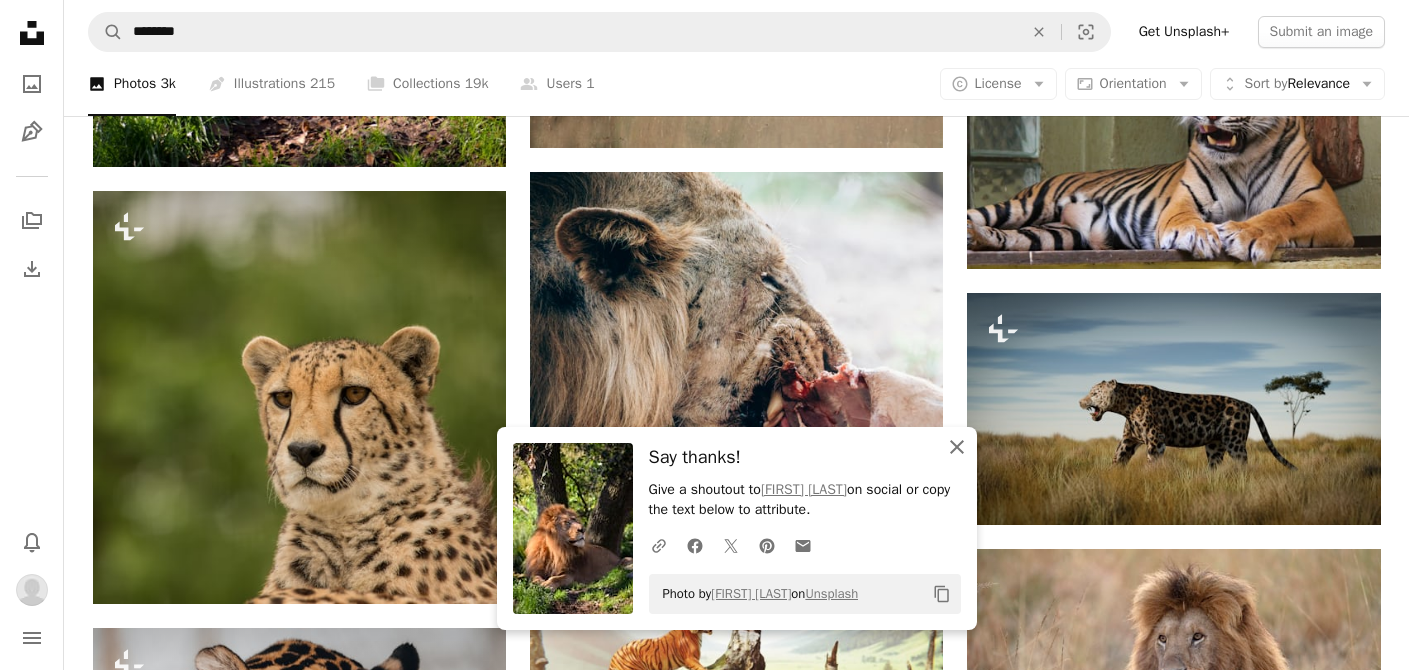 click 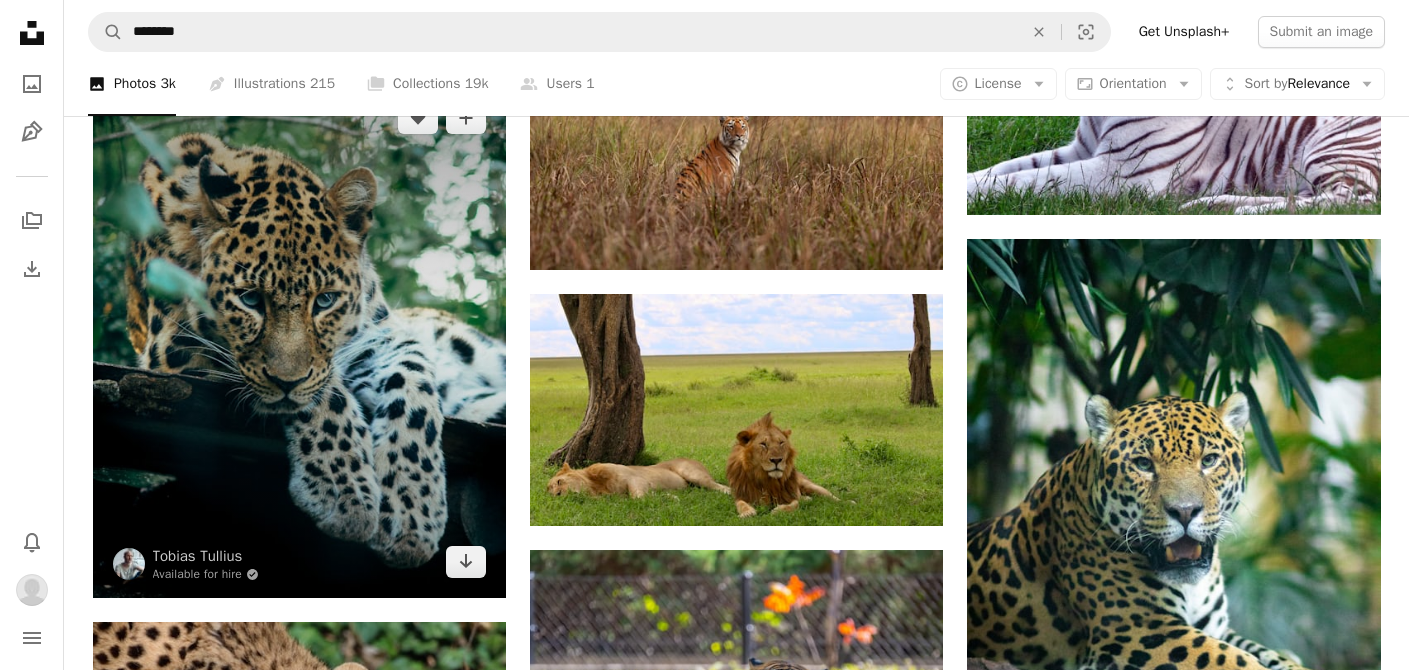 scroll, scrollTop: 30020, scrollLeft: 0, axis: vertical 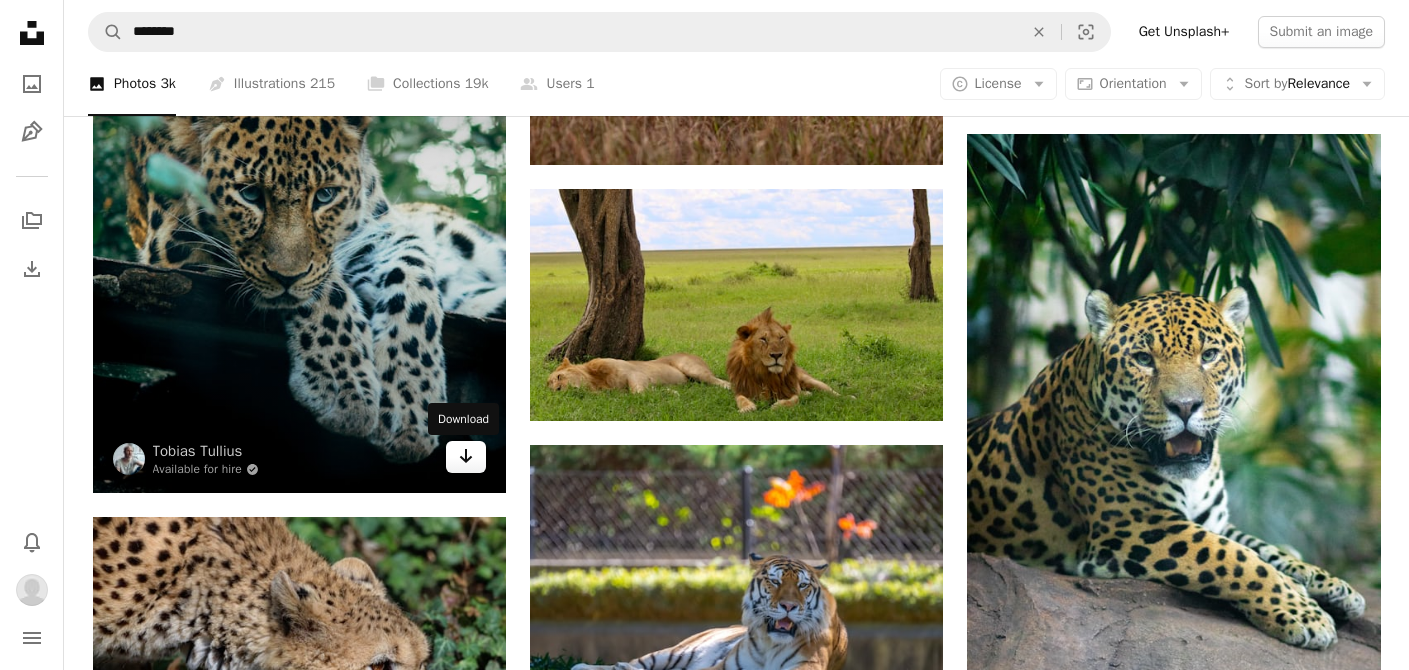 click on "Arrow pointing down" 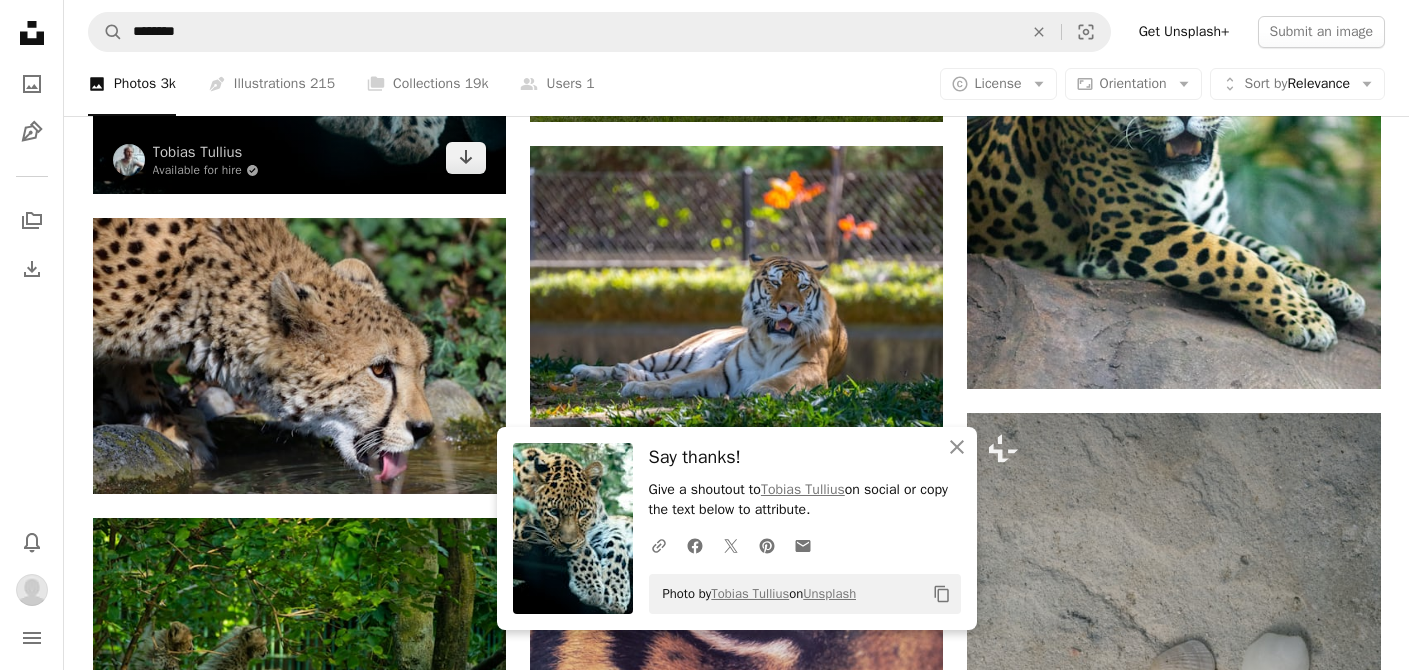 scroll, scrollTop: 30328, scrollLeft: 0, axis: vertical 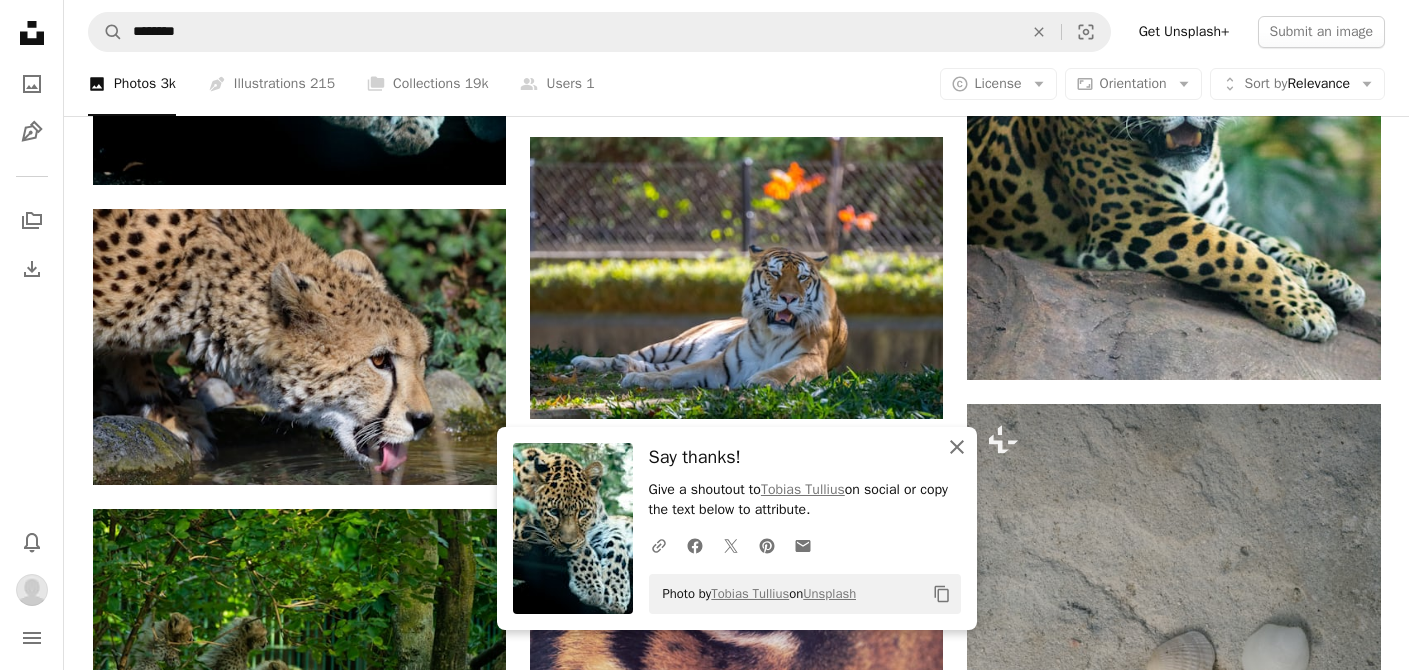 click on "An X shape" 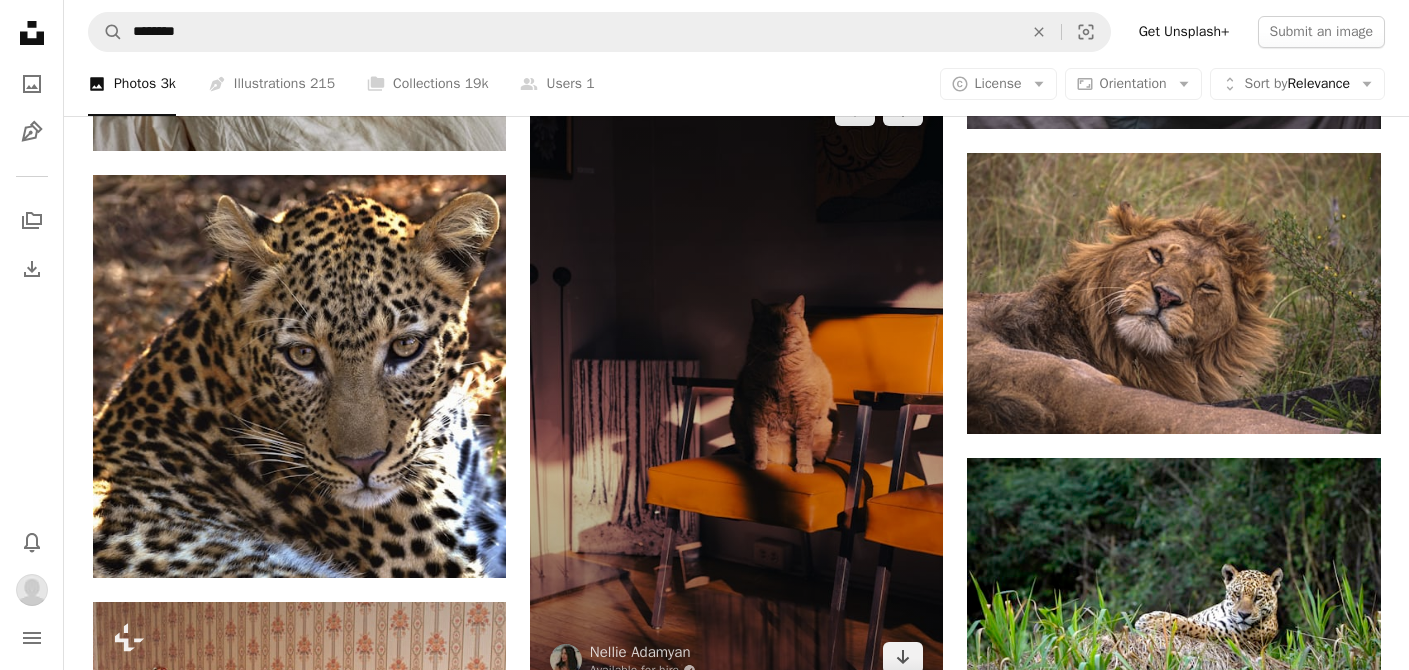 scroll, scrollTop: 32853, scrollLeft: 0, axis: vertical 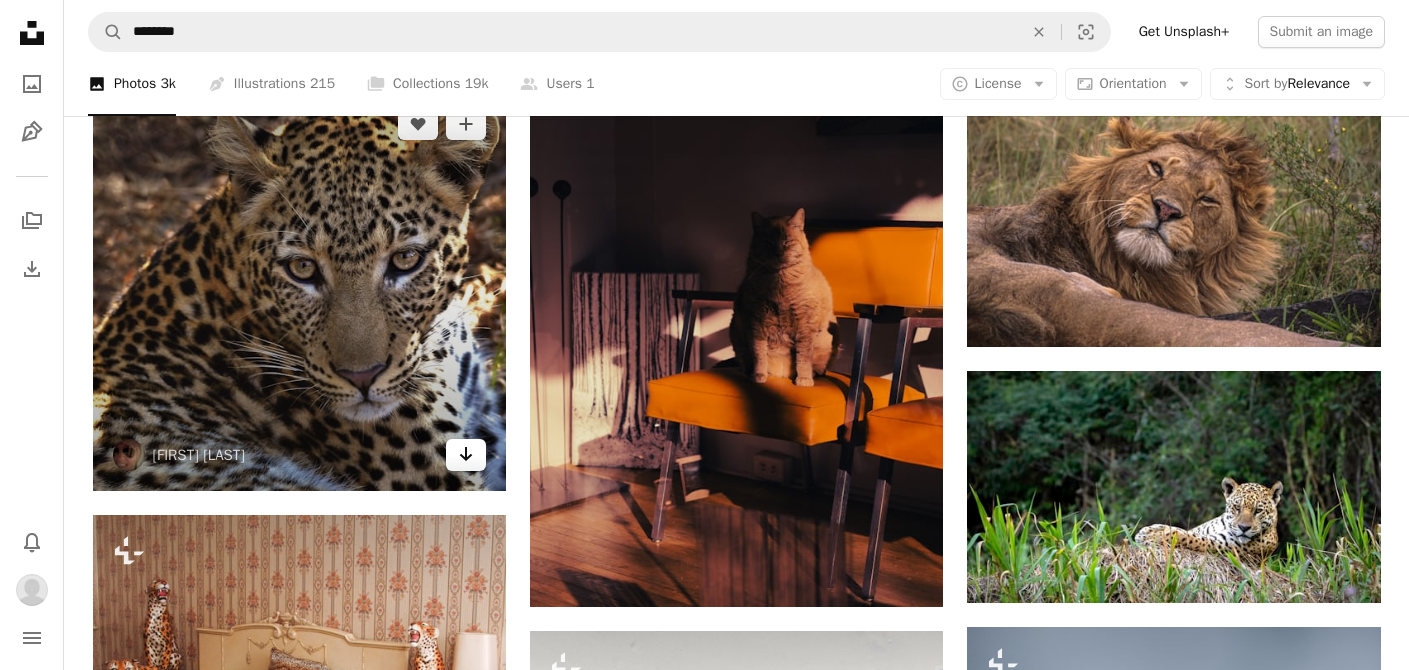 click on "Arrow pointing down" at bounding box center [466, 455] 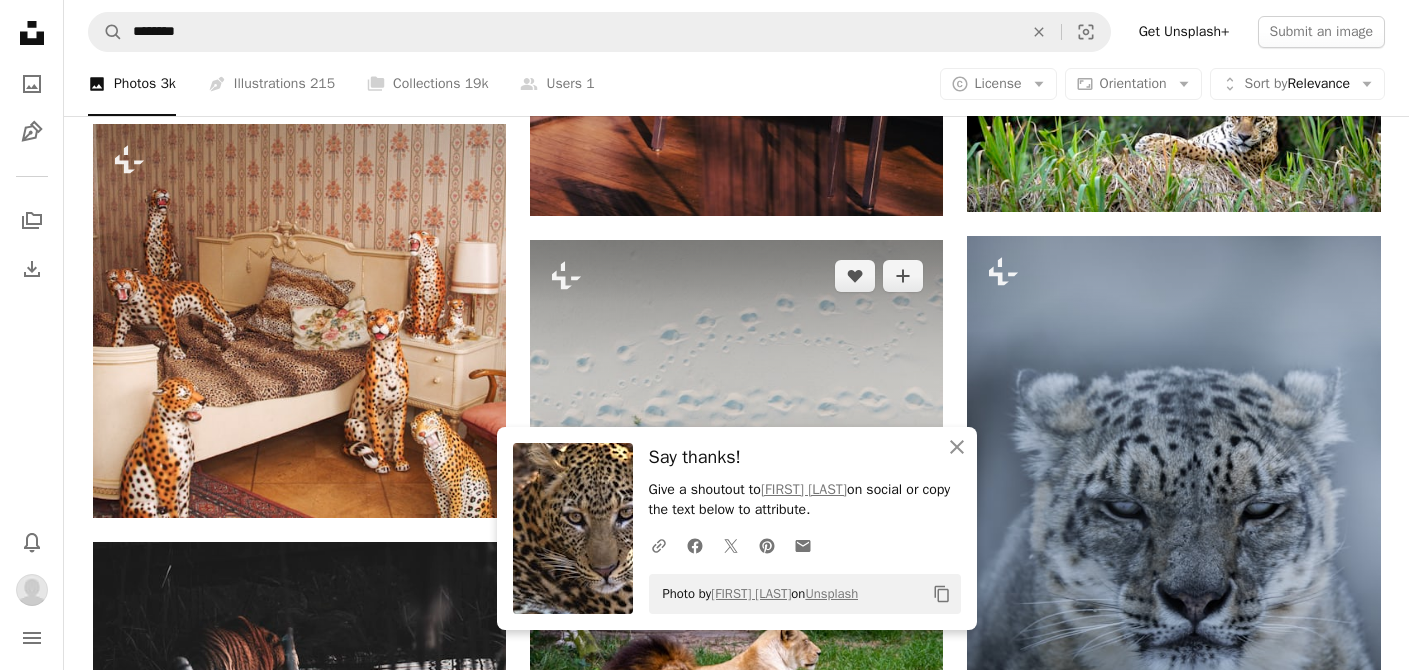 scroll, scrollTop: 33547, scrollLeft: 0, axis: vertical 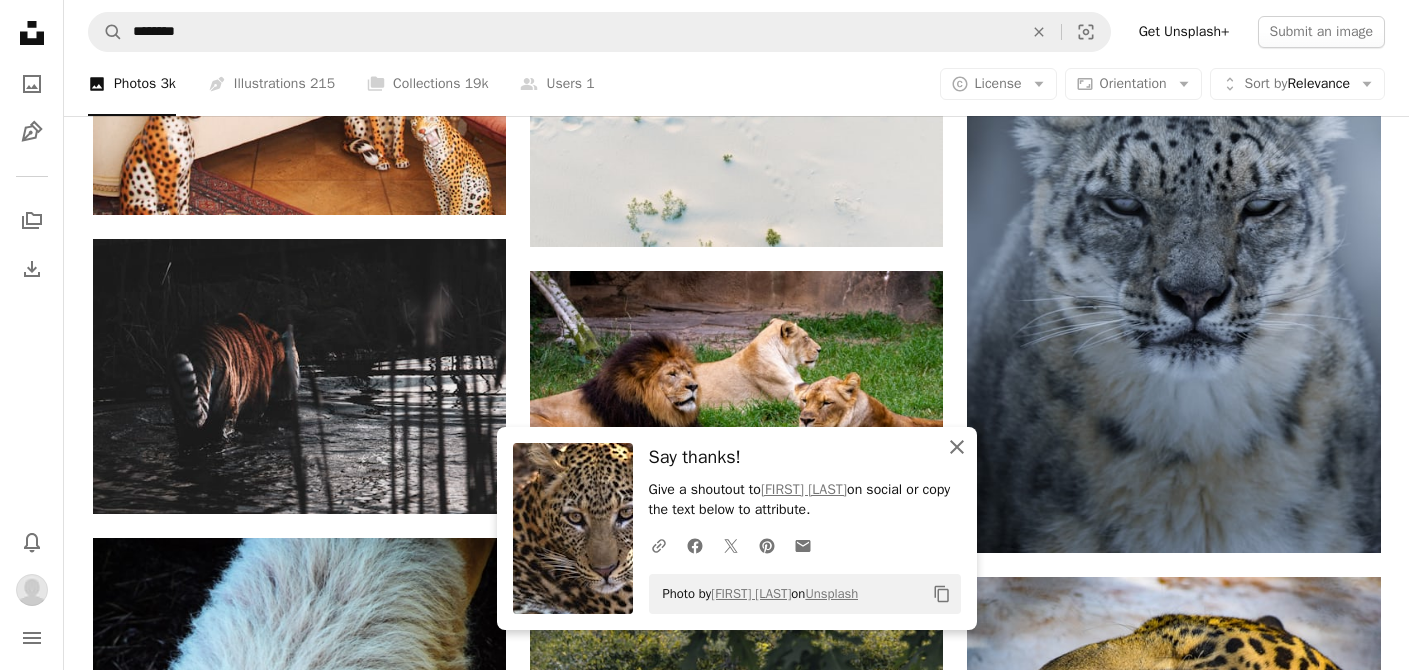 click 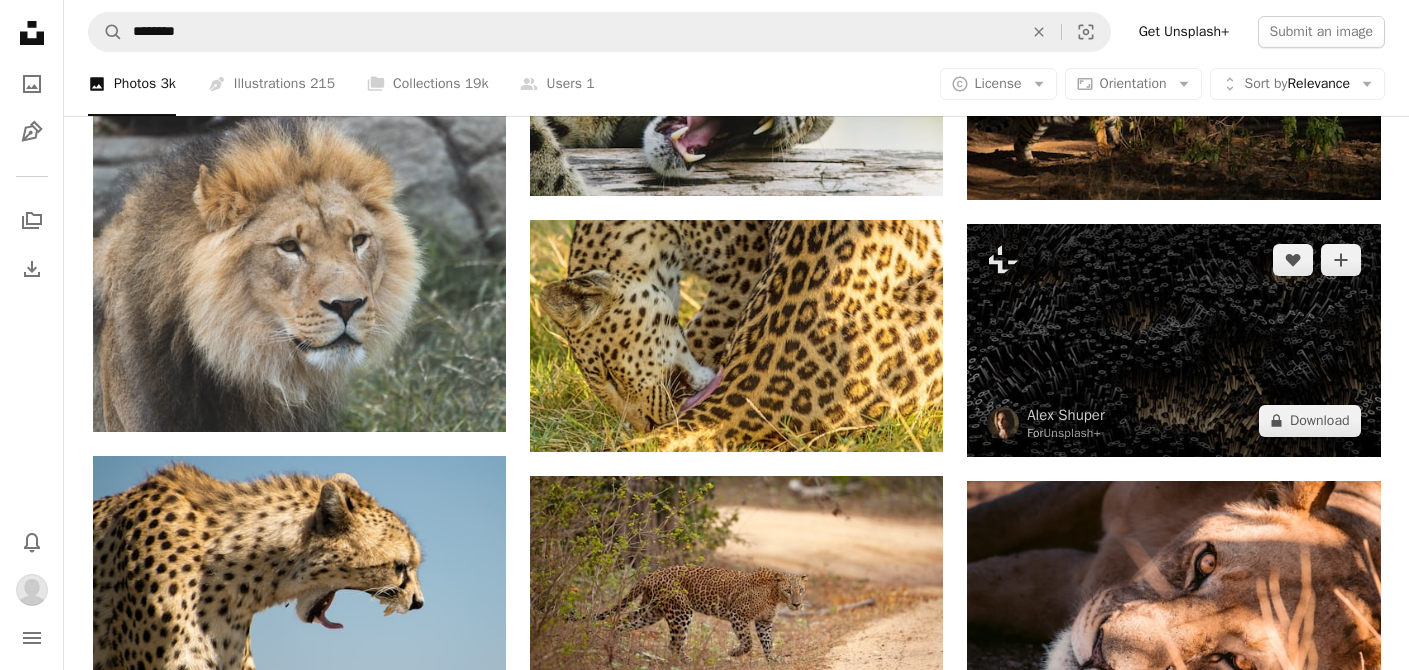 scroll, scrollTop: 36082, scrollLeft: 0, axis: vertical 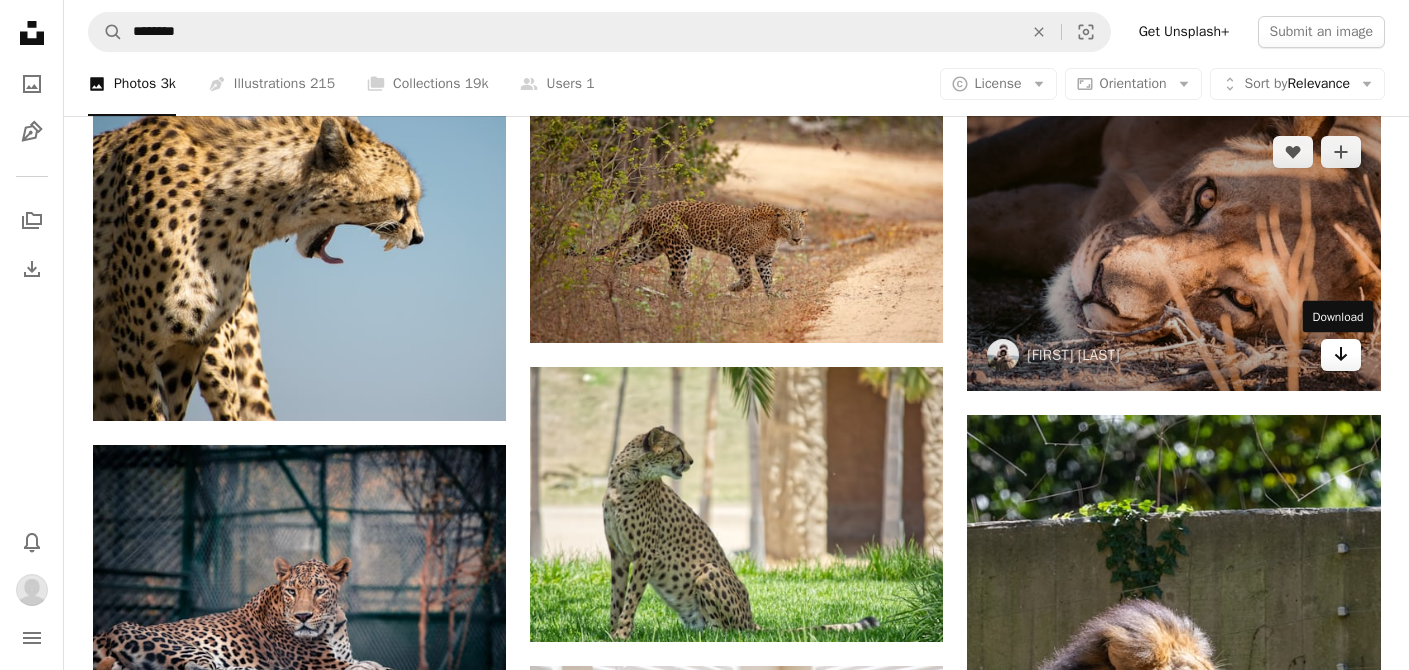 click on "Arrow pointing down" 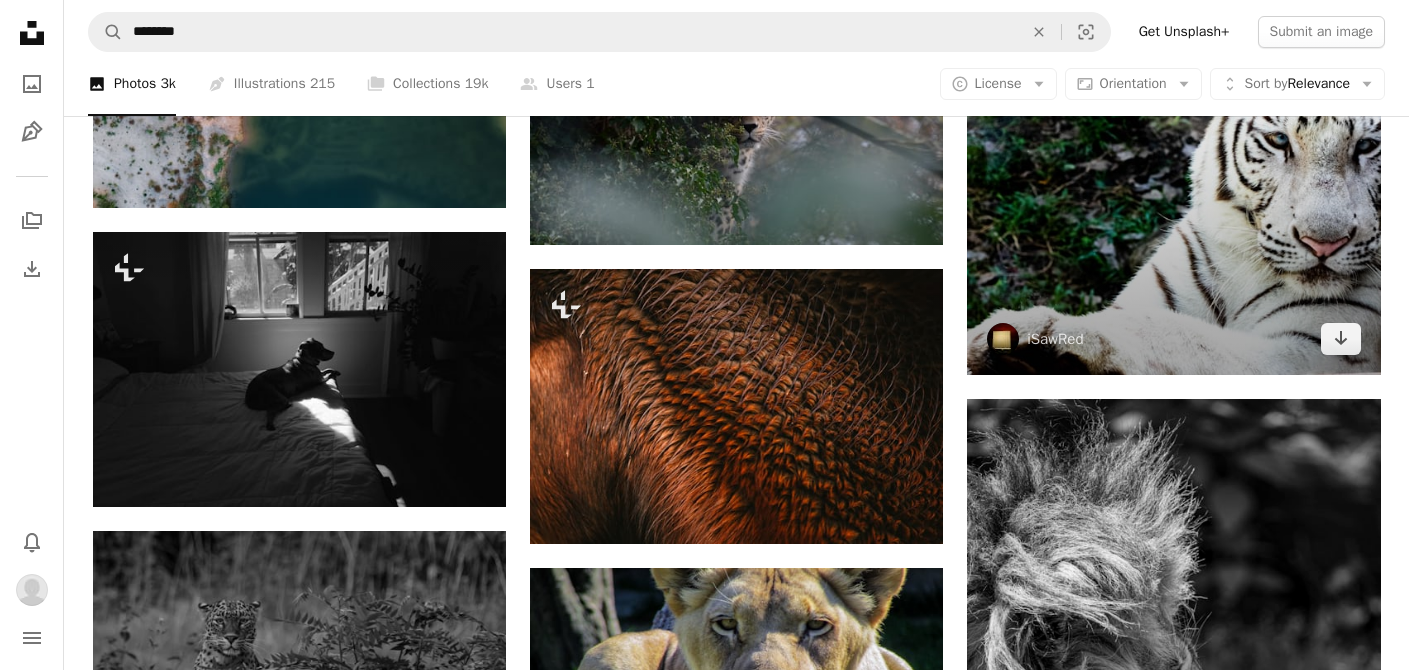 scroll, scrollTop: 37709, scrollLeft: 0, axis: vertical 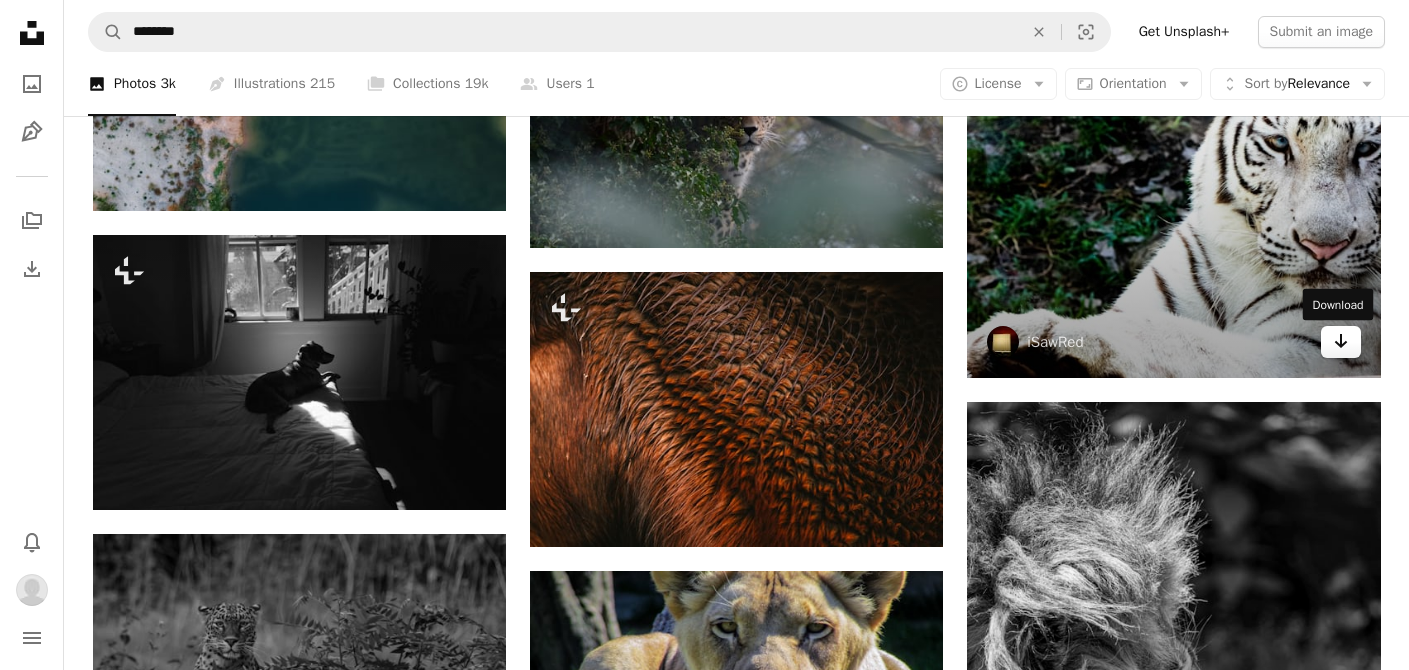 click 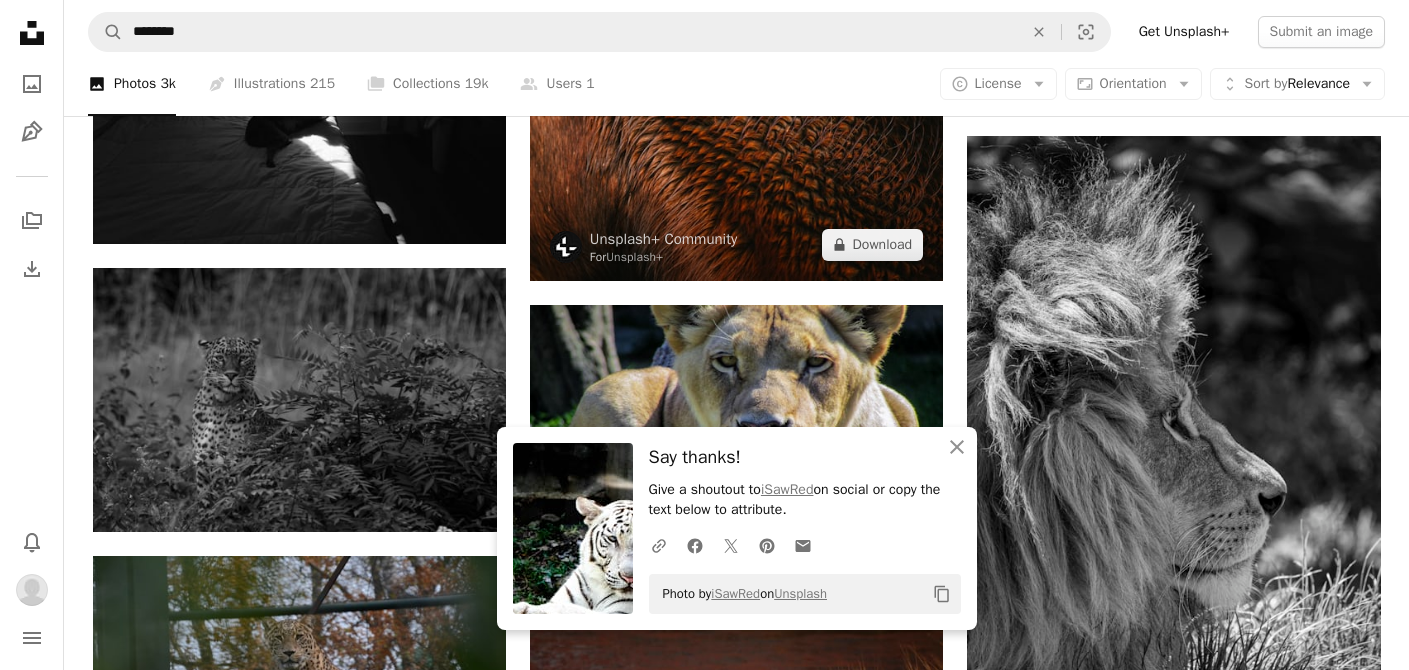scroll, scrollTop: 38034, scrollLeft: 0, axis: vertical 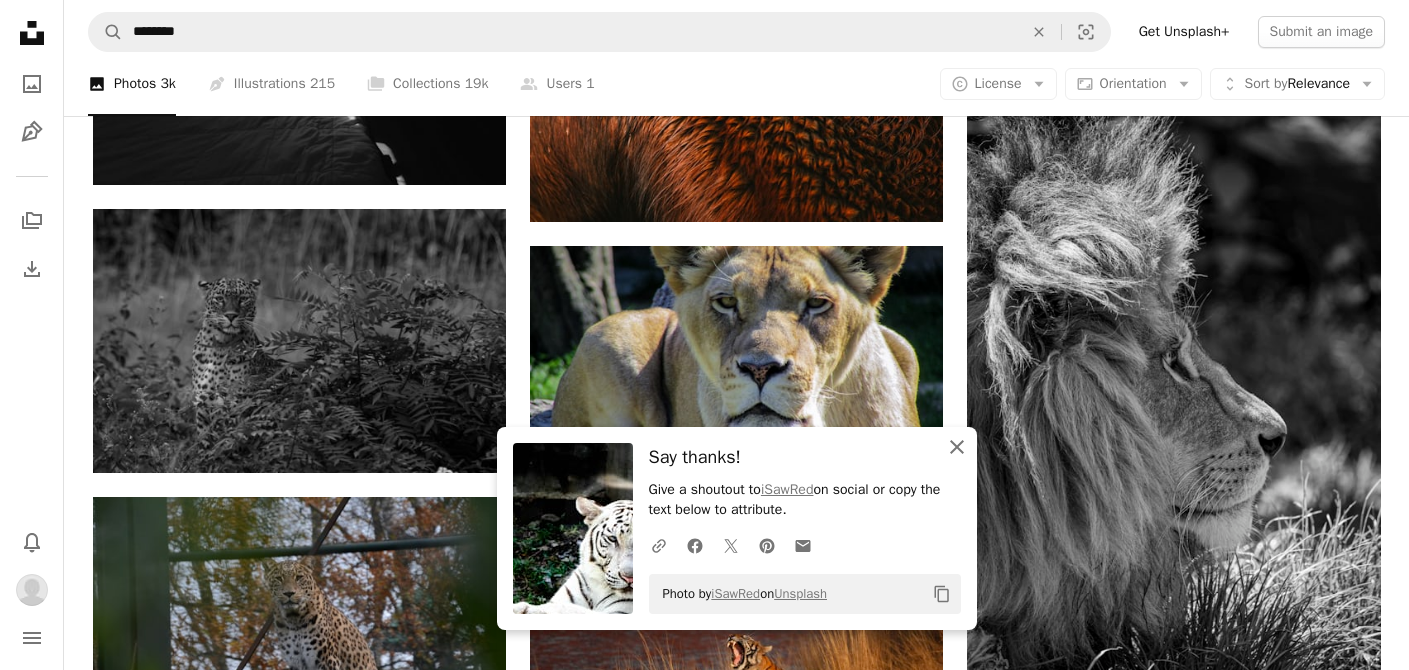 click 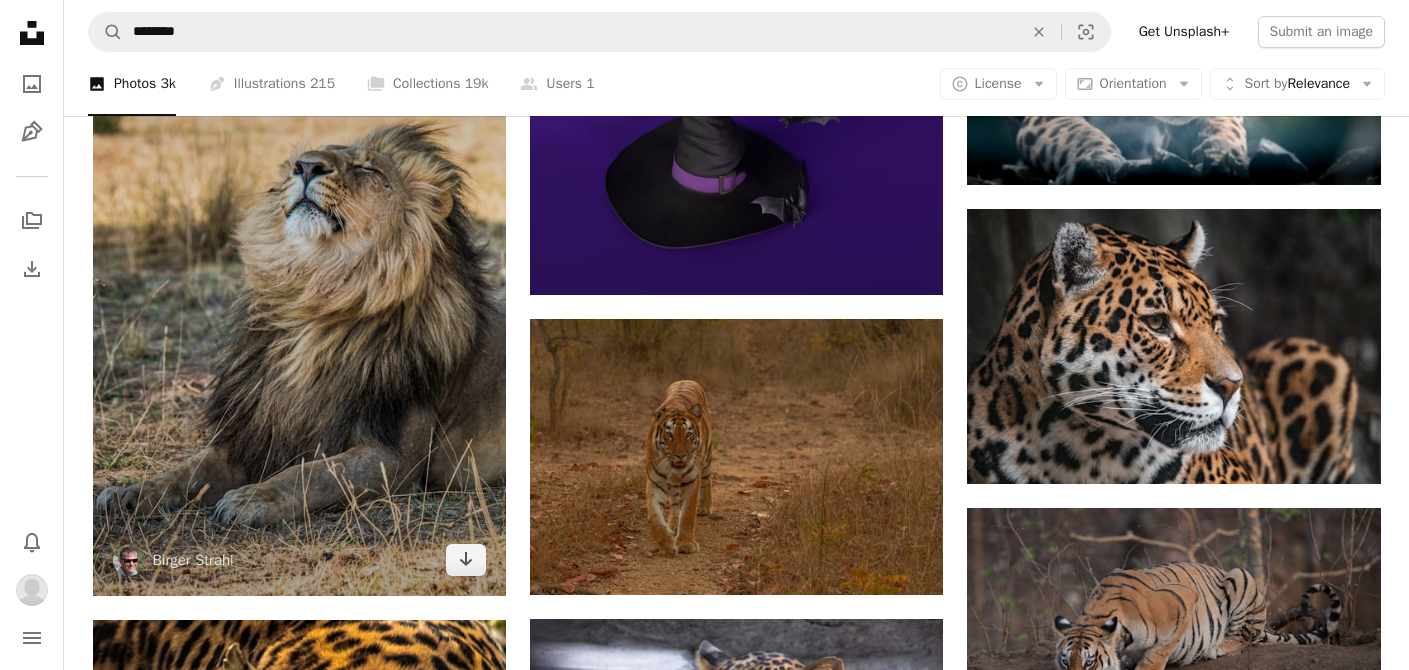 scroll, scrollTop: 40037, scrollLeft: 0, axis: vertical 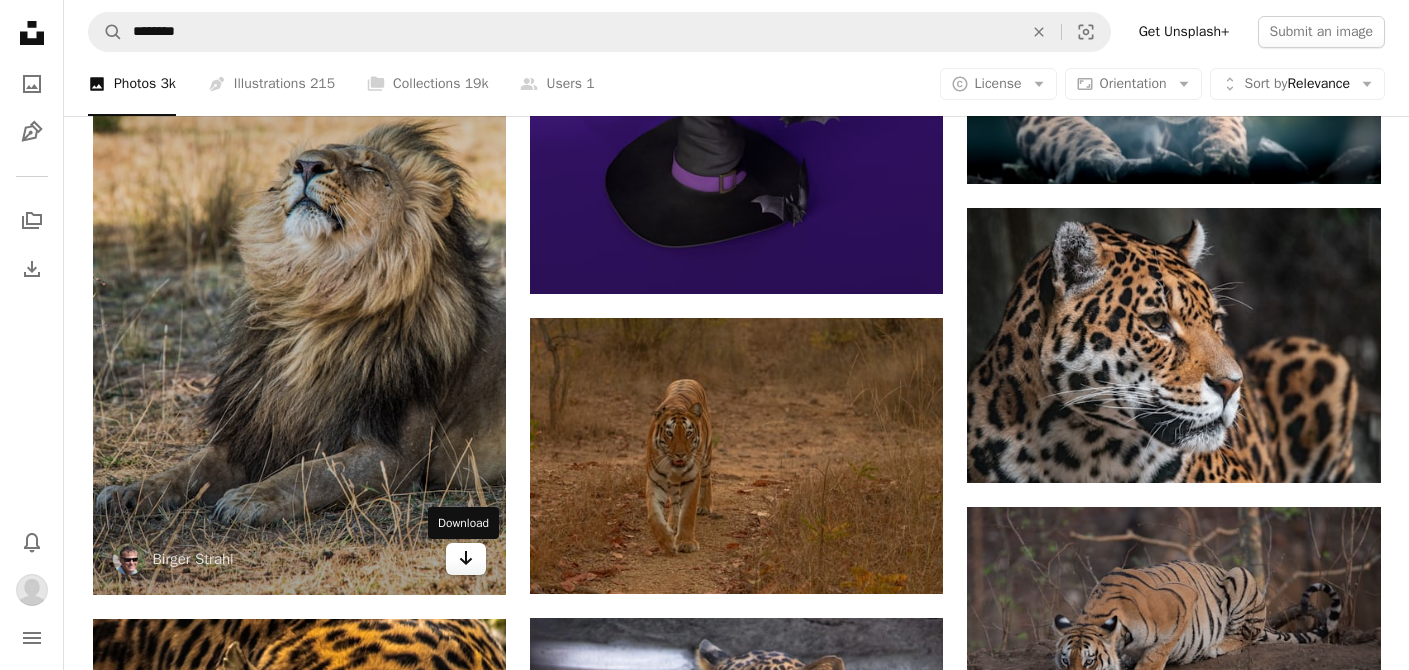click on "Arrow pointing down" 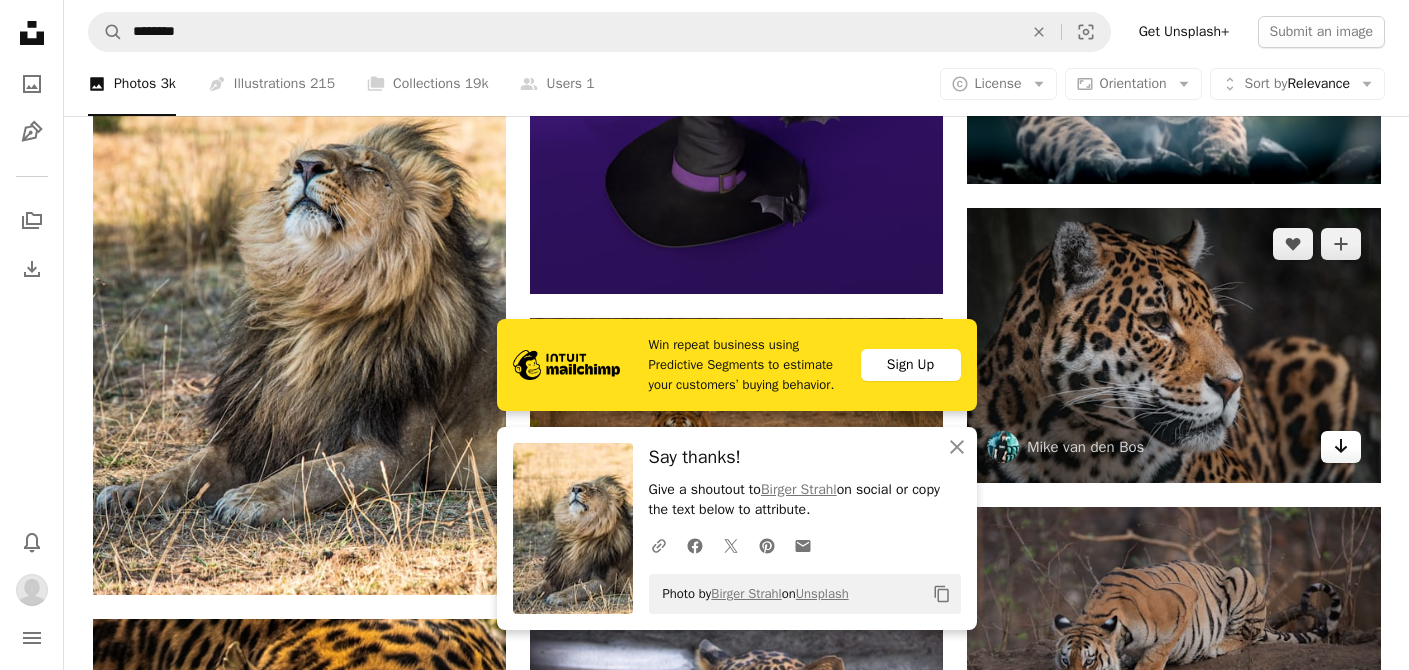 click on "Arrow pointing down" at bounding box center (1341, 447) 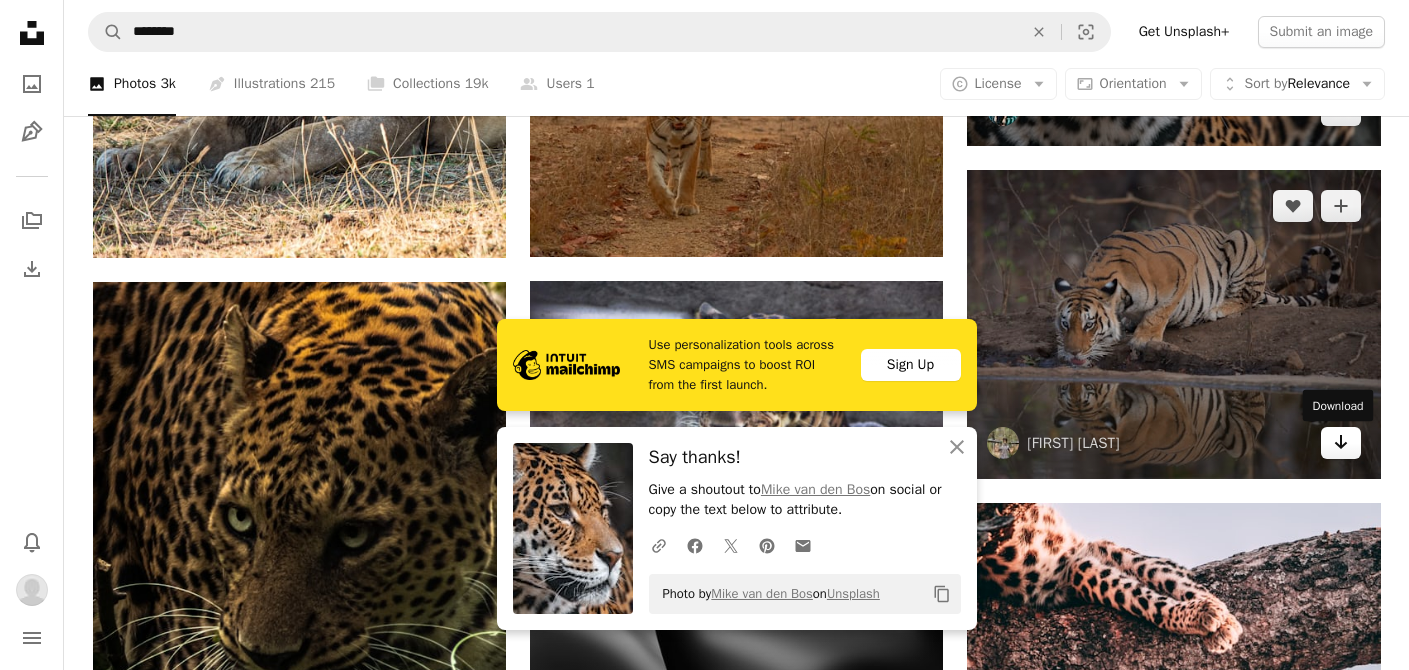 scroll, scrollTop: 40374, scrollLeft: 0, axis: vertical 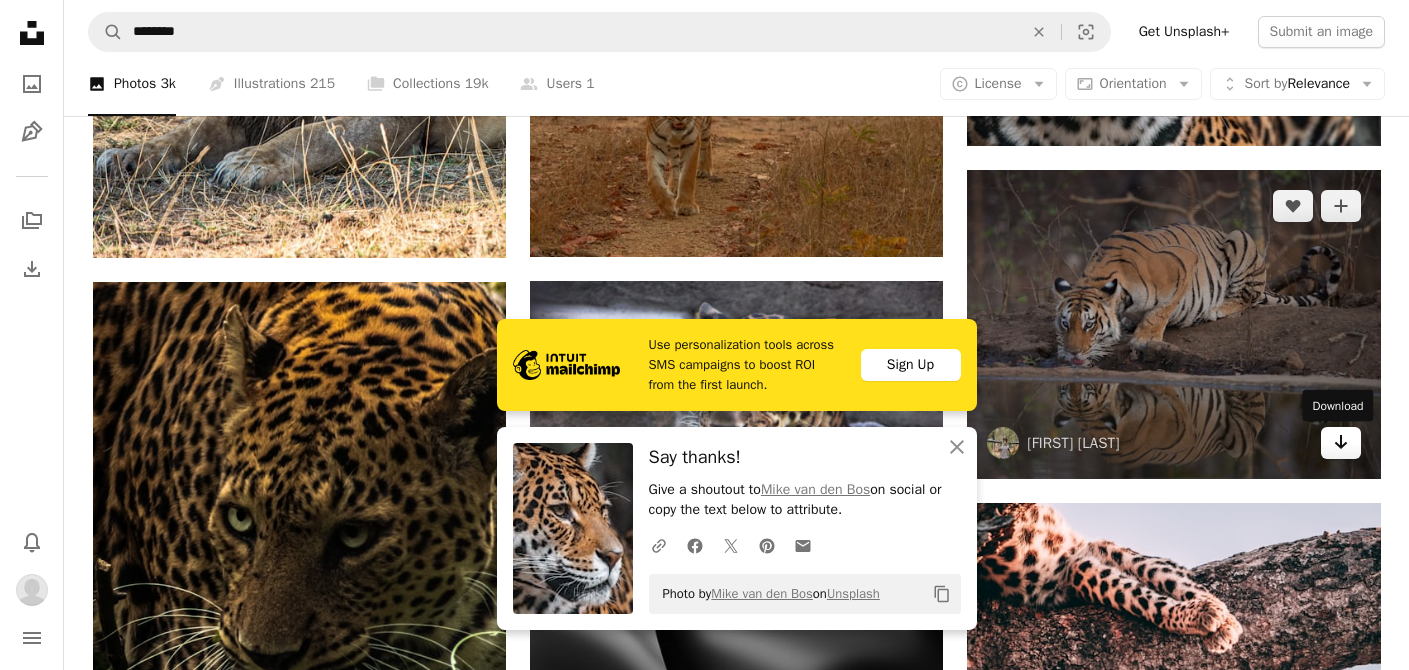 click on "Arrow pointing down" 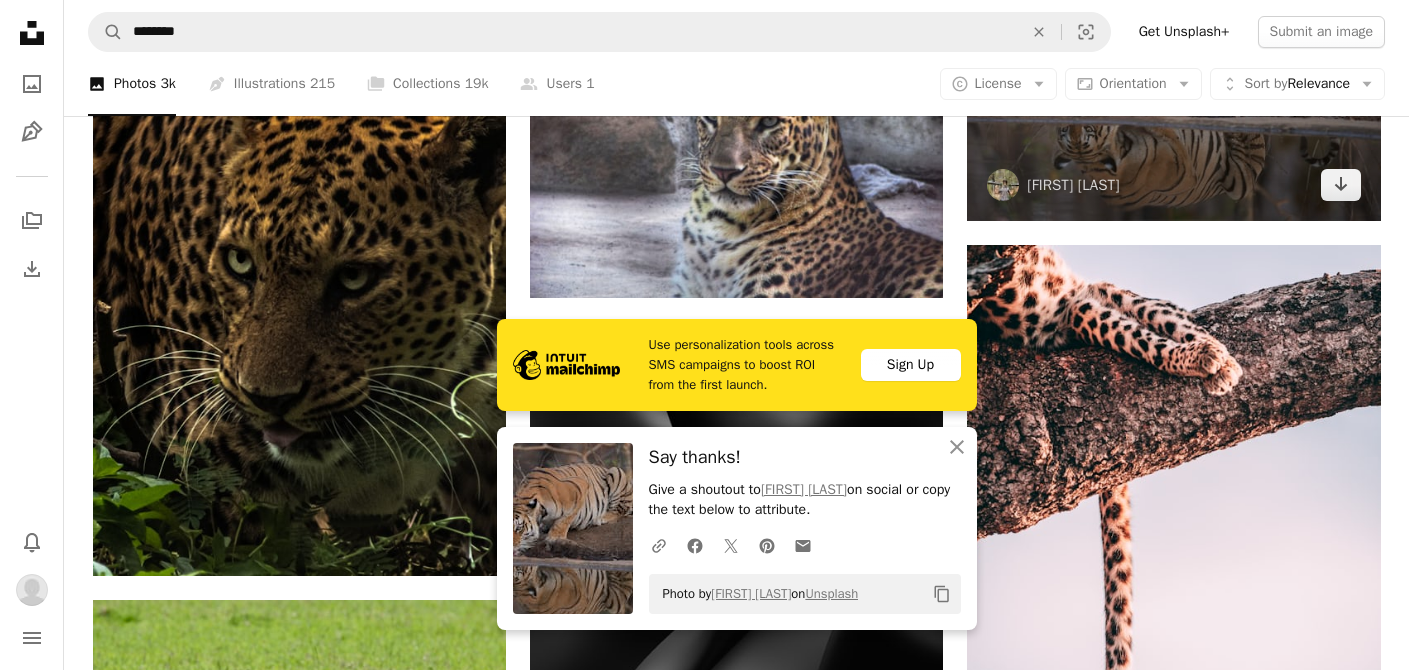 scroll, scrollTop: 40639, scrollLeft: 0, axis: vertical 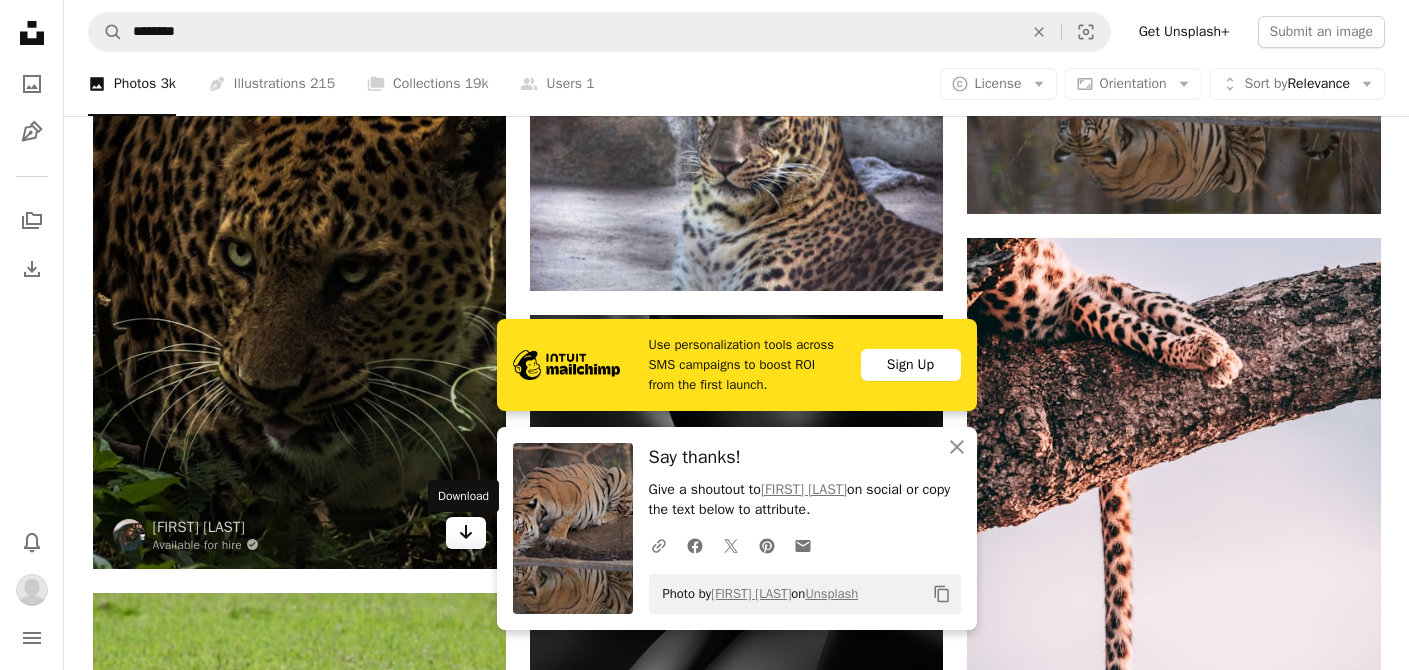 click on "Arrow pointing down" at bounding box center (466, 533) 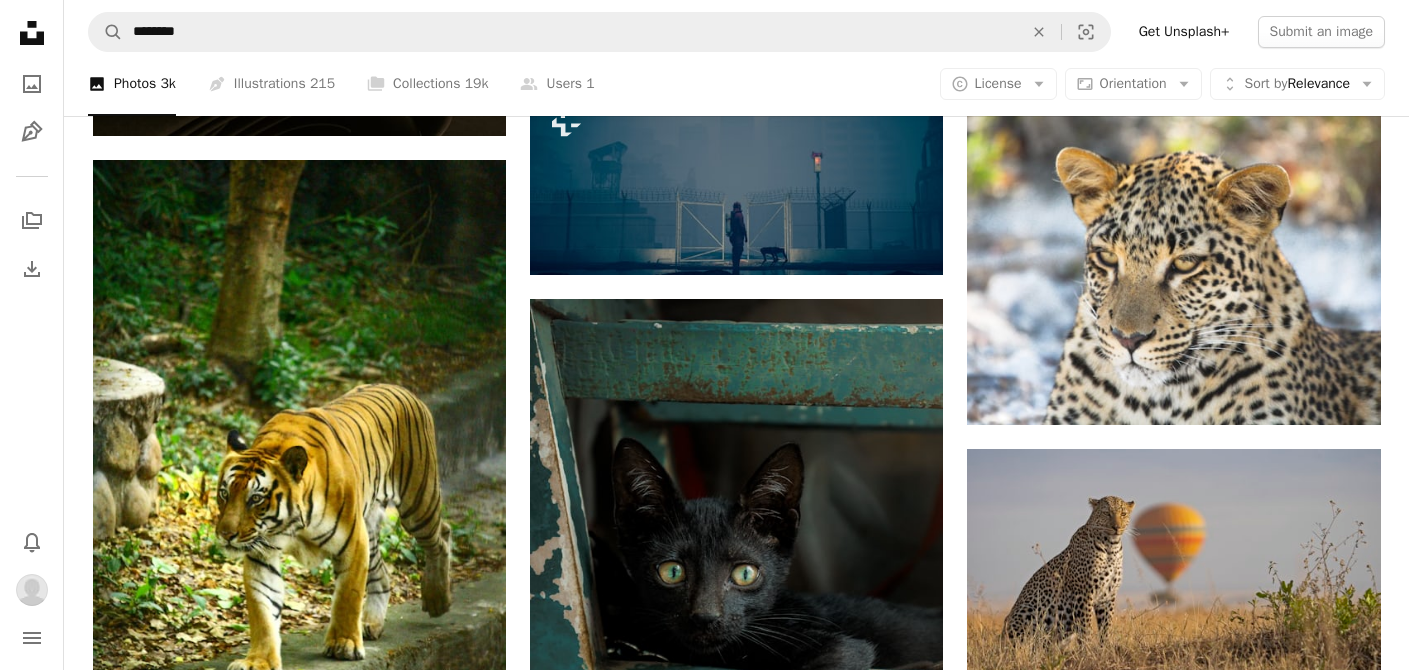 scroll, scrollTop: 45692, scrollLeft: 0, axis: vertical 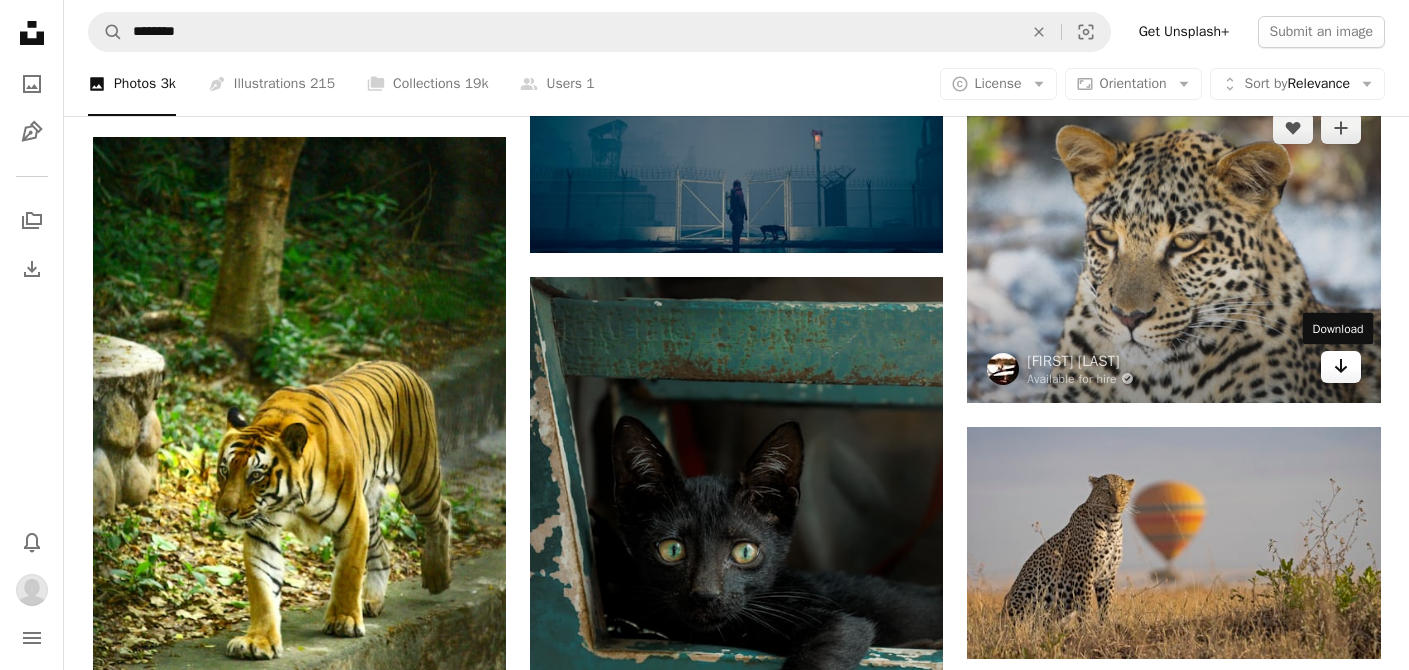 click on "Arrow pointing down" 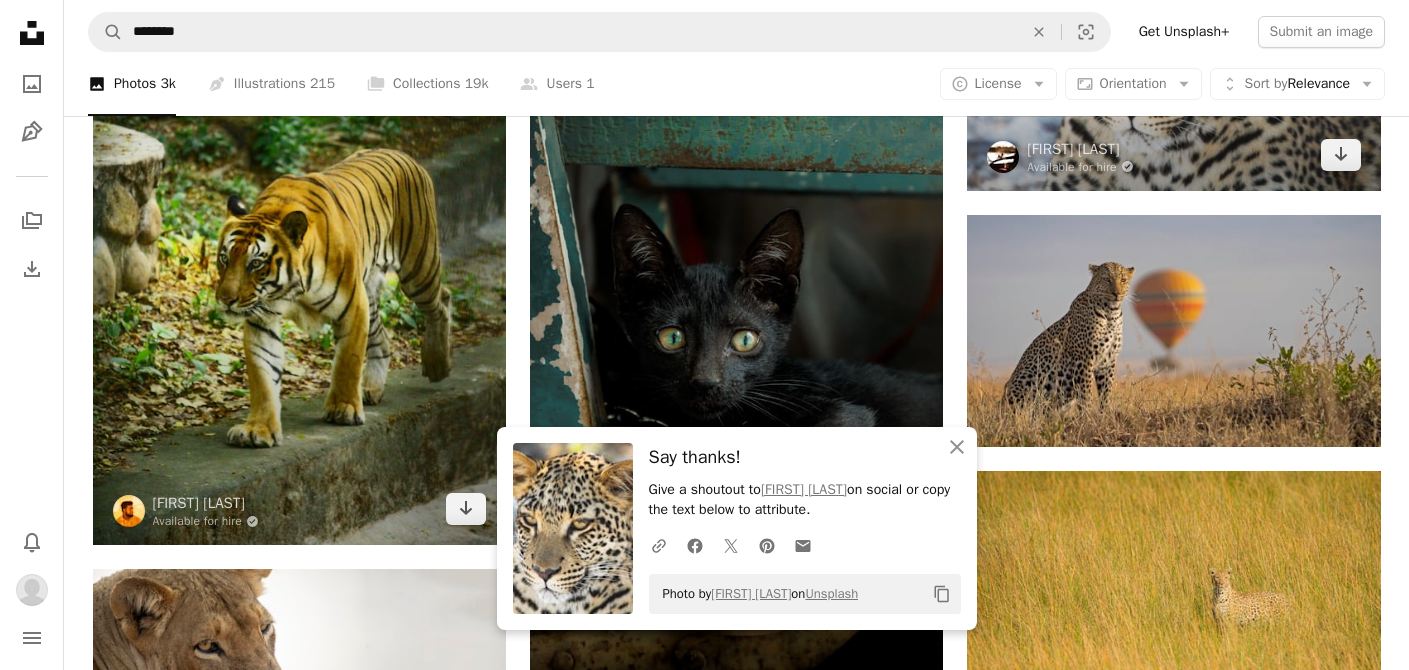scroll, scrollTop: 46124, scrollLeft: 0, axis: vertical 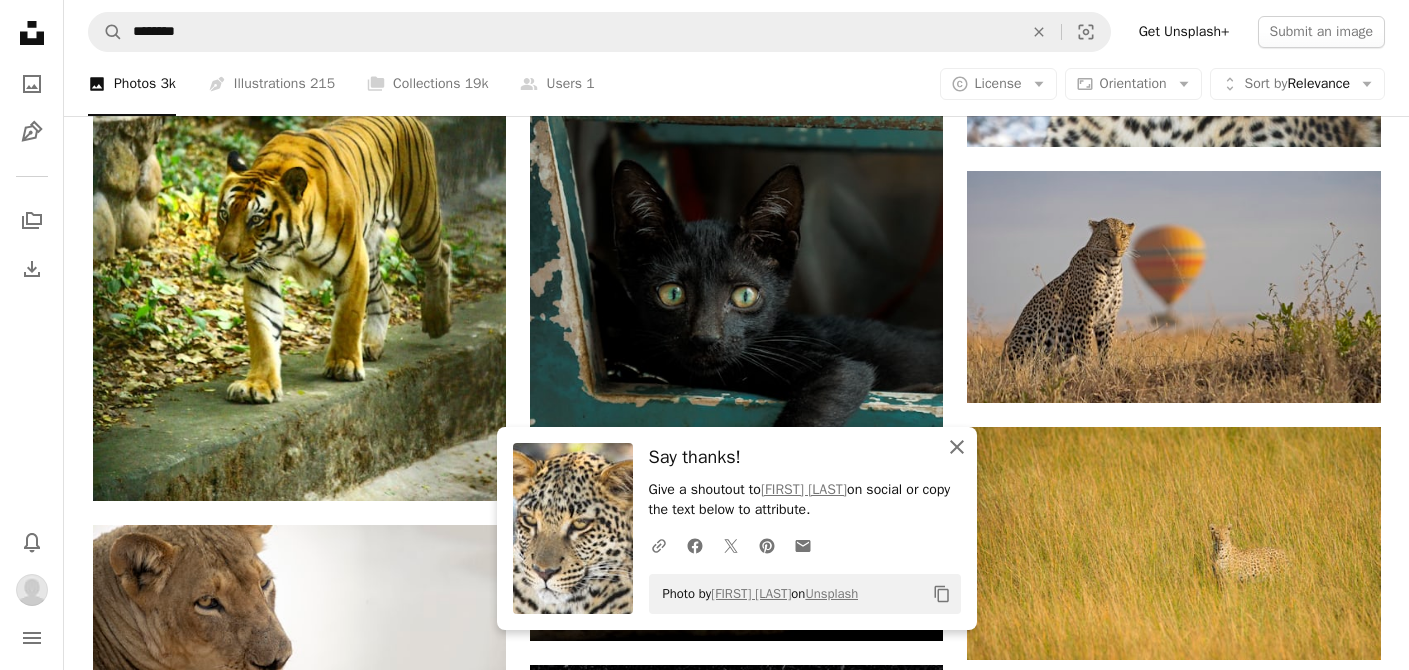 click 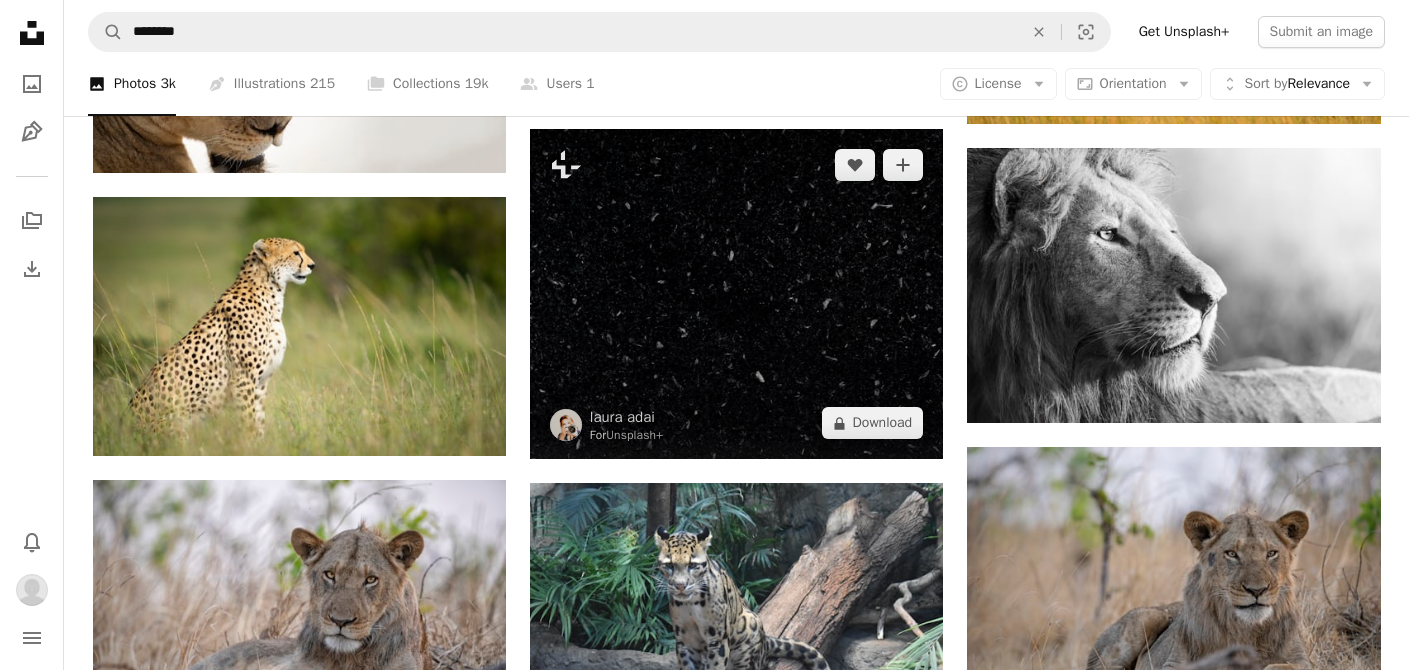 scroll, scrollTop: 46877, scrollLeft: 0, axis: vertical 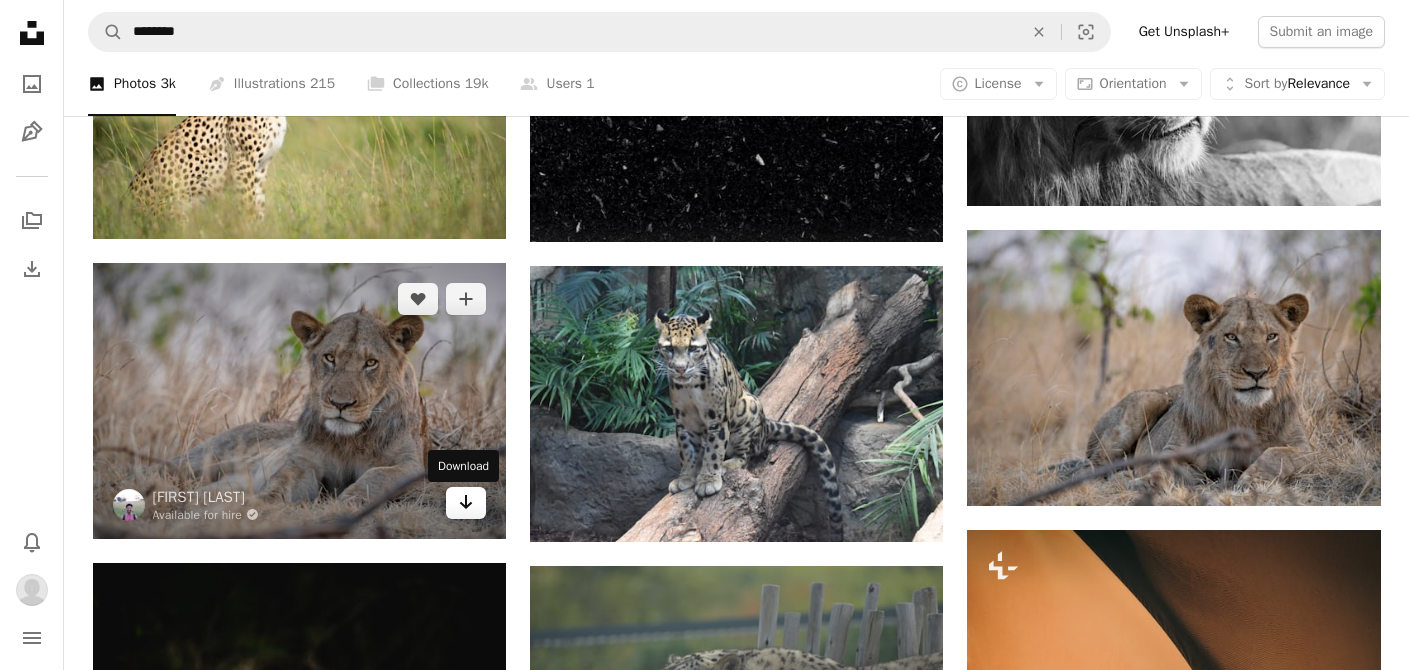 click on "Arrow pointing down" 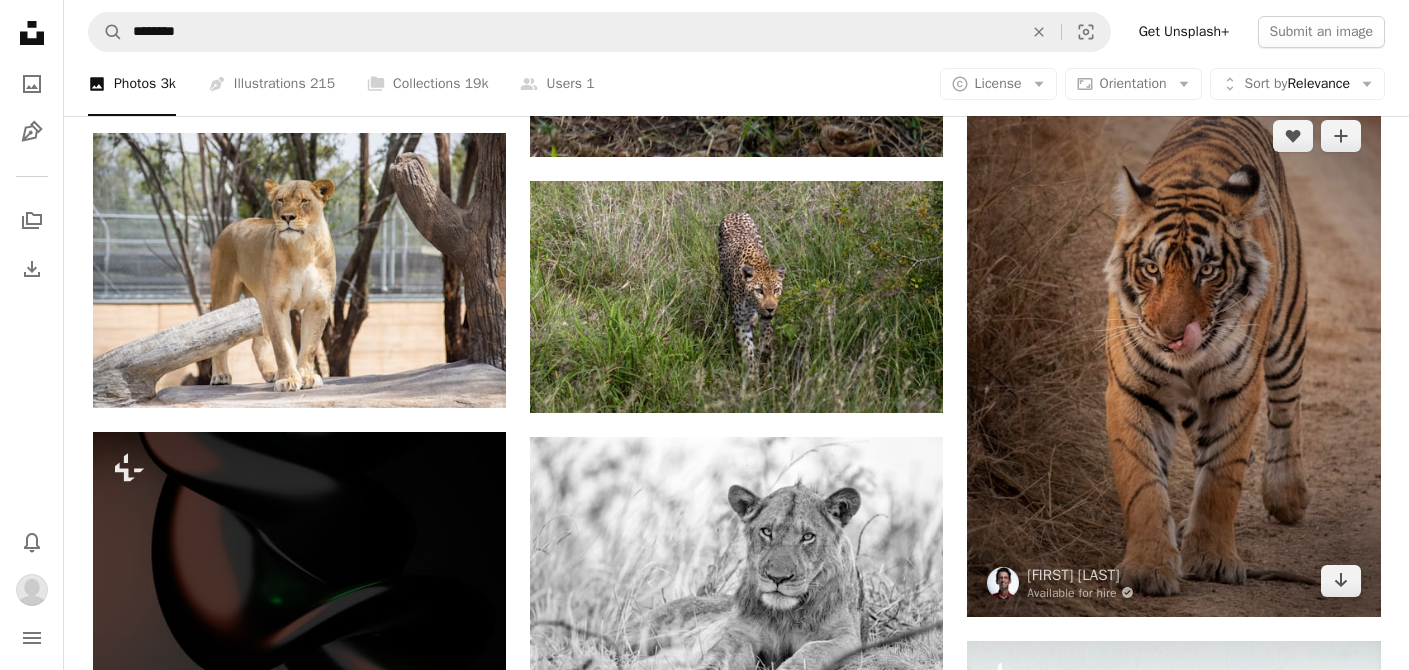 scroll, scrollTop: 48208, scrollLeft: 0, axis: vertical 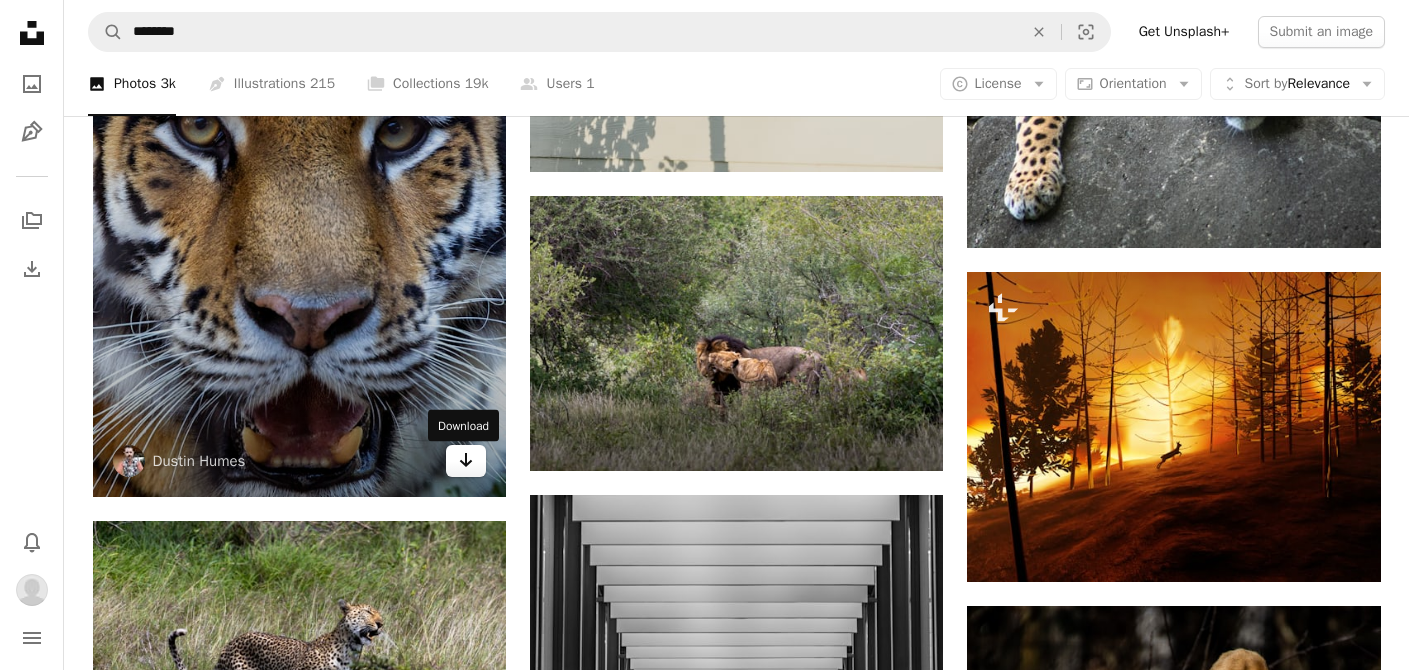 click on "Arrow pointing down" at bounding box center [466, 461] 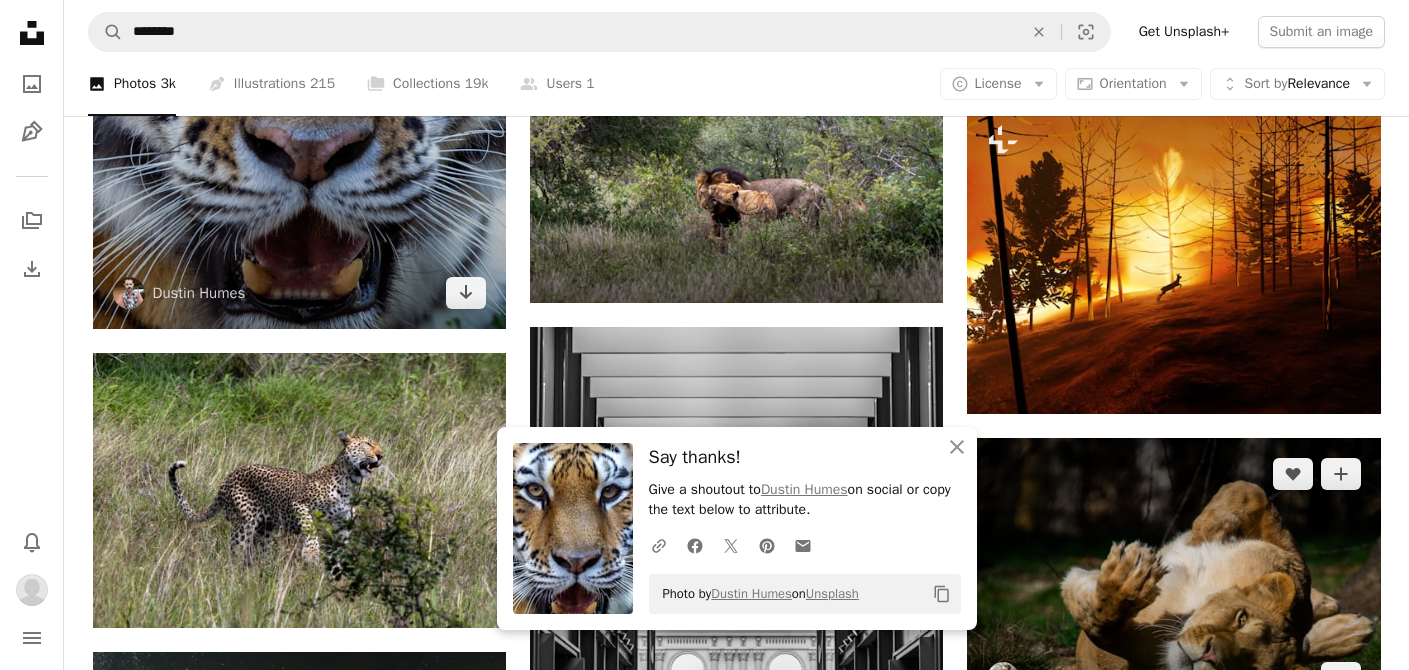 scroll, scrollTop: 51035, scrollLeft: 0, axis: vertical 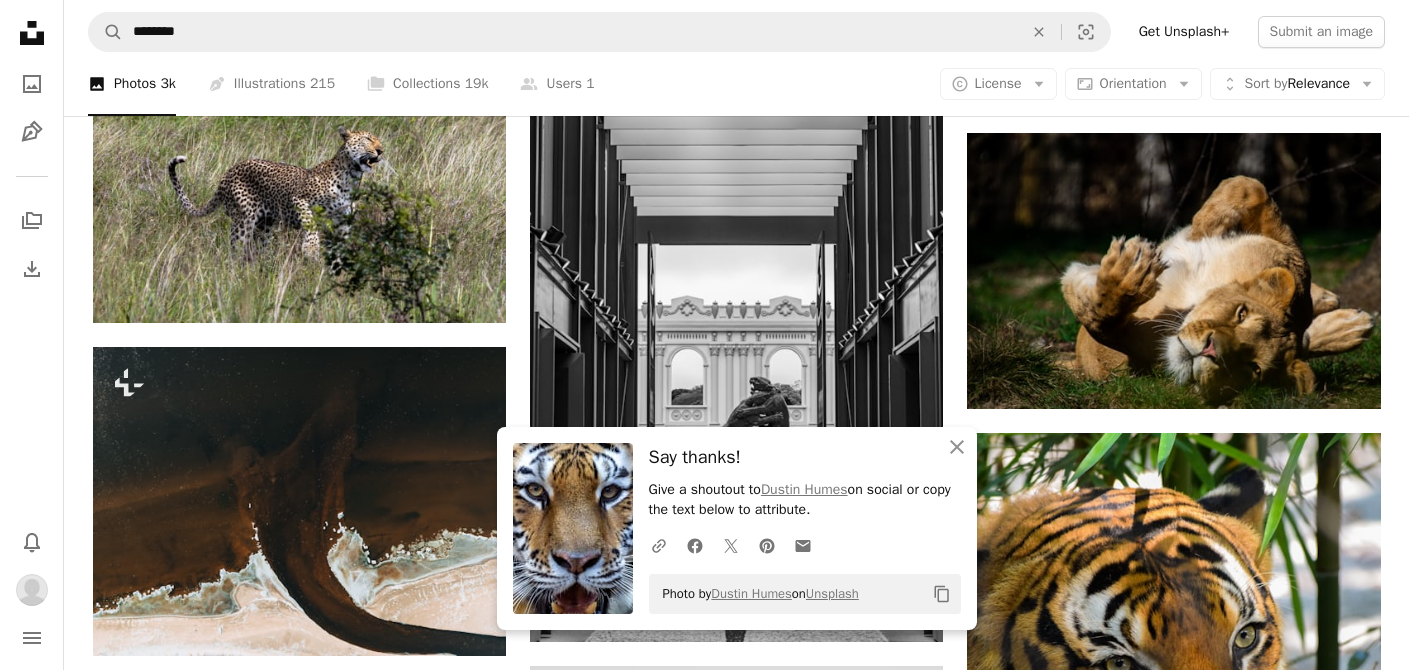 click on "Plus sign for Unsplash+ A heart A plus sign [FIRST] [LAST] For  Unsplash+ A lock   Download A heart A plus sign [FIRST] [LAST] Available for hire A checkmark inside of a circle Arrow pointing down A heart A plus sign [FIRST] [LAST] Available for hire A checkmark inside of a circle Arrow pointing down A heart A plus sign [FIRST] [LAST] Arrow pointing down A heart A plus sign [FIRST] [LAST] Arrow pointing down A heart A plus sign [FIRST] [LAST] Available for hire A checkmark inside of a circle A heart A plus sign [FIRST] [LAST] Available for hire A checkmark inside of a circle Arrow pointing down A heart A plus sign [FIRST] [LAST] Available for hire A checkmark inside of a circle Arrow pointing down A heart A plus sign [FIRST] [LAST] Available for hire A checkmark inside of a circle Arrow pointing down Squarespace: get projects, get paid Get Started A heart A plus sign [FIRST] [LAST] A heart A heart" at bounding box center [737, -23603] 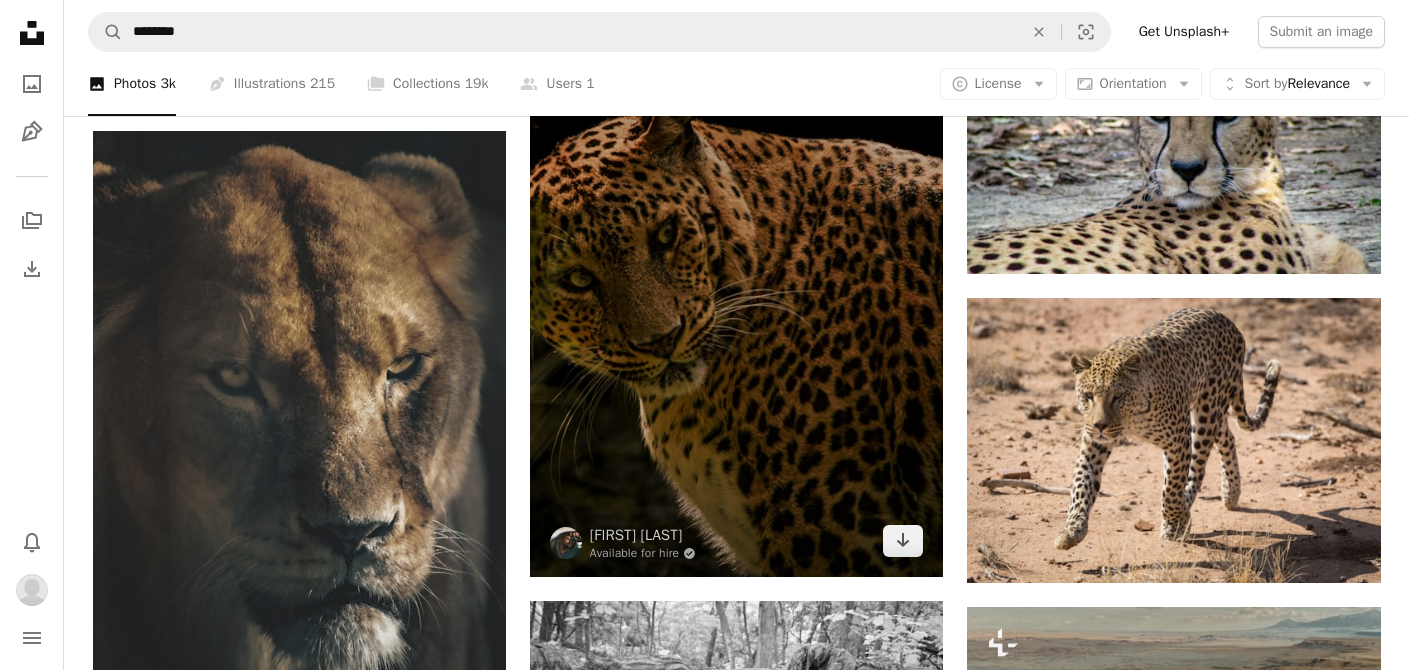 scroll, scrollTop: 52935, scrollLeft: 0, axis: vertical 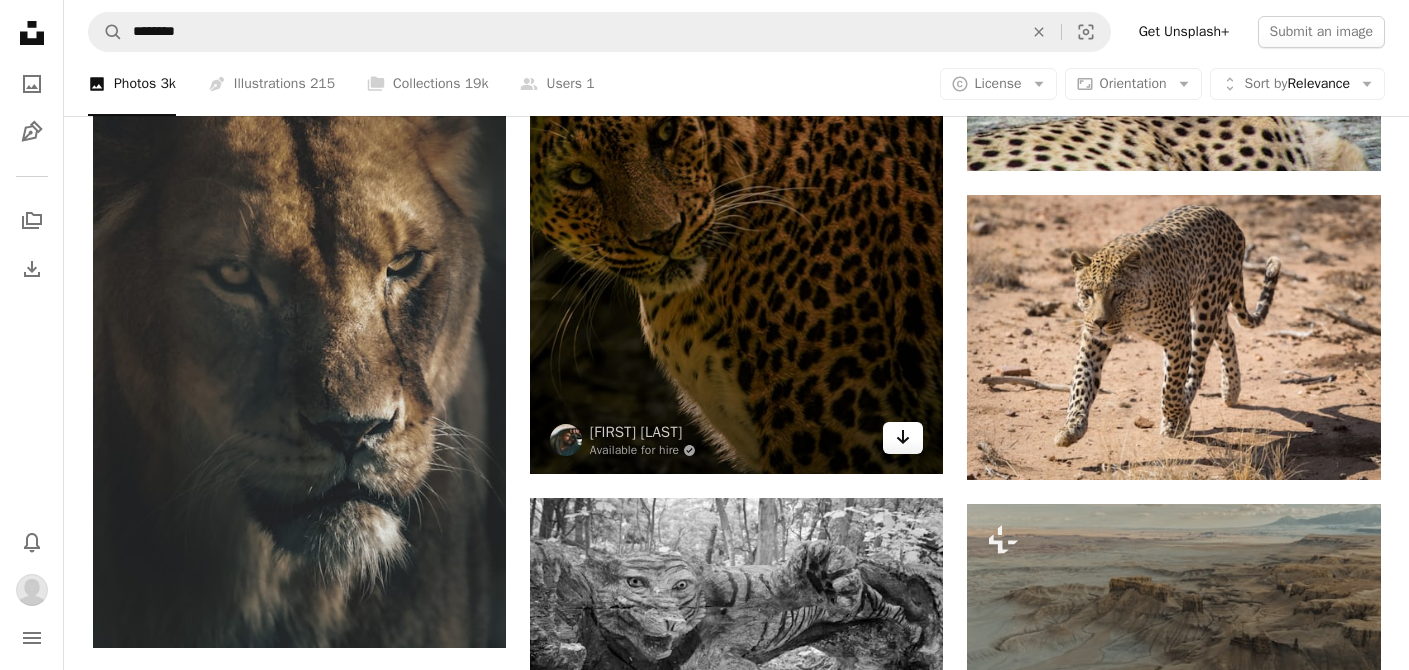 click on "Arrow pointing down" at bounding box center [903, 438] 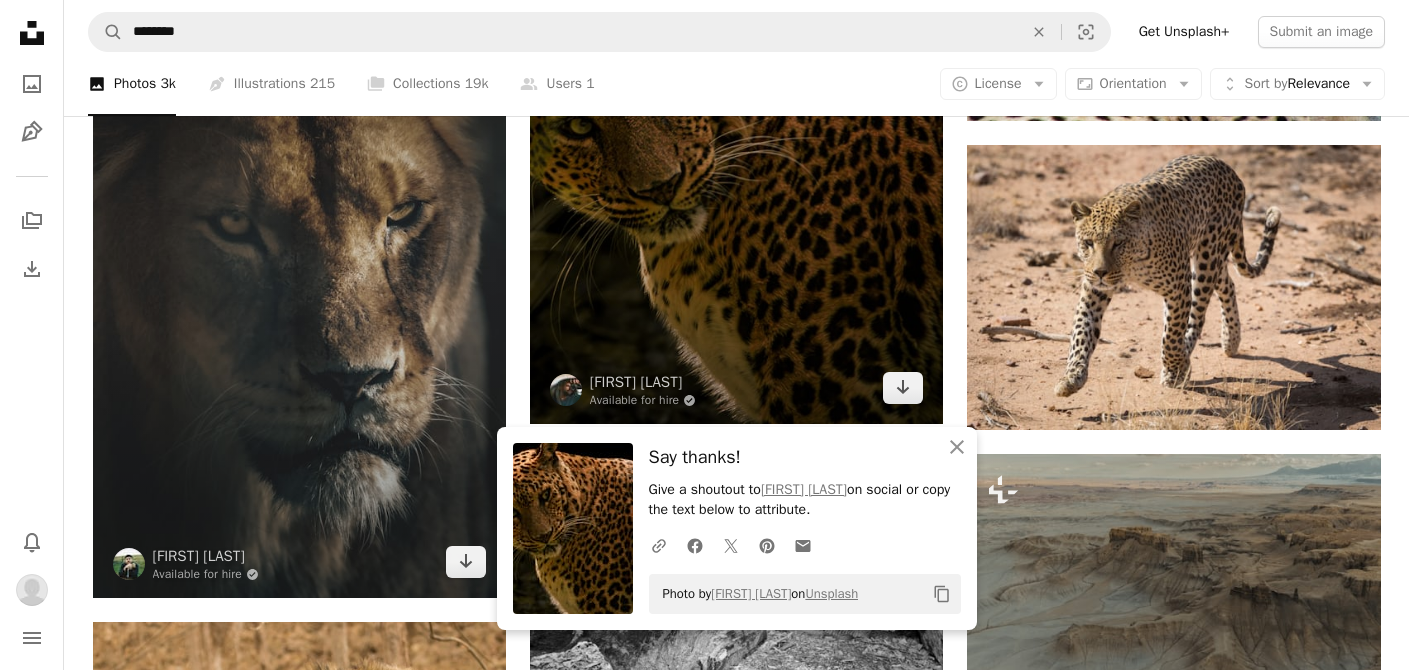 scroll, scrollTop: 53331, scrollLeft: 0, axis: vertical 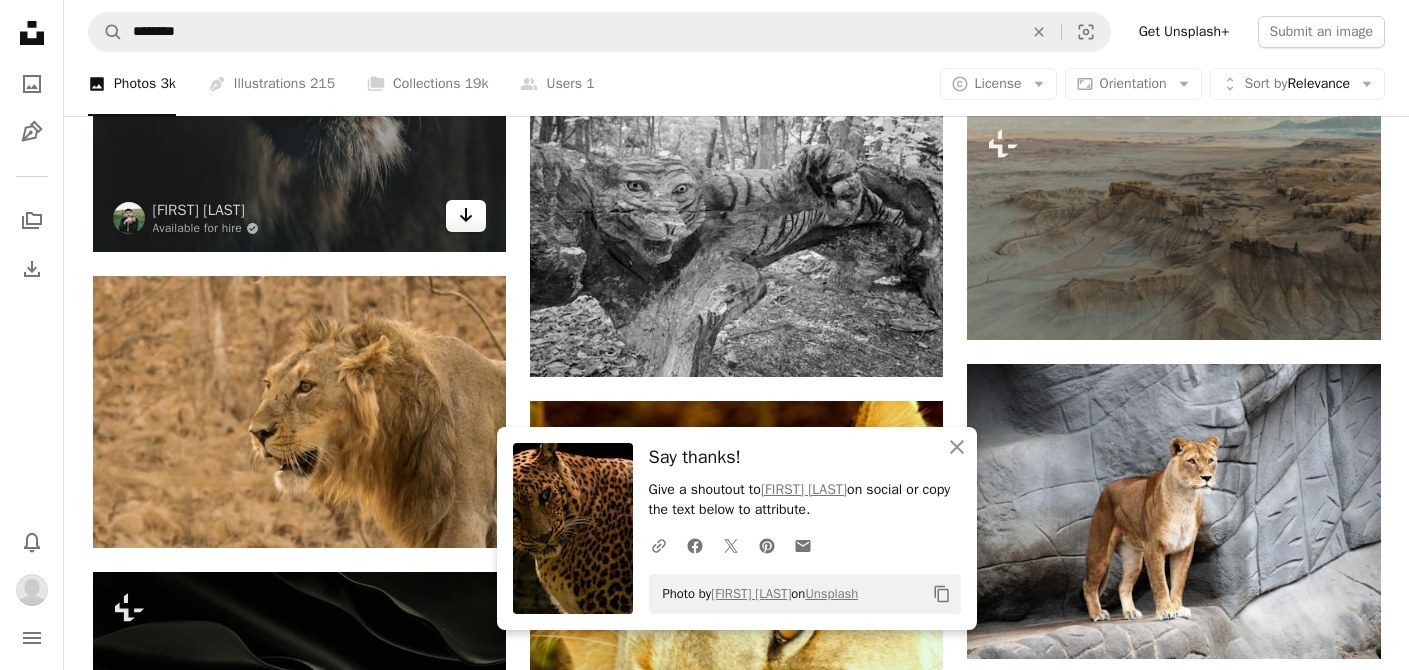 click on "Arrow pointing down" at bounding box center (466, 216) 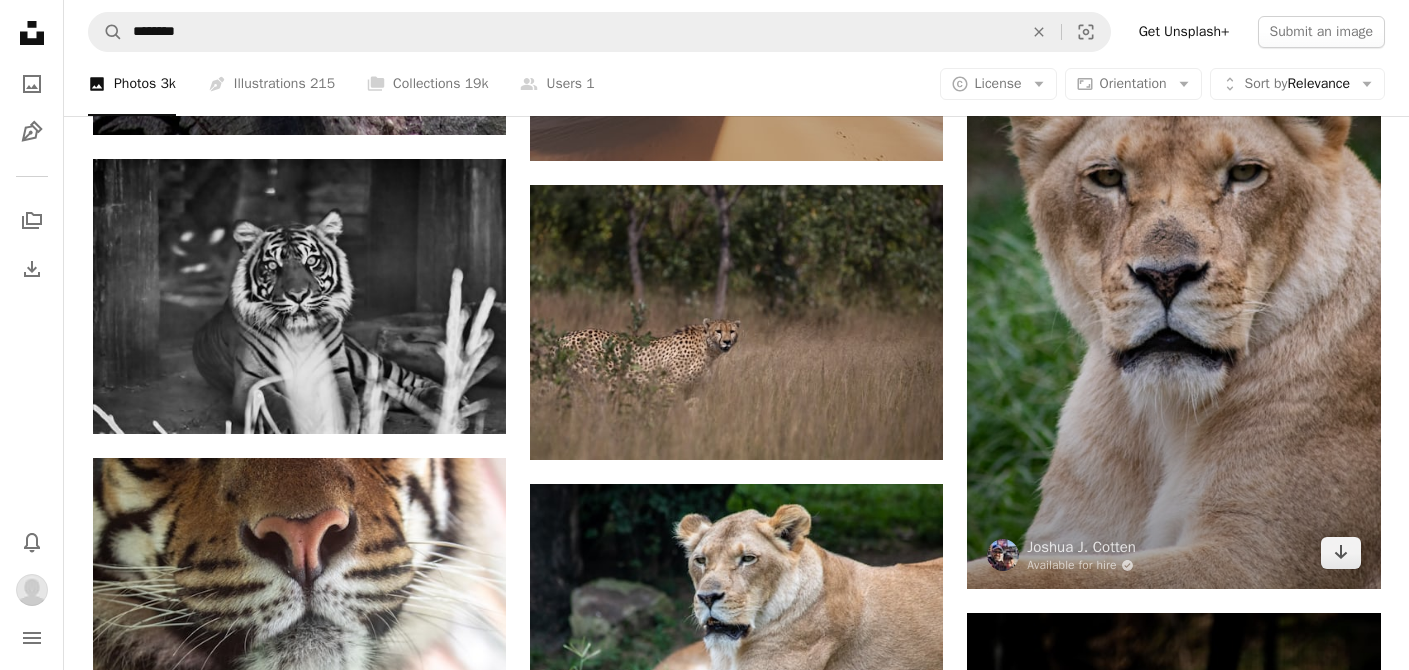 scroll, scrollTop: 55390, scrollLeft: 0, axis: vertical 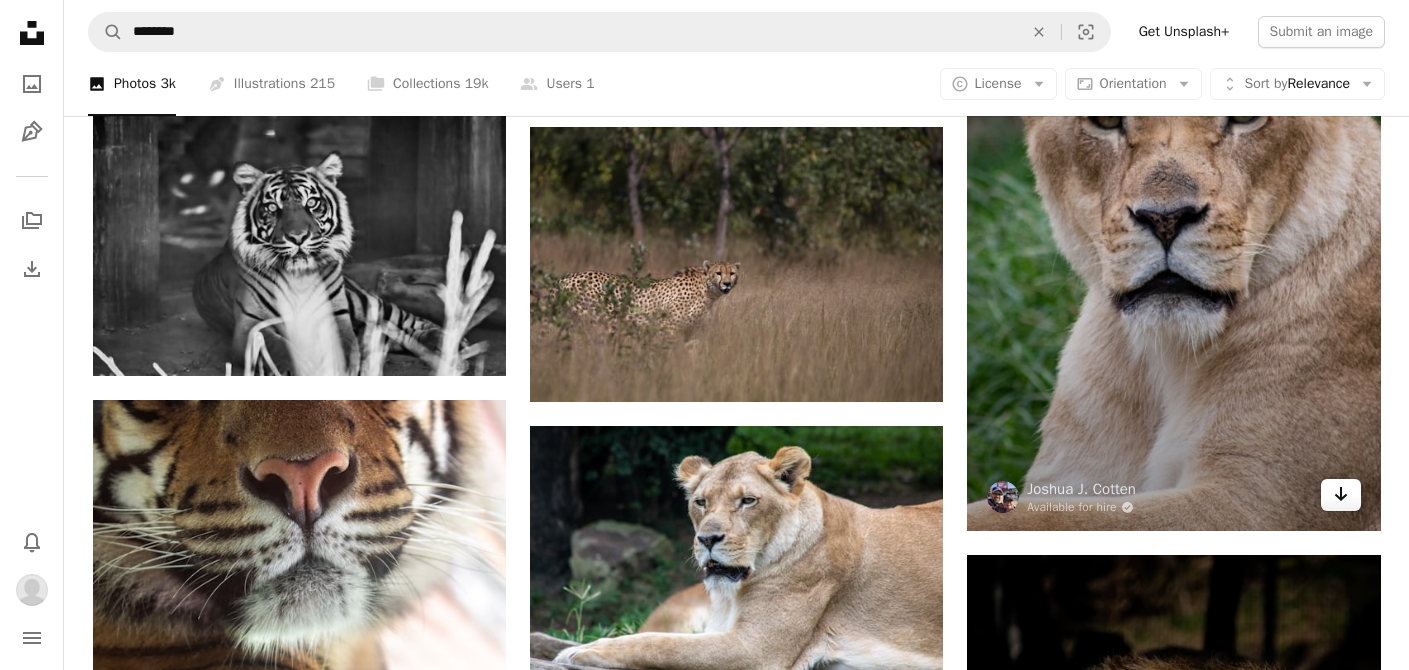 click on "Arrow pointing down" at bounding box center (1341, 495) 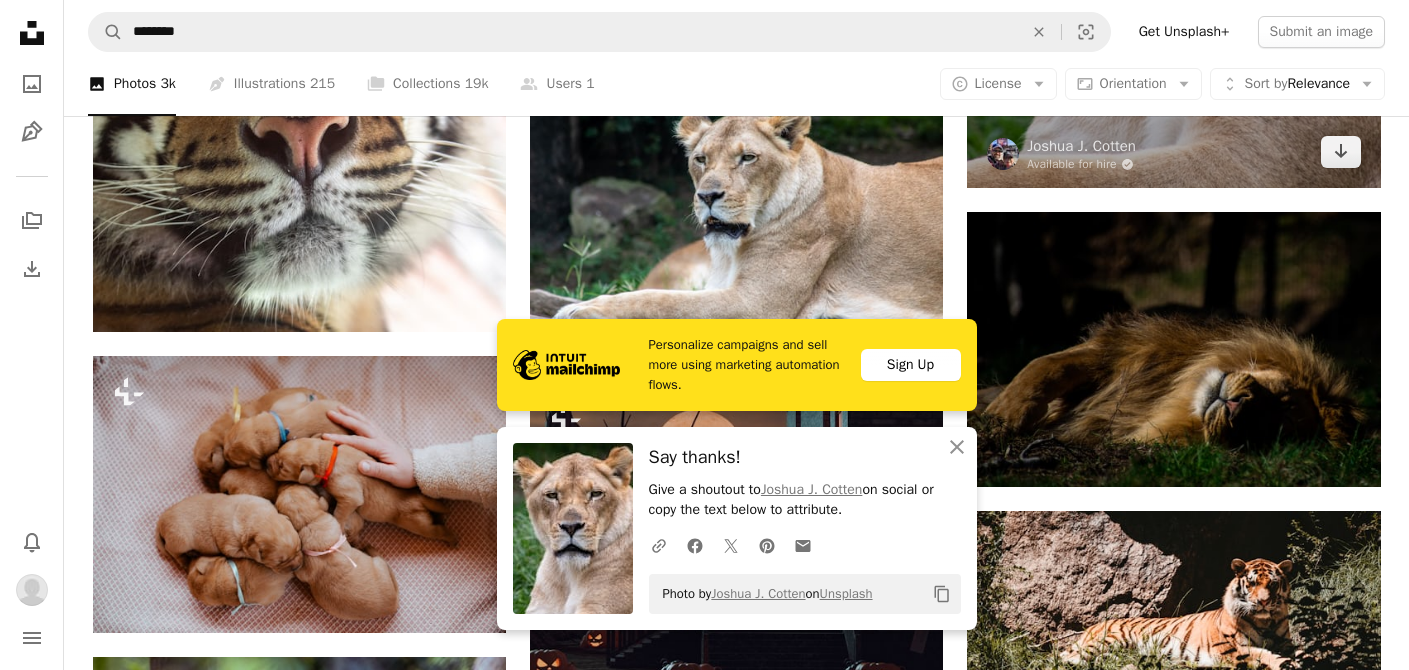 scroll, scrollTop: 55748, scrollLeft: 0, axis: vertical 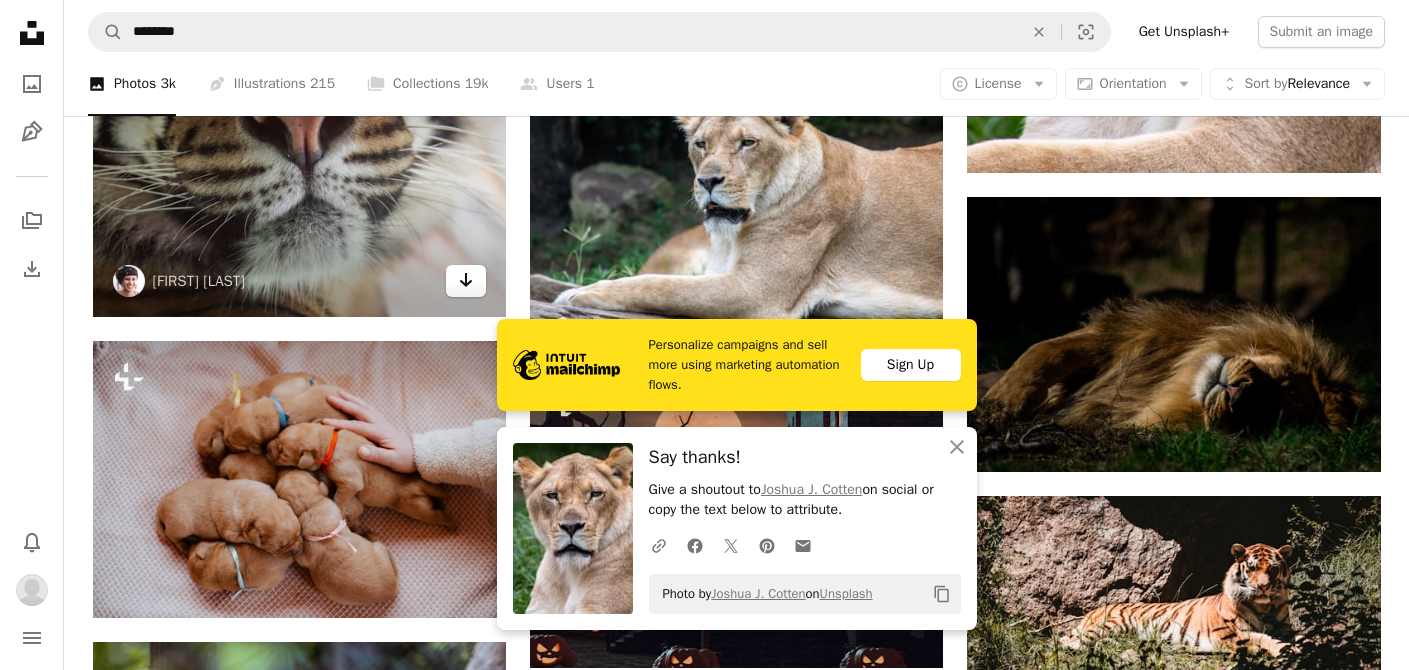 click 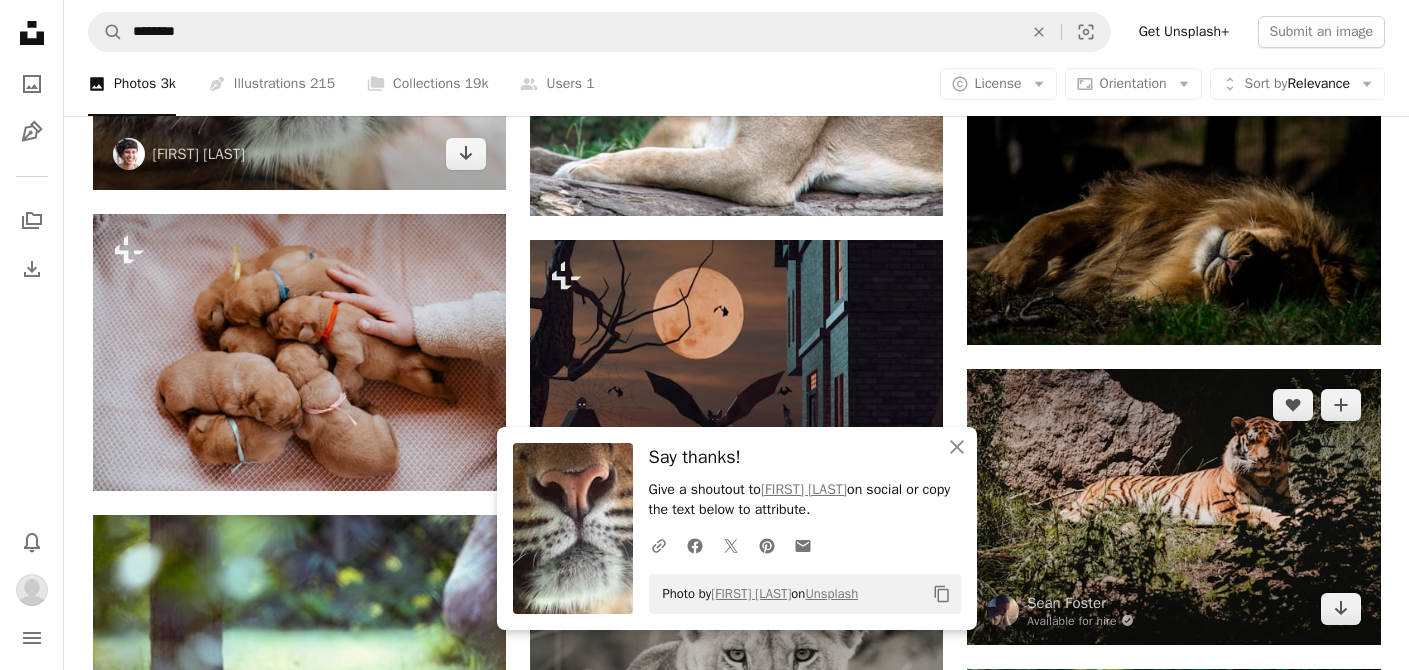 scroll, scrollTop: 55983, scrollLeft: 0, axis: vertical 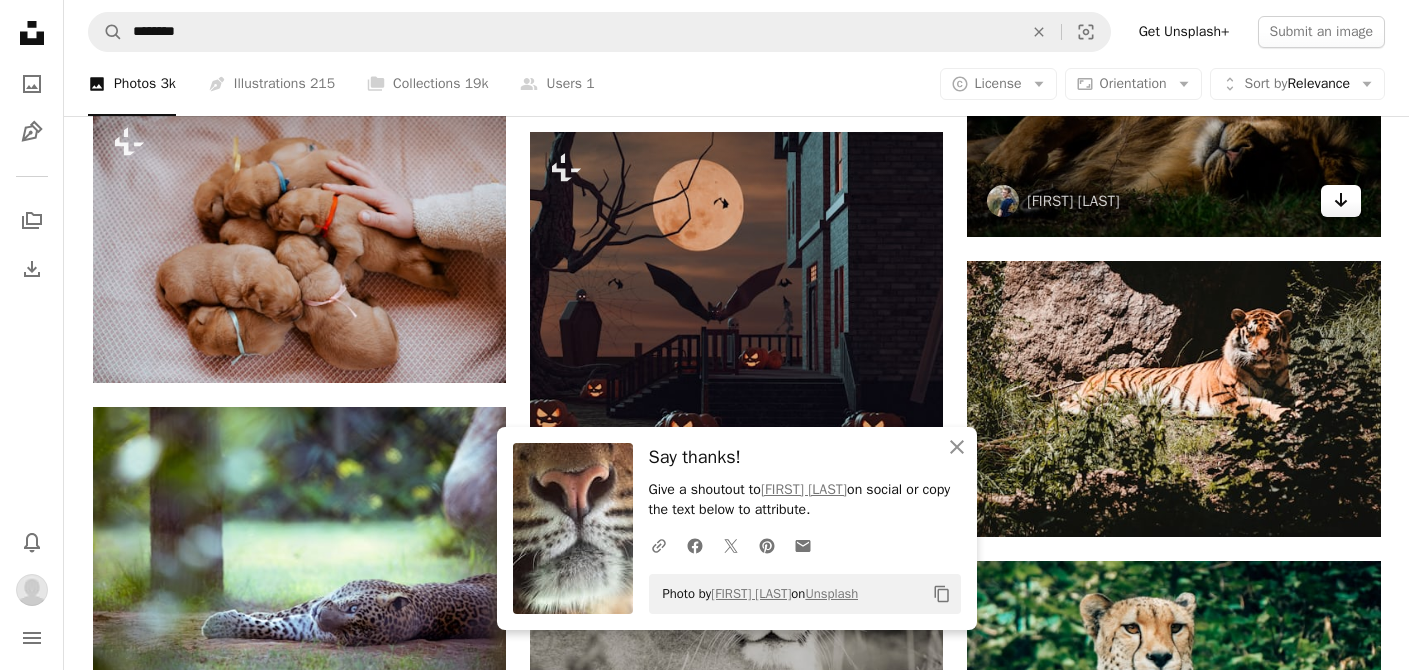 click on "Arrow pointing down" 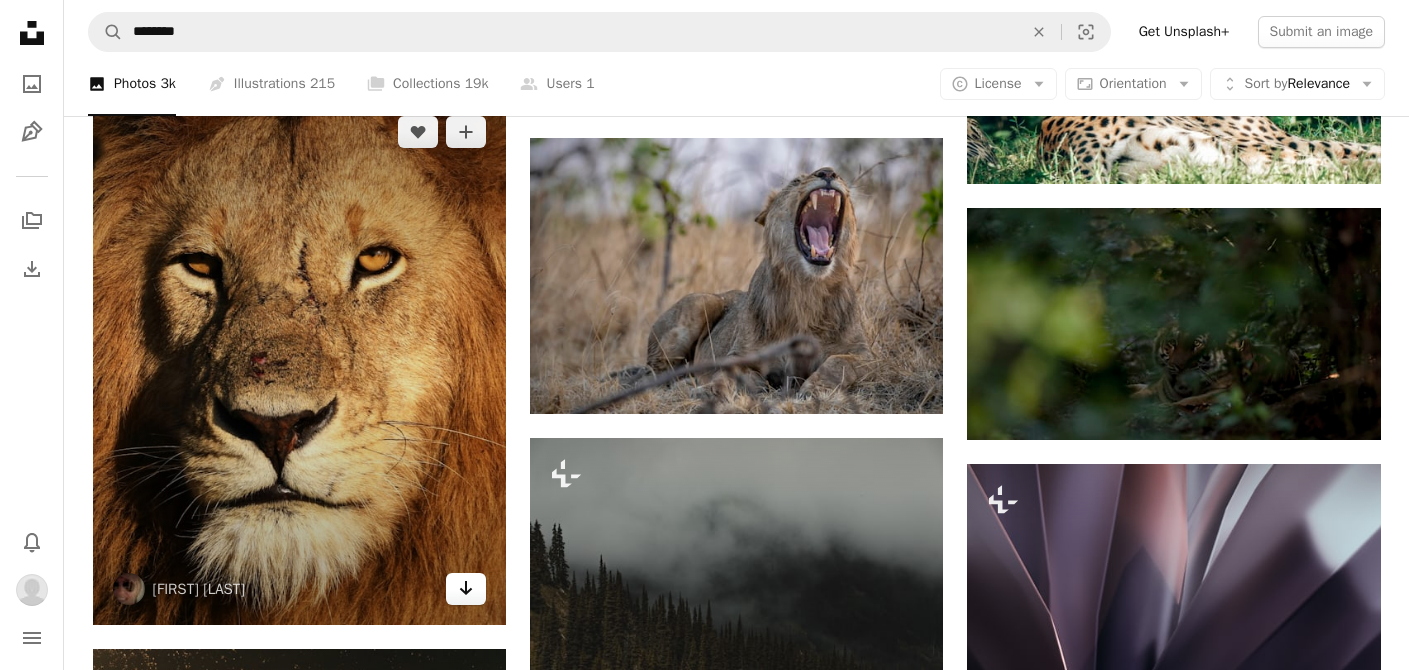 scroll, scrollTop: 56845, scrollLeft: 0, axis: vertical 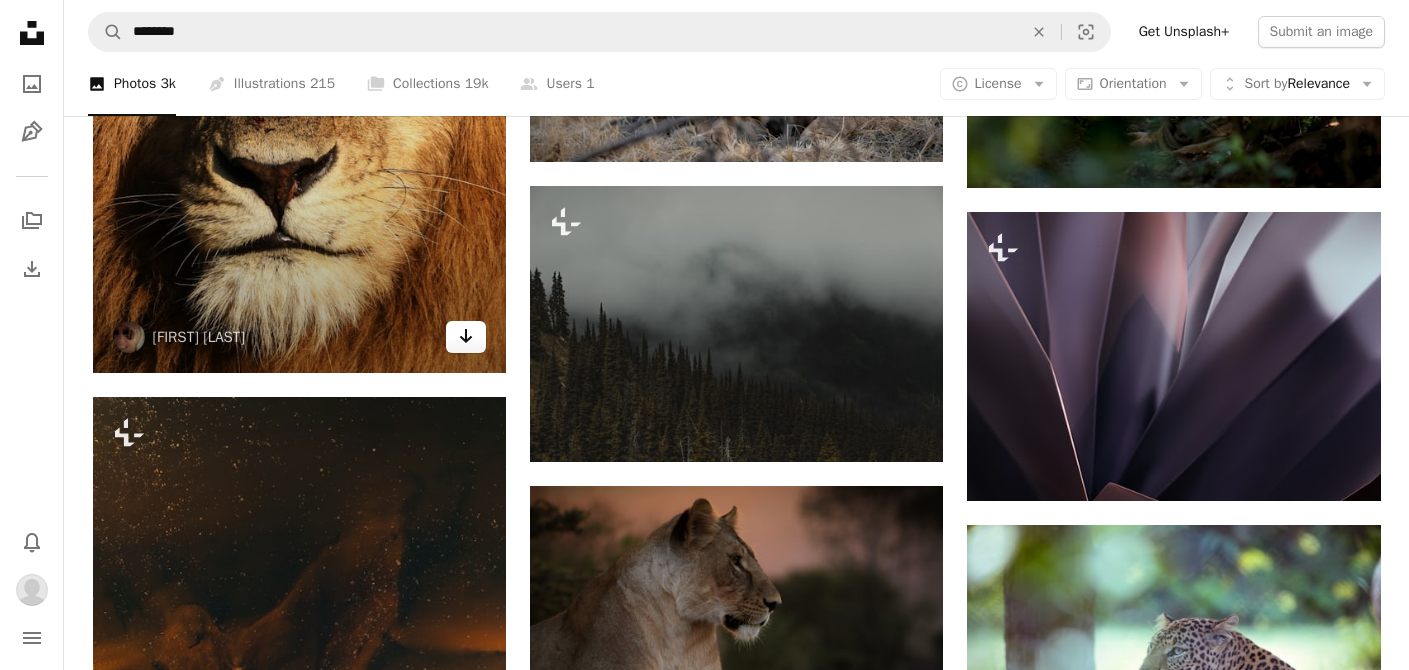 click on "Arrow pointing down" 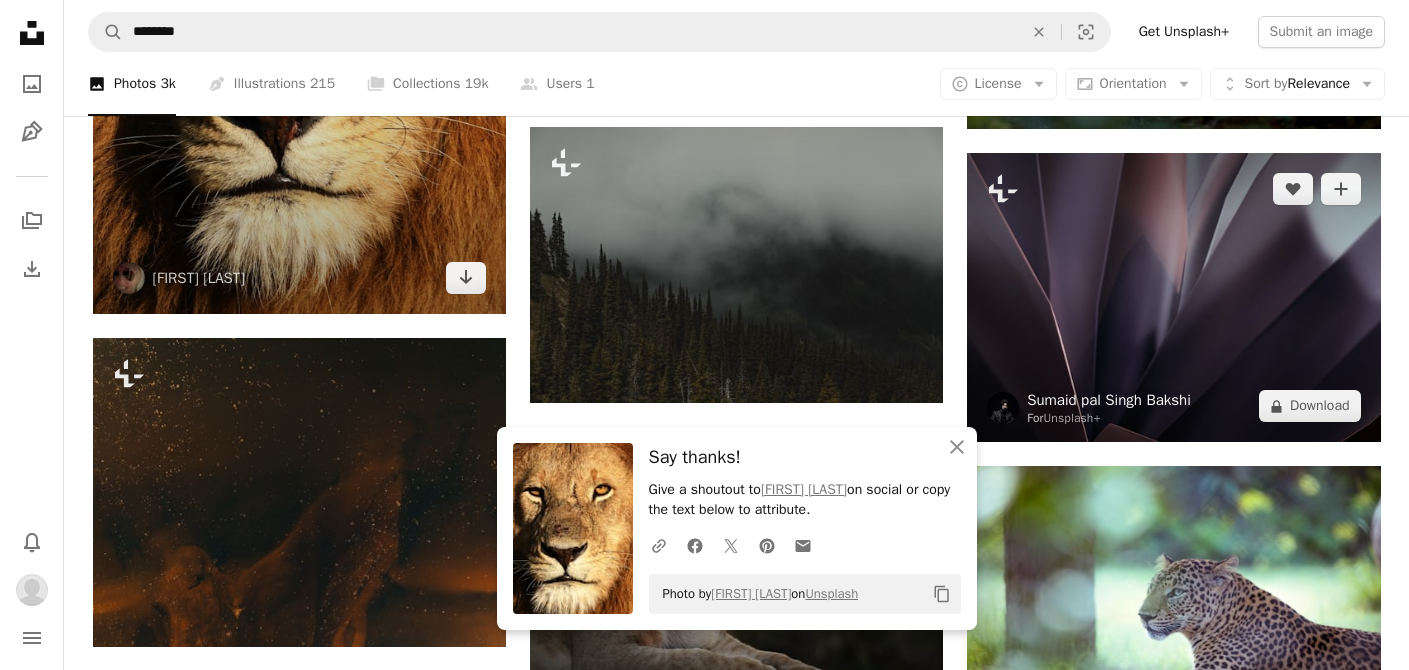 scroll, scrollTop: 57186, scrollLeft: 0, axis: vertical 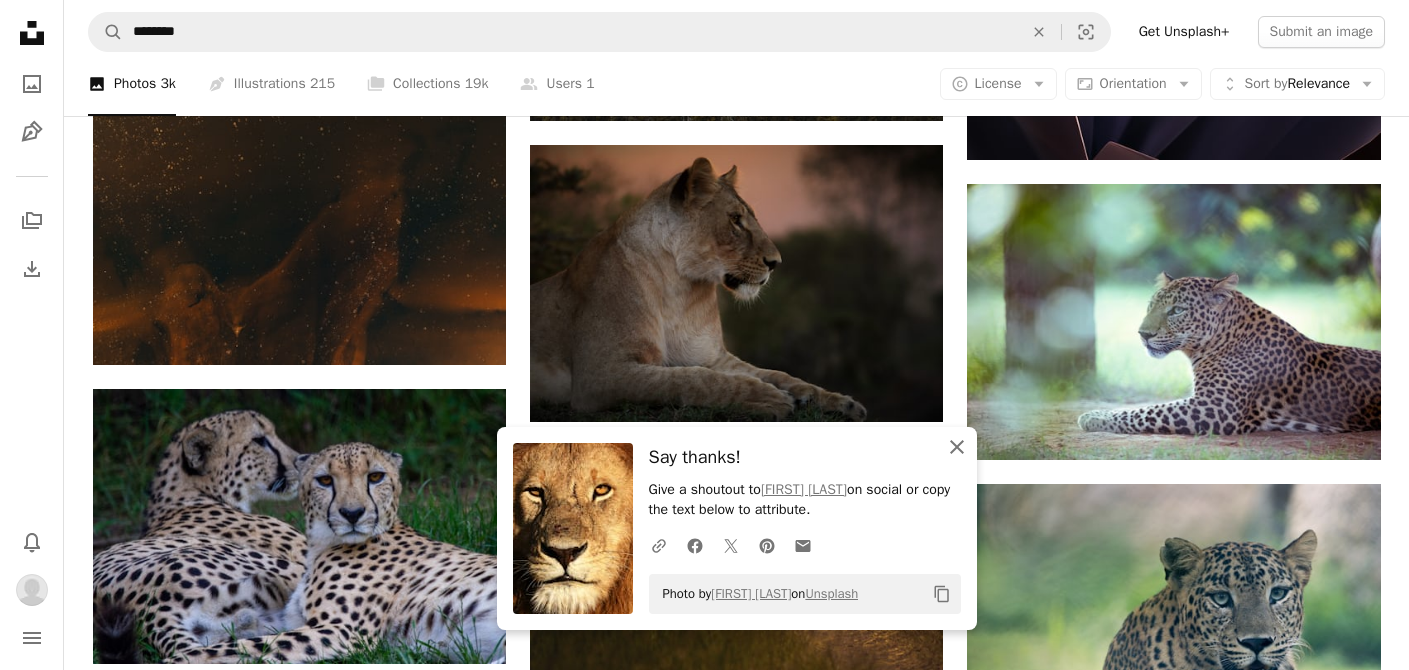 click 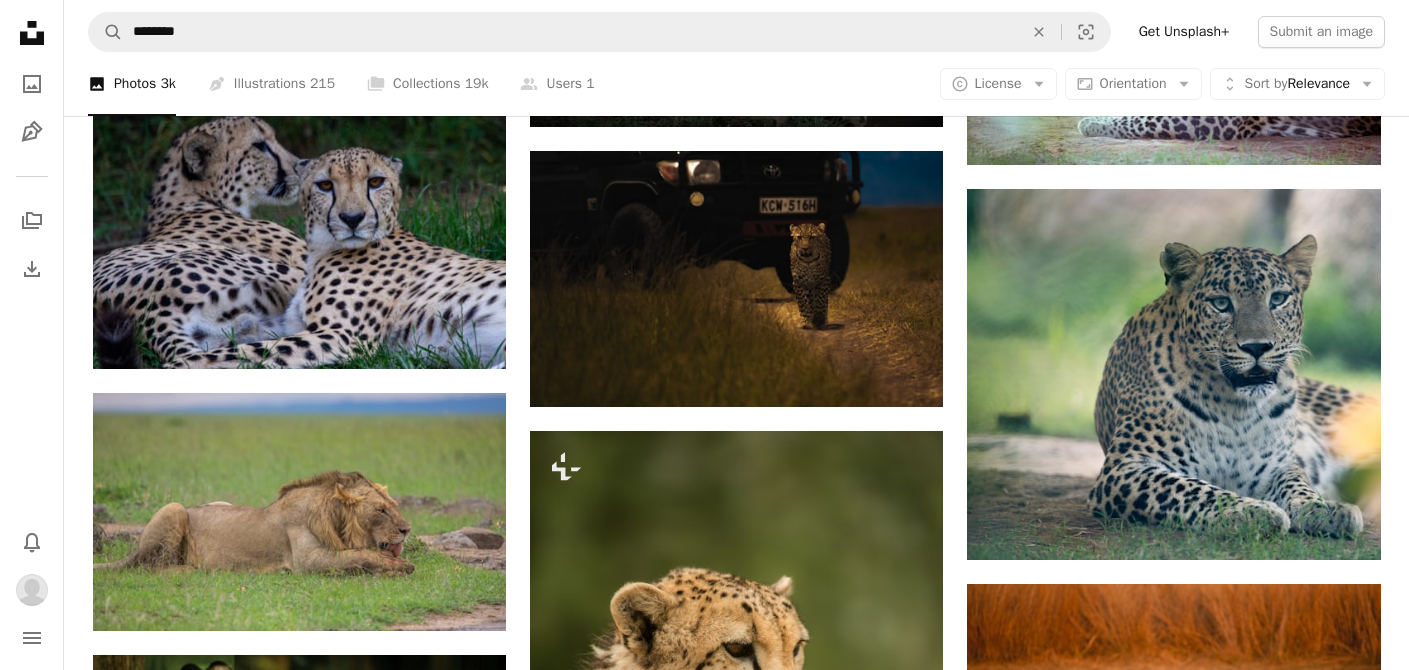 scroll, scrollTop: 57491, scrollLeft: 0, axis: vertical 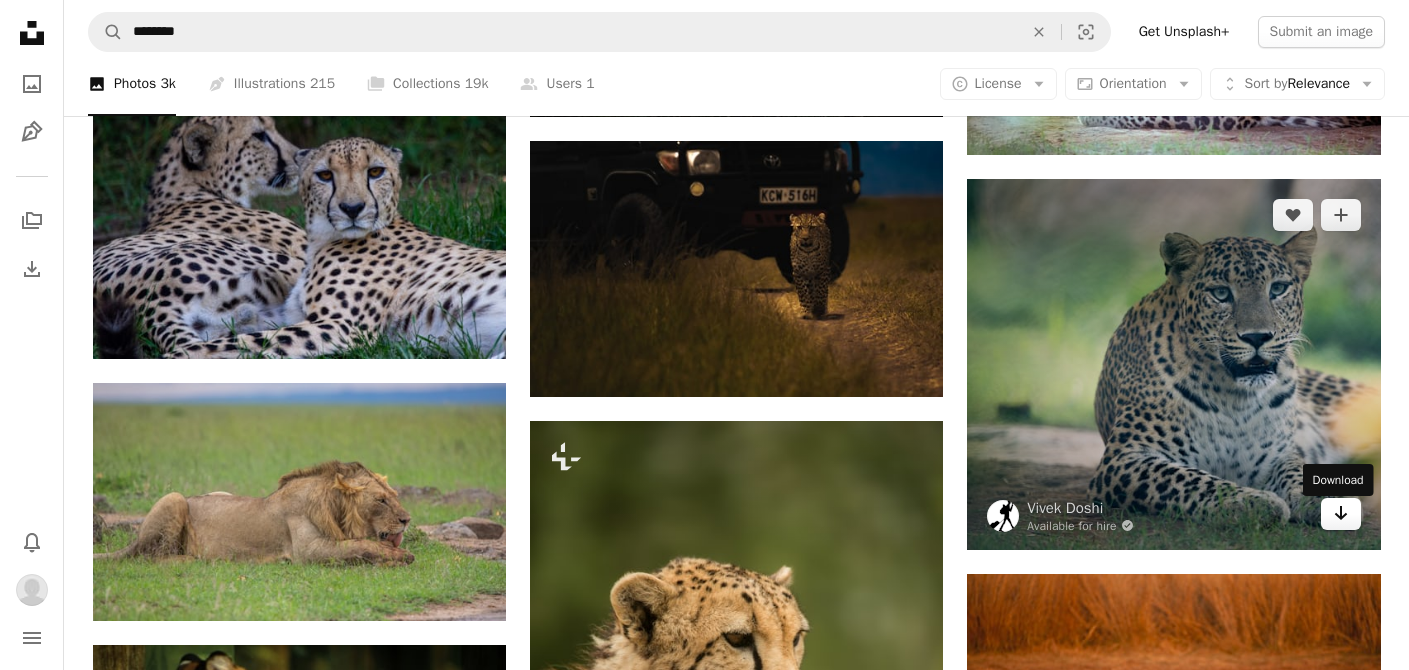drag, startPoint x: 1339, startPoint y: 517, endPoint x: 1328, endPoint y: 505, distance: 16.27882 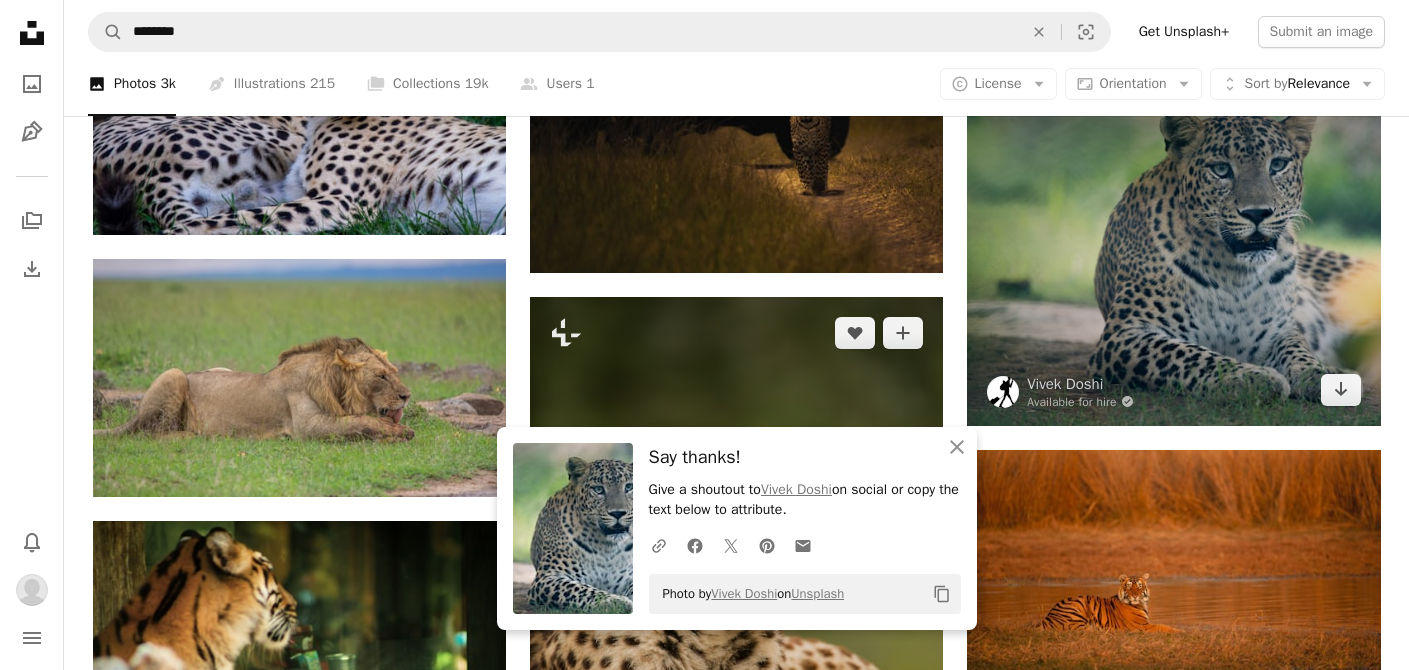 scroll, scrollTop: 58042, scrollLeft: 0, axis: vertical 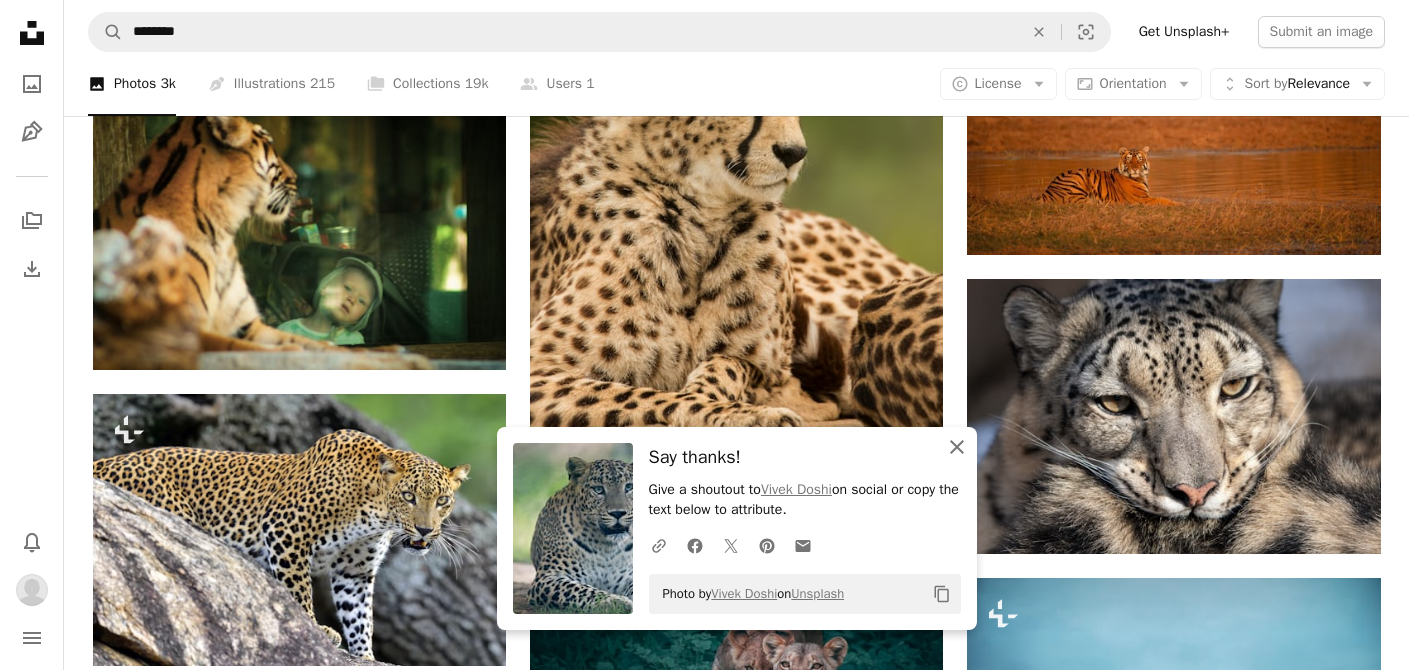 click on "An X shape" 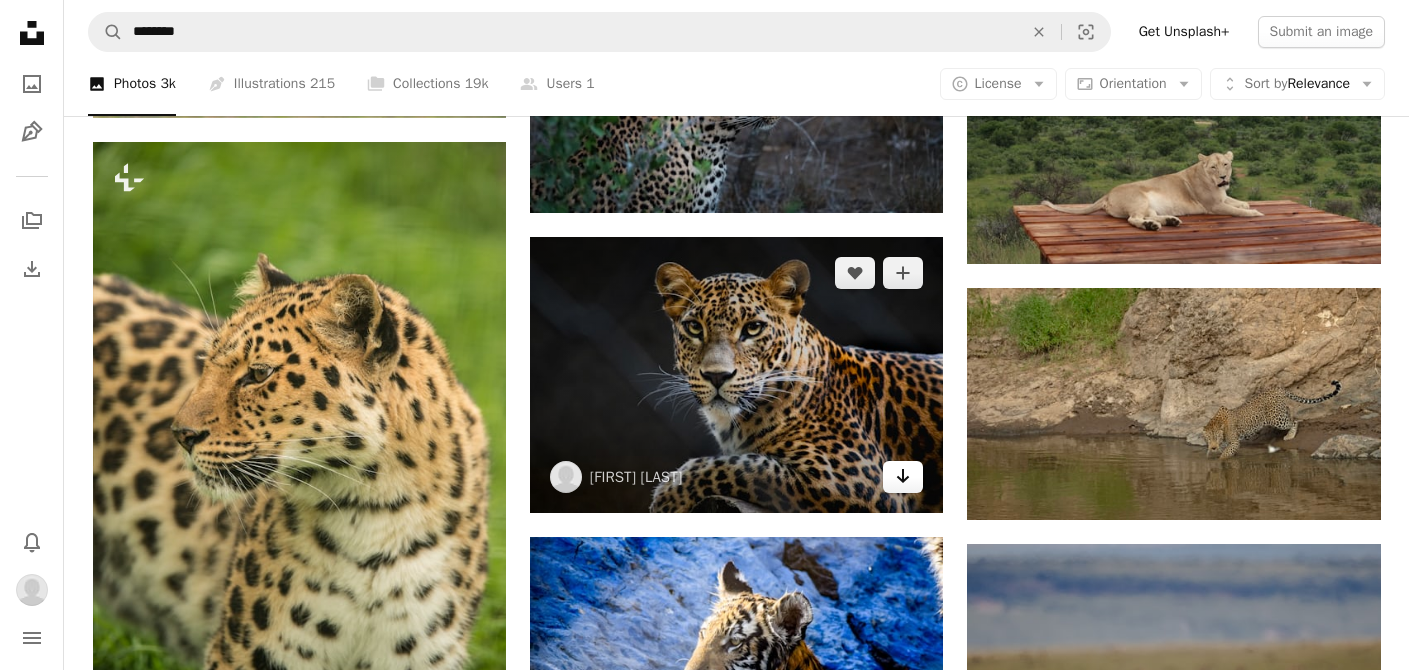 scroll, scrollTop: 59108, scrollLeft: 0, axis: vertical 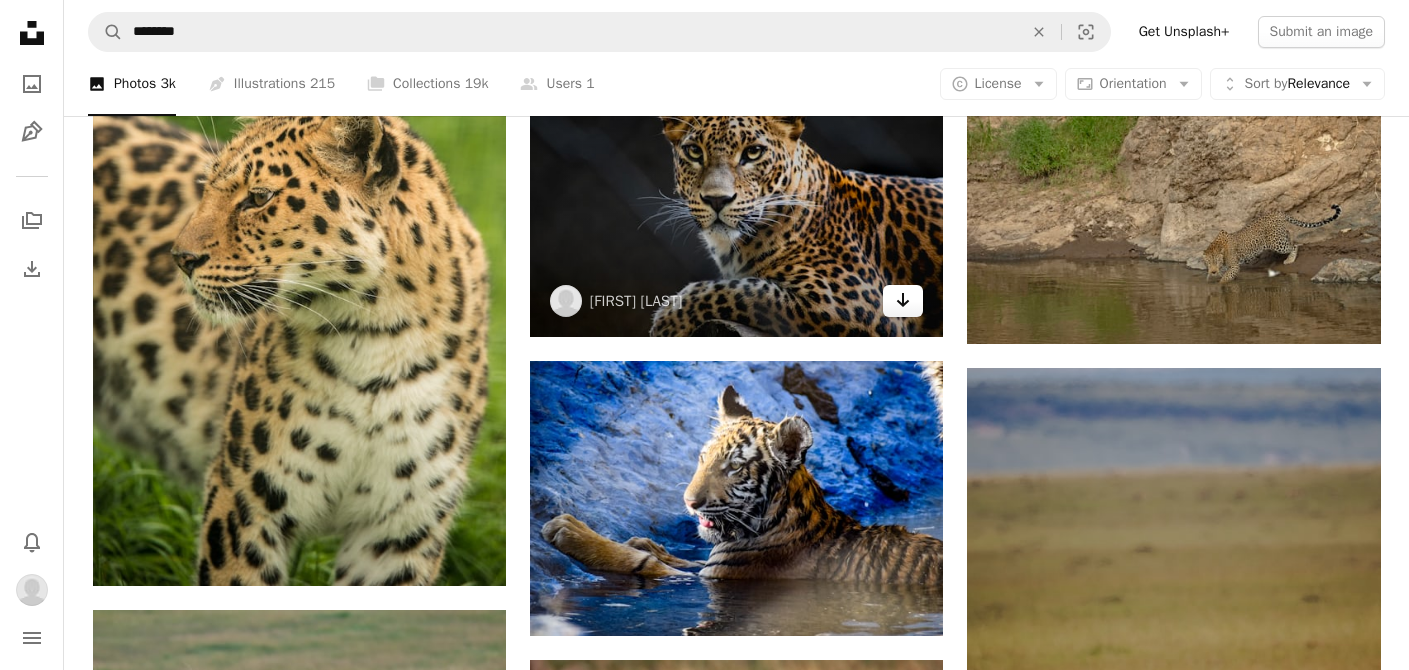 click on "Arrow pointing down" at bounding box center [903, 301] 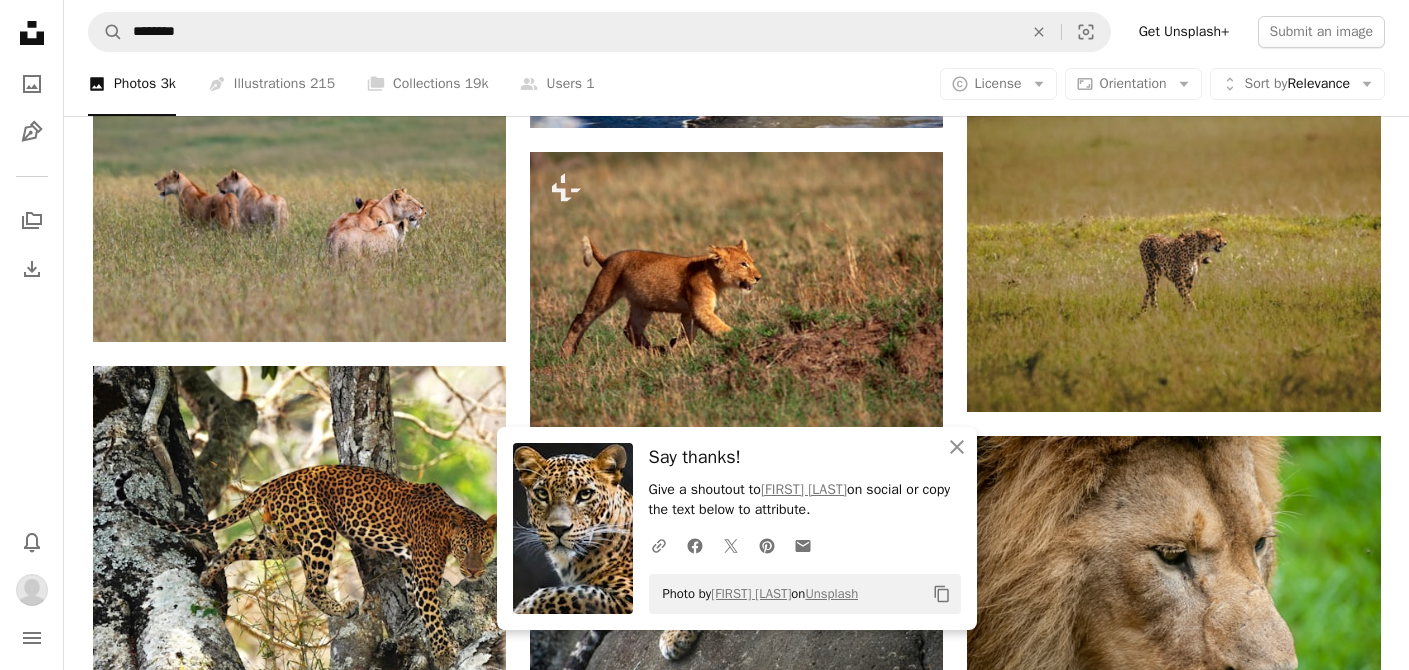 scroll, scrollTop: 59518, scrollLeft: 0, axis: vertical 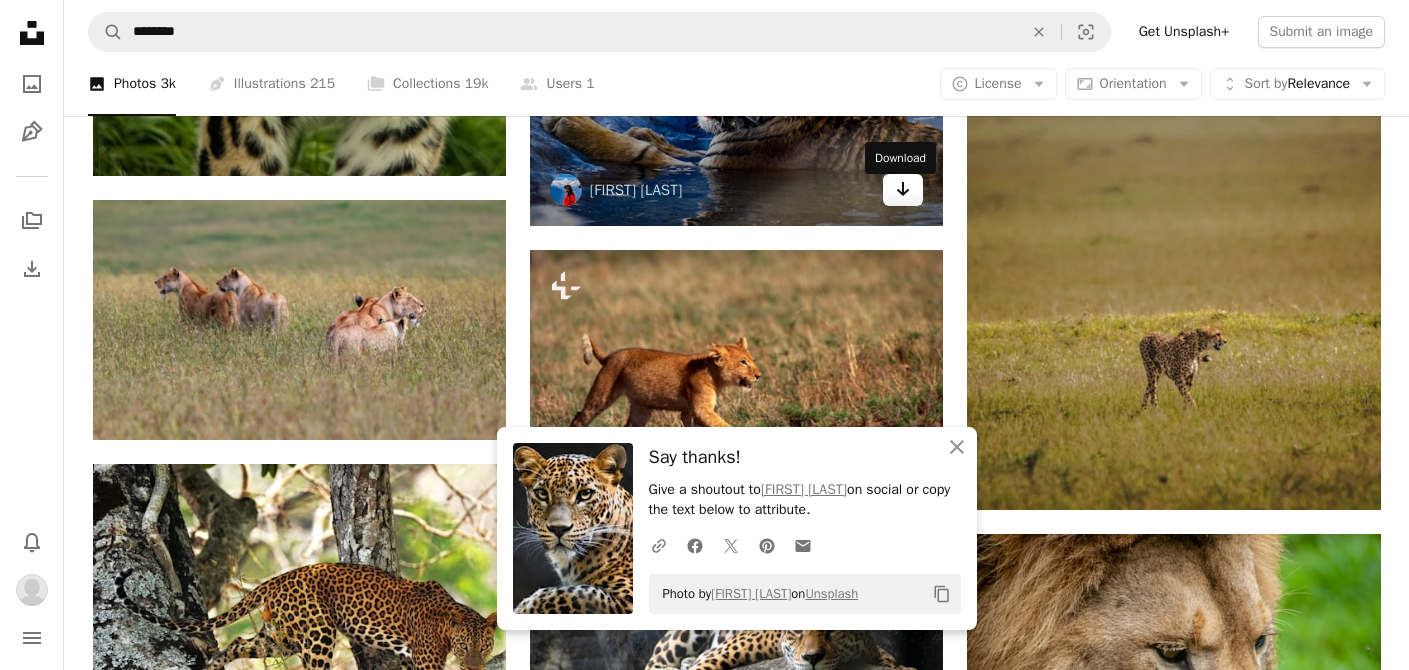 click on "Arrow pointing down" 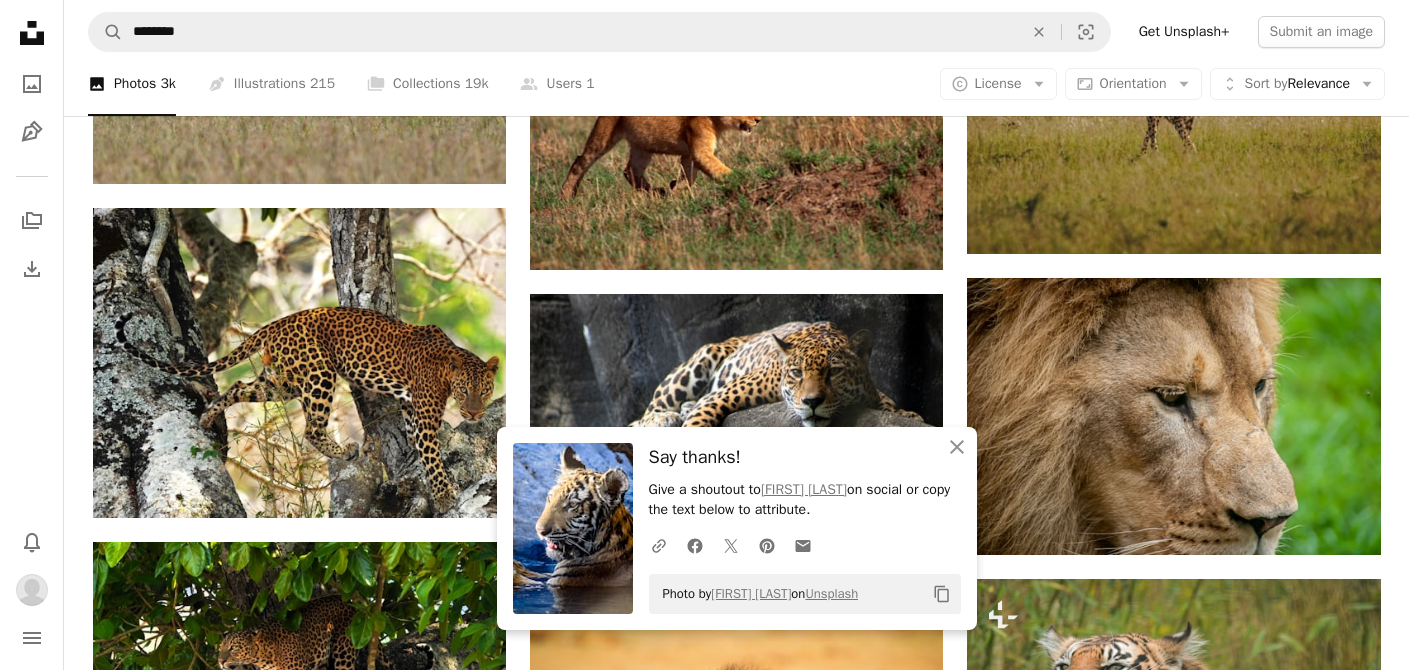 scroll, scrollTop: 59847, scrollLeft: 0, axis: vertical 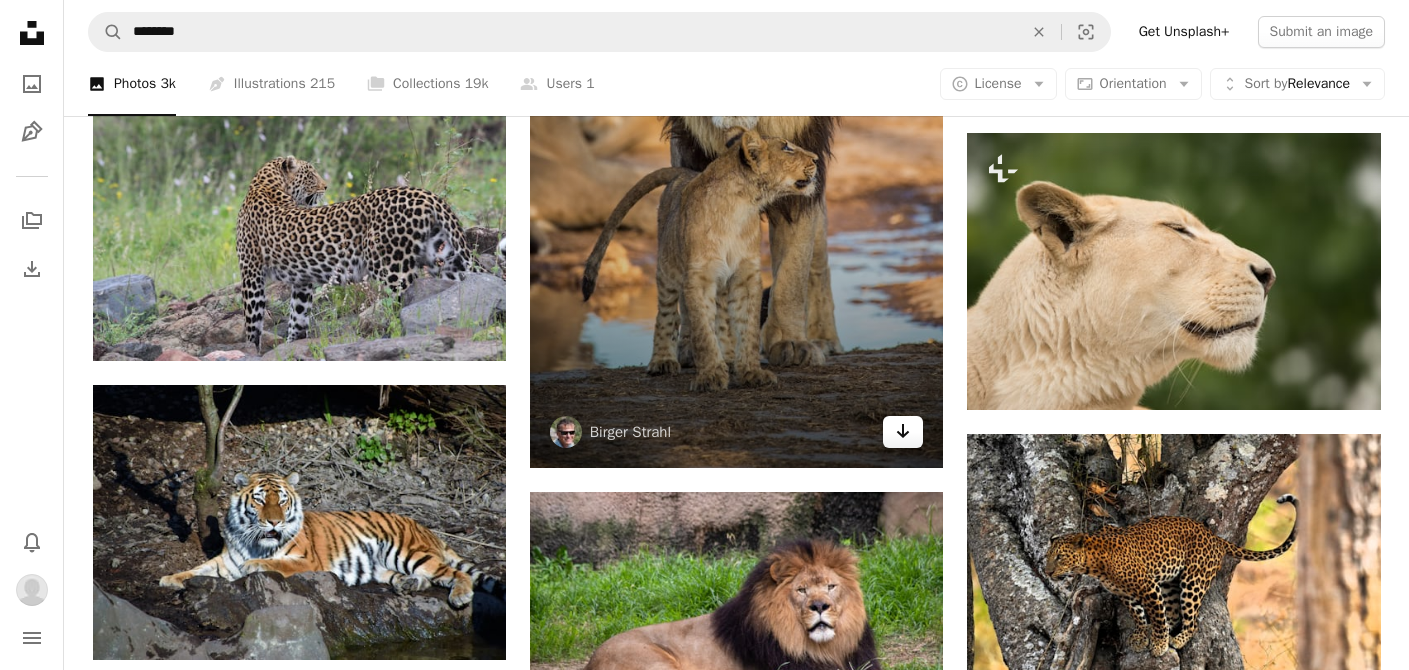 click on "Arrow pointing down" at bounding box center (903, 432) 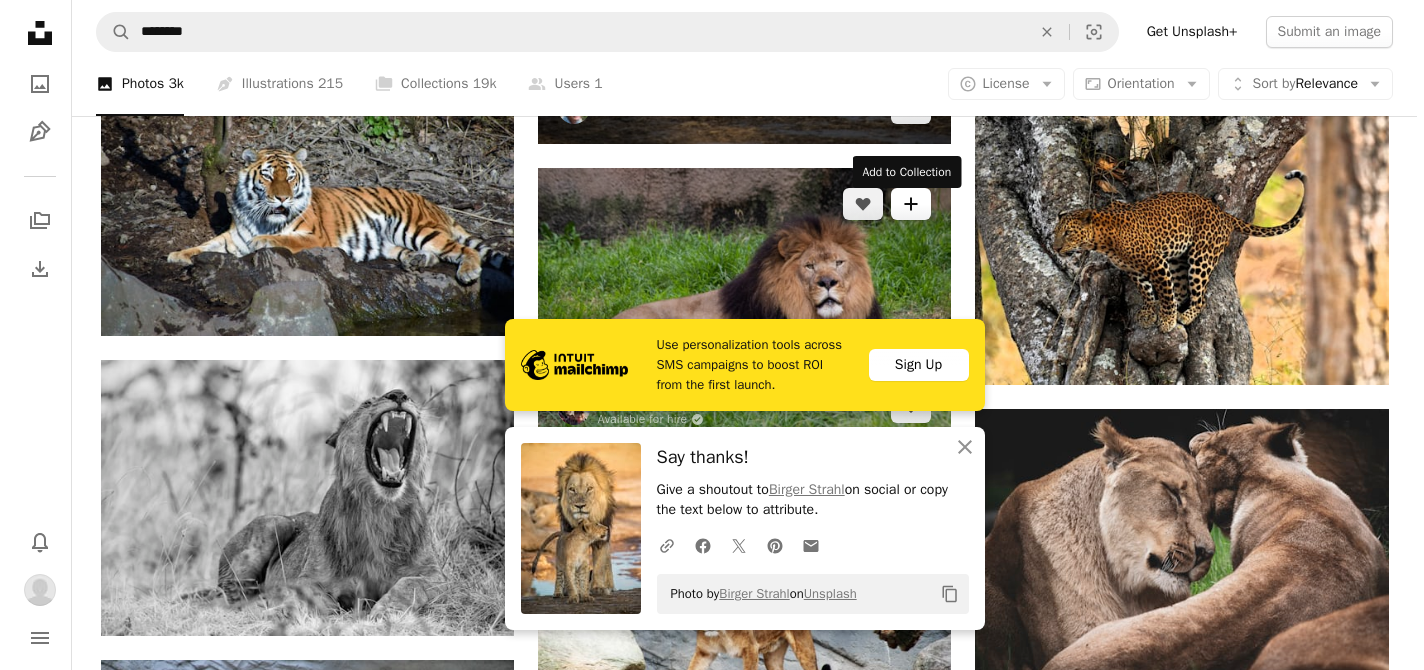 scroll, scrollTop: 60820, scrollLeft: 0, axis: vertical 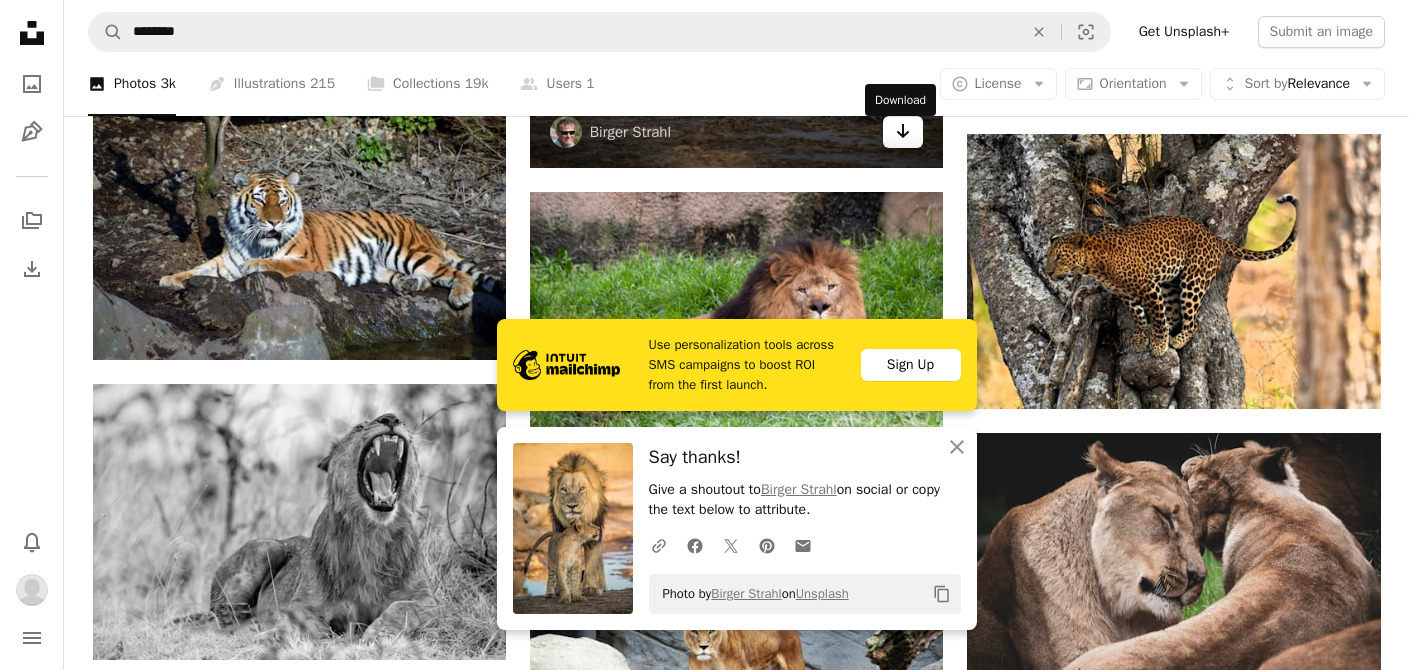 click on "Arrow pointing down" at bounding box center (903, 132) 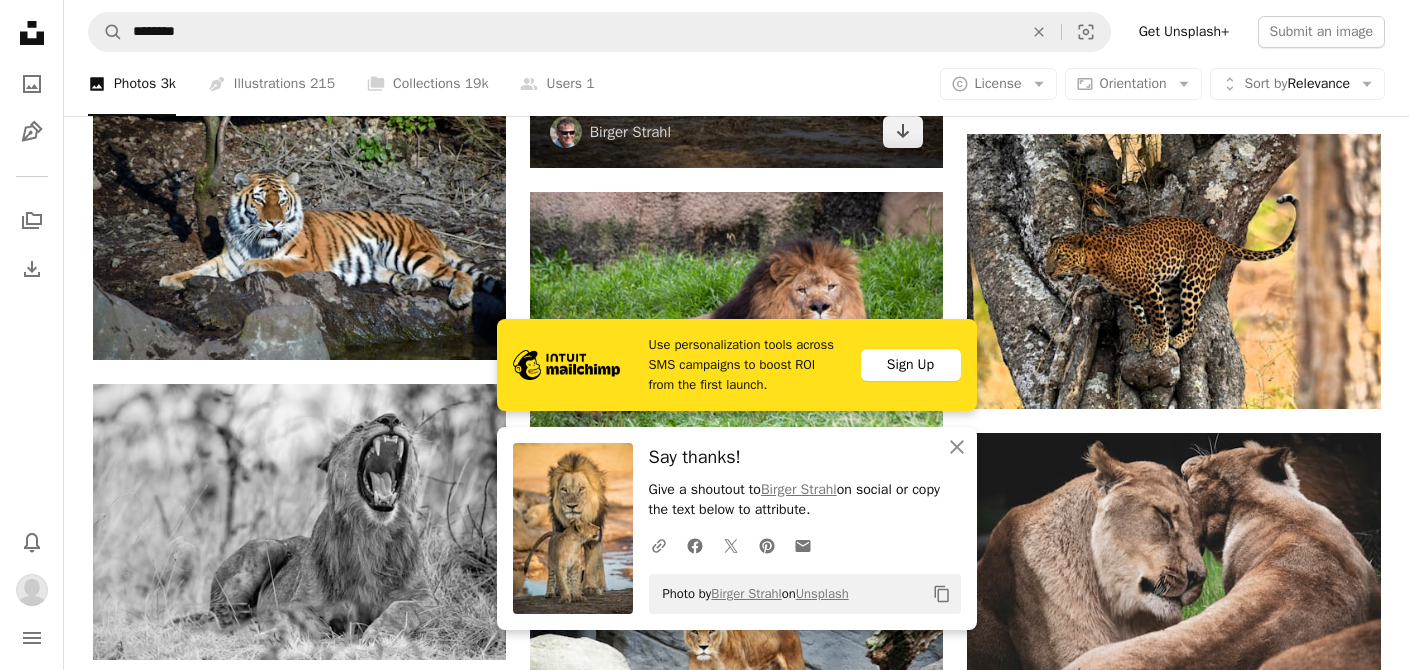 click at bounding box center (736, -143) 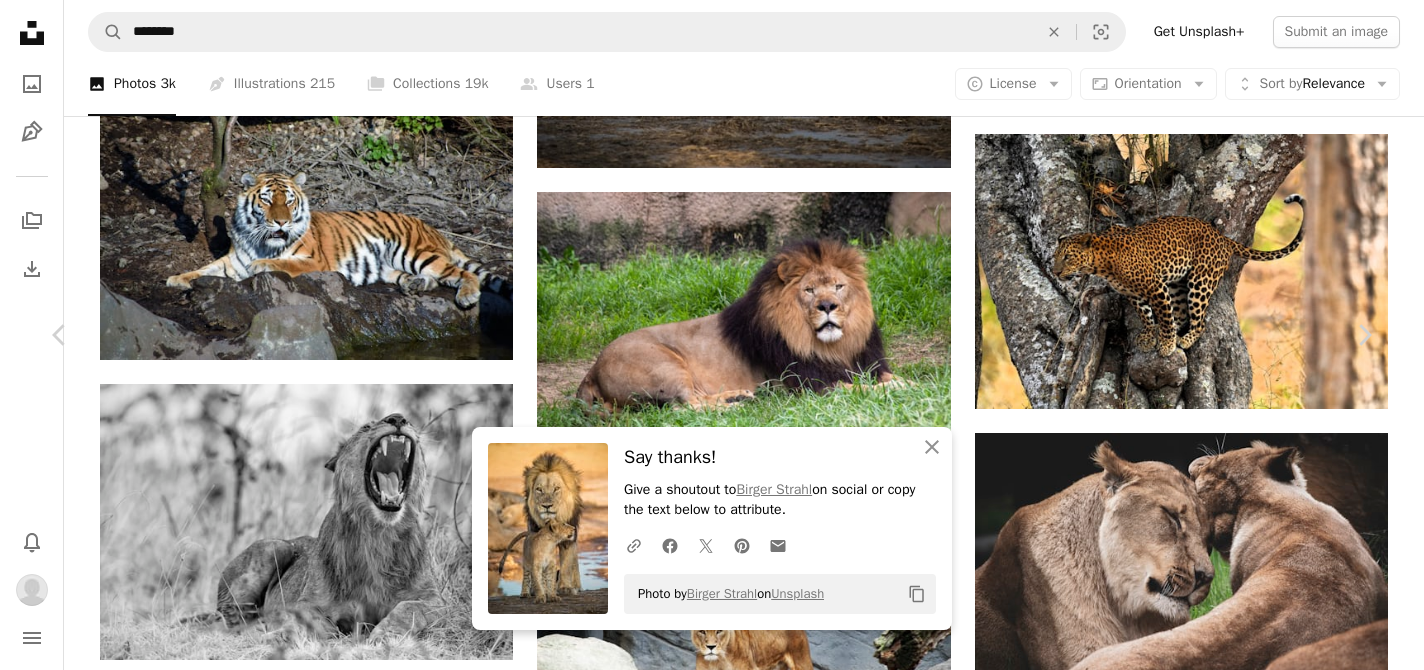 scroll, scrollTop: 1633, scrollLeft: 0, axis: vertical 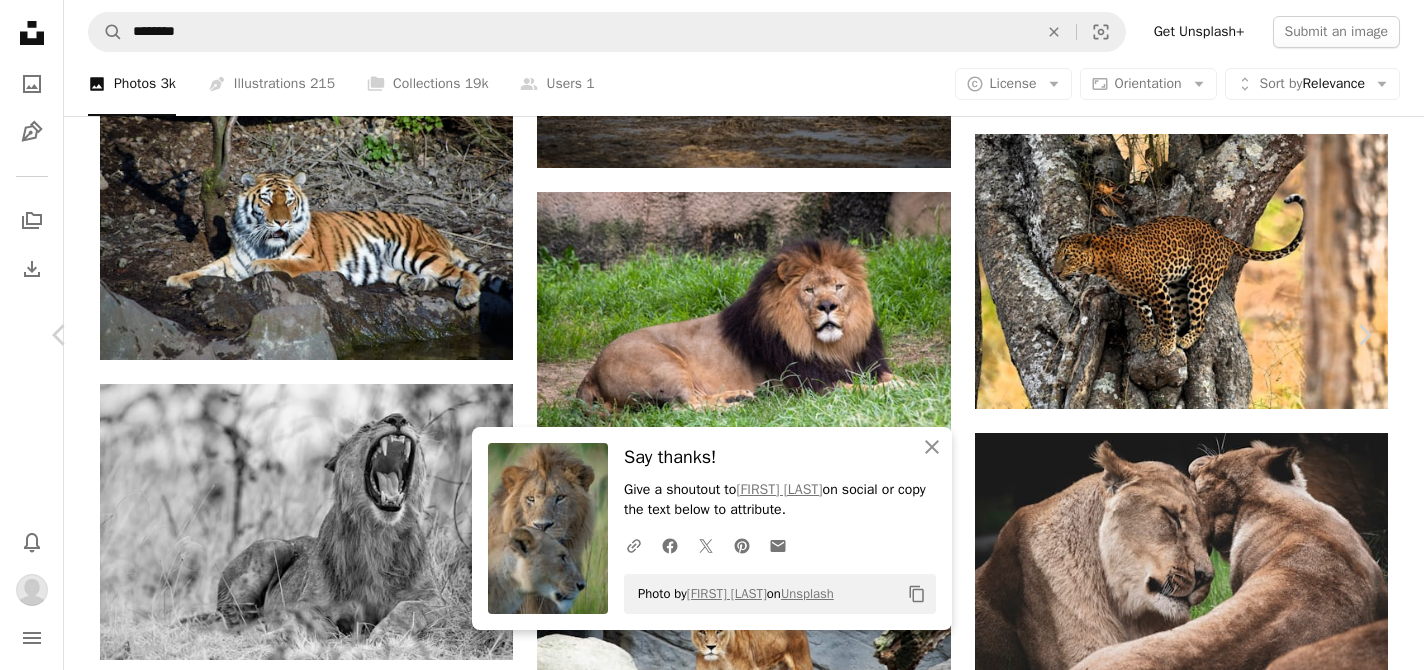 drag, startPoint x: 1212, startPoint y: 496, endPoint x: 1192, endPoint y: 484, distance: 23.323807 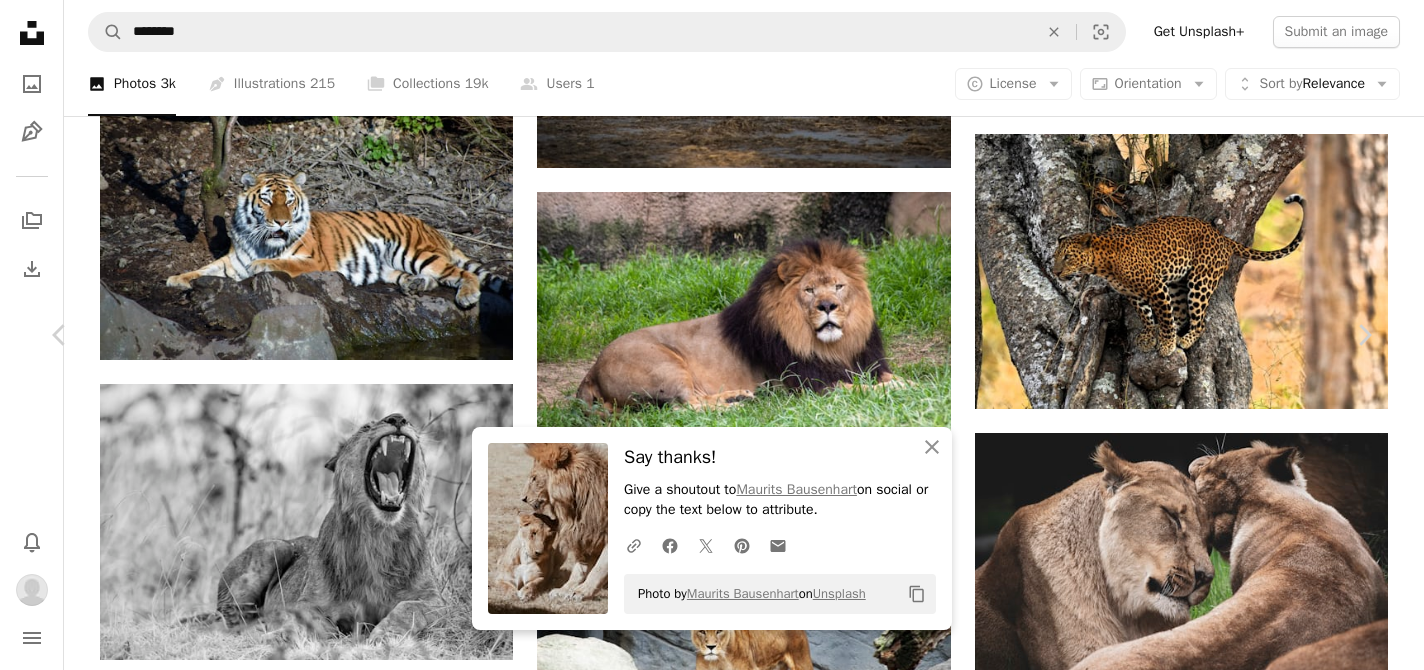 scroll, scrollTop: 1899, scrollLeft: 0, axis: vertical 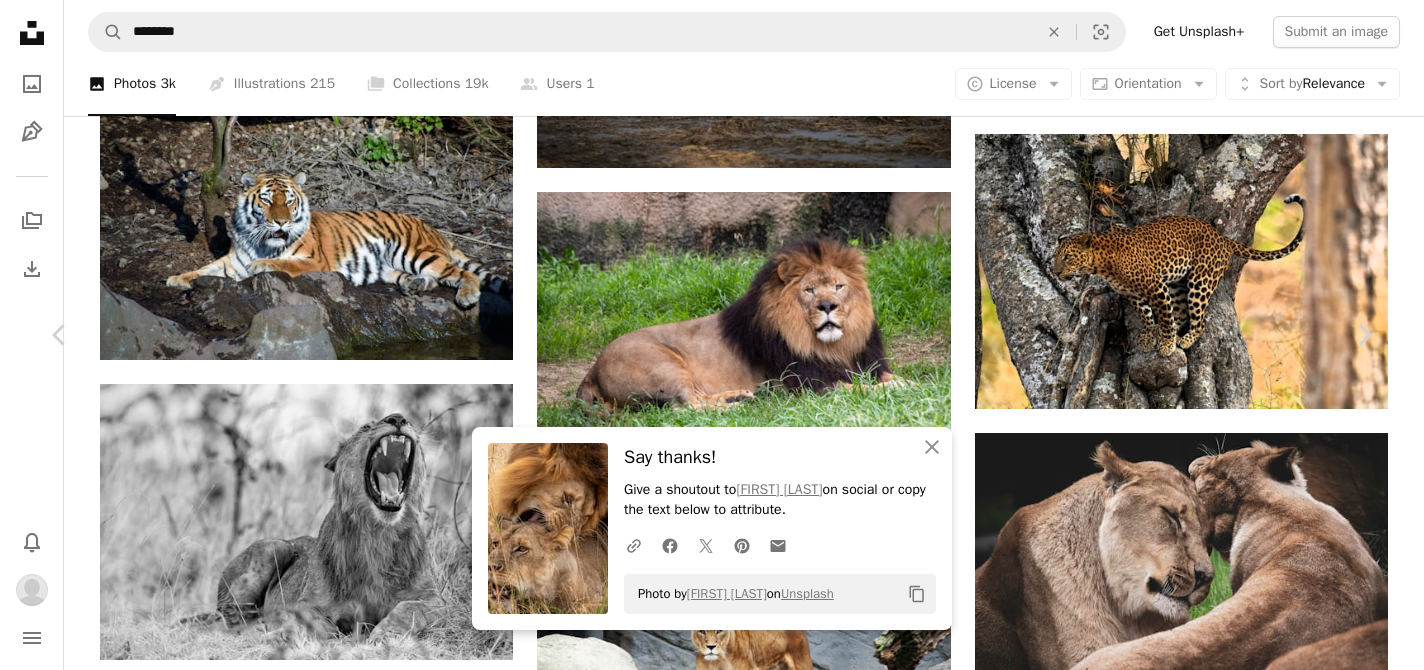 click 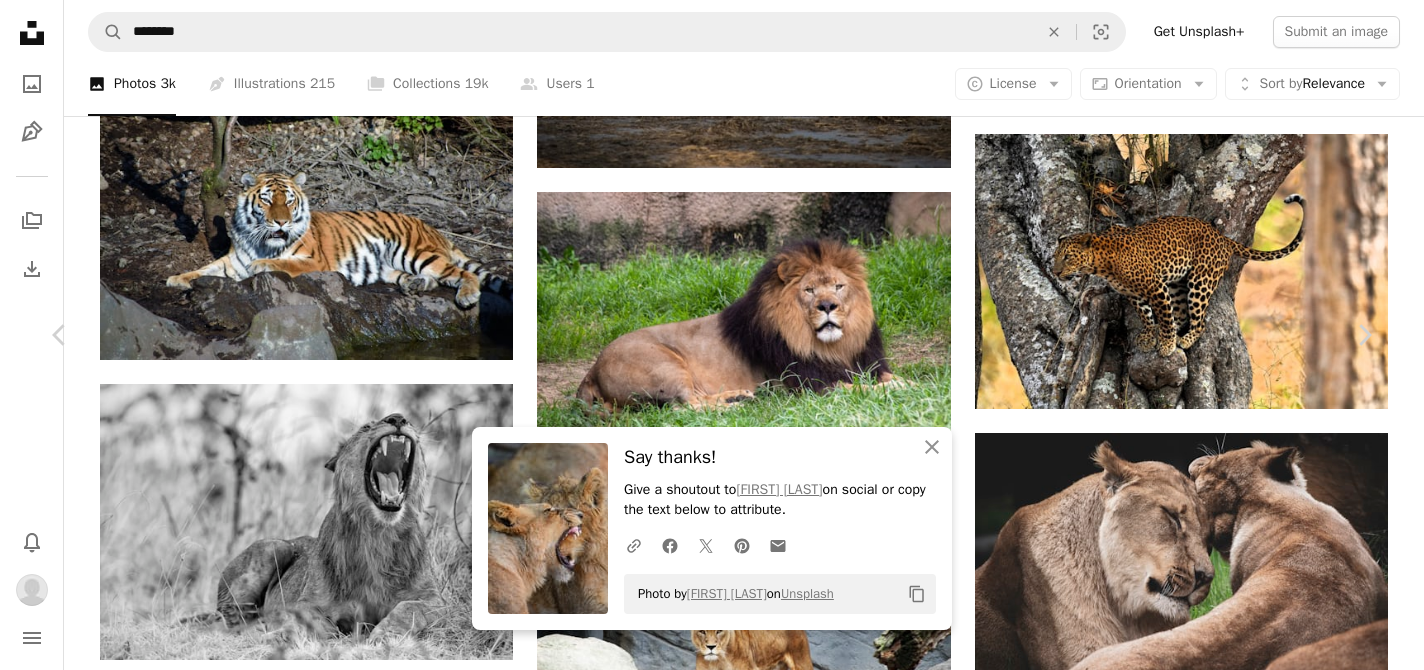 scroll, scrollTop: 2308, scrollLeft: 0, axis: vertical 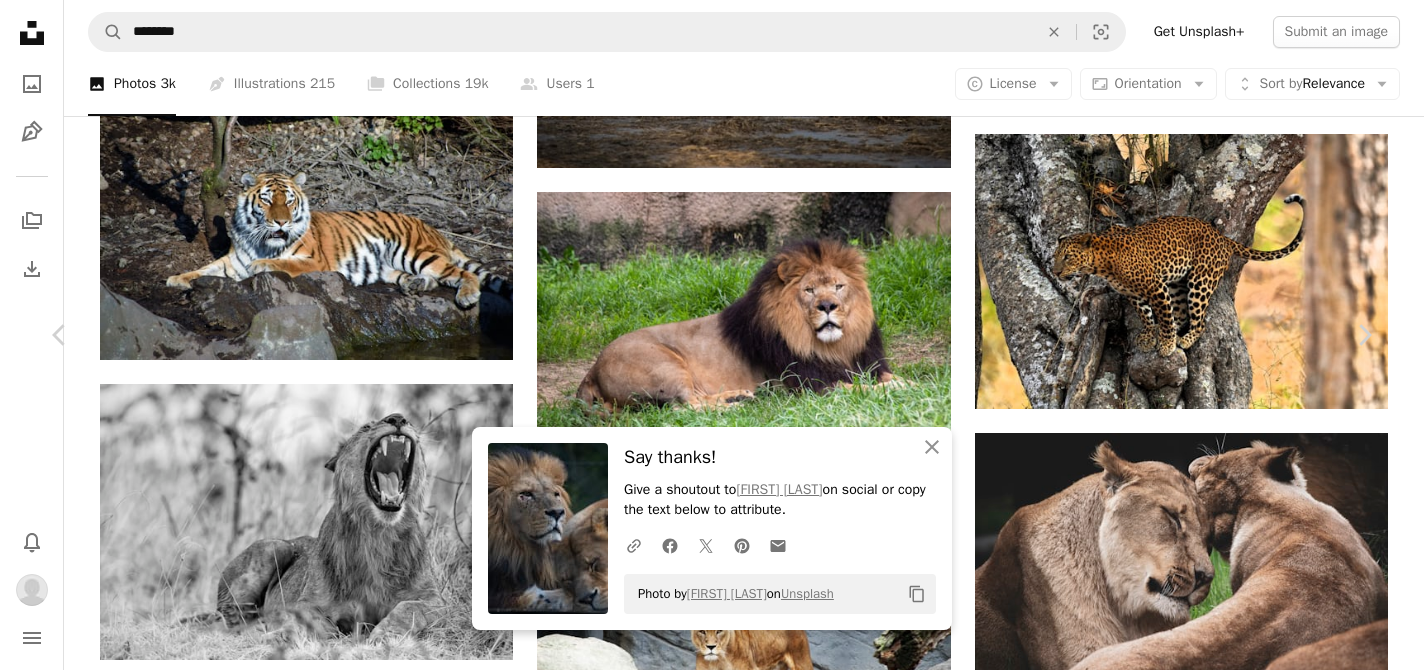 click on "Arrow pointing down" at bounding box center [1225, 3169] 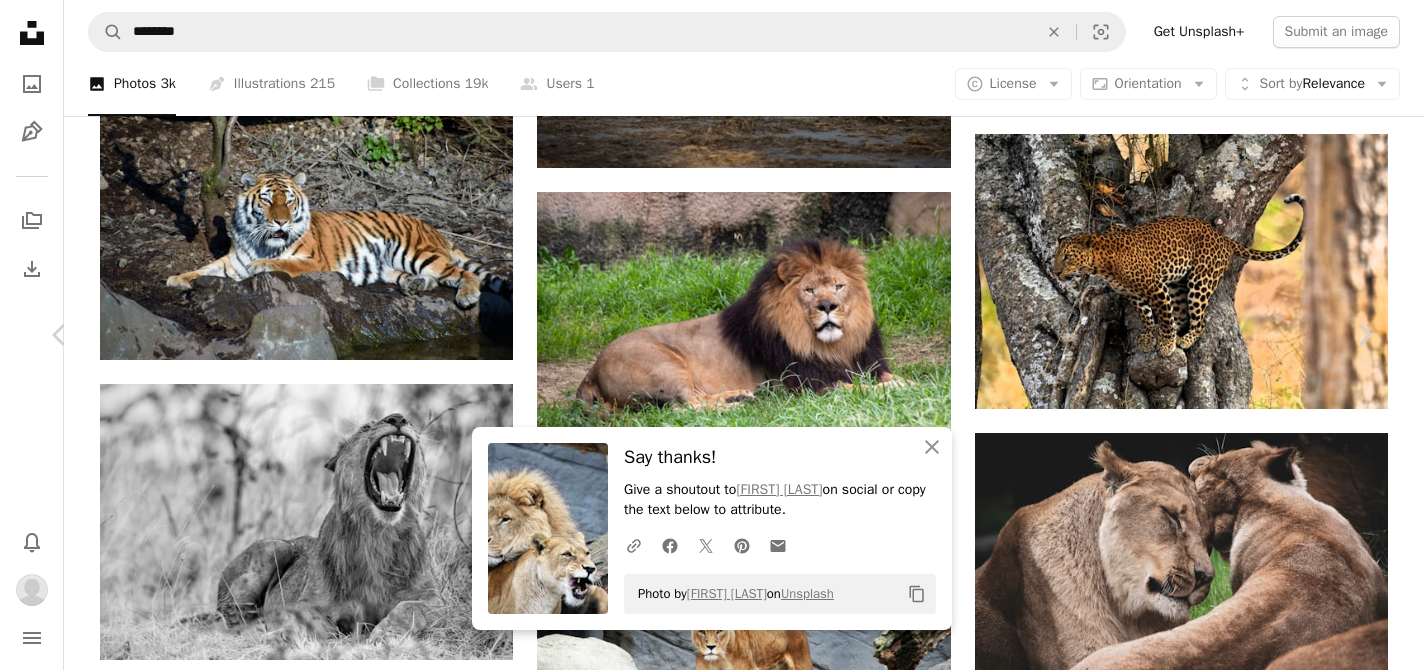 click on "Arrow pointing down" 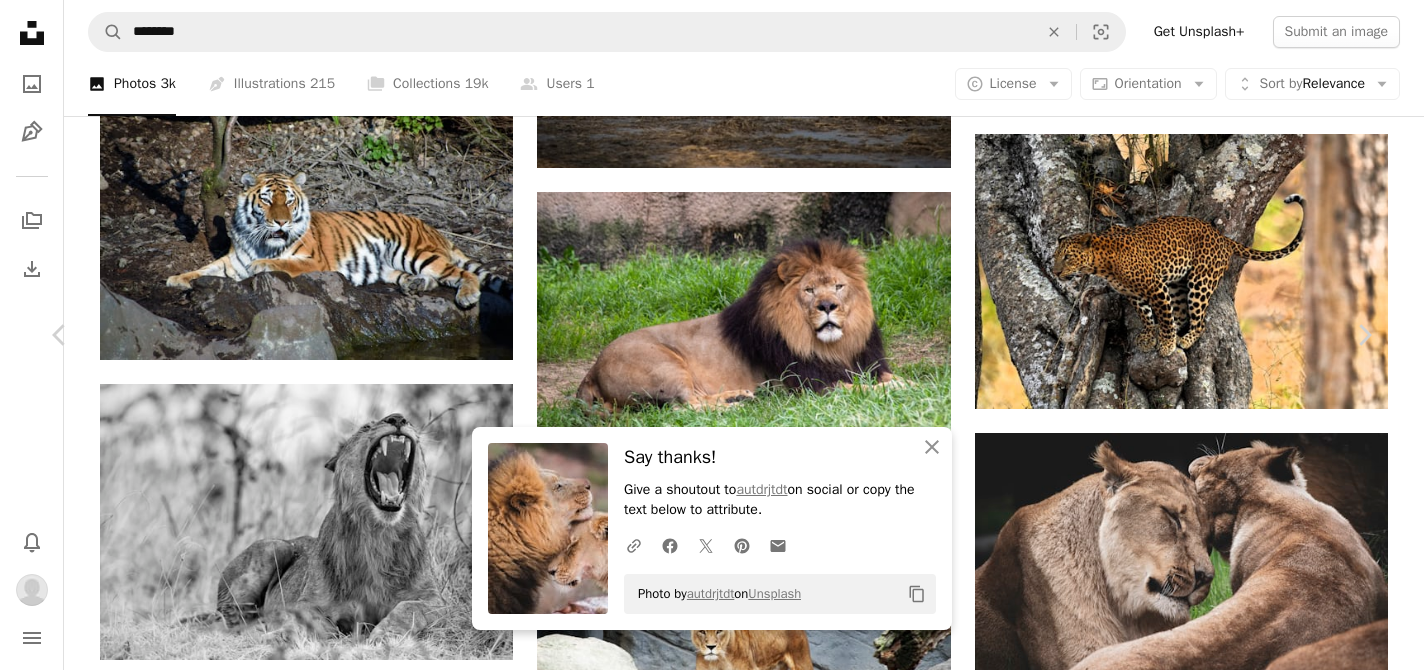 scroll, scrollTop: 2629, scrollLeft: 0, axis: vertical 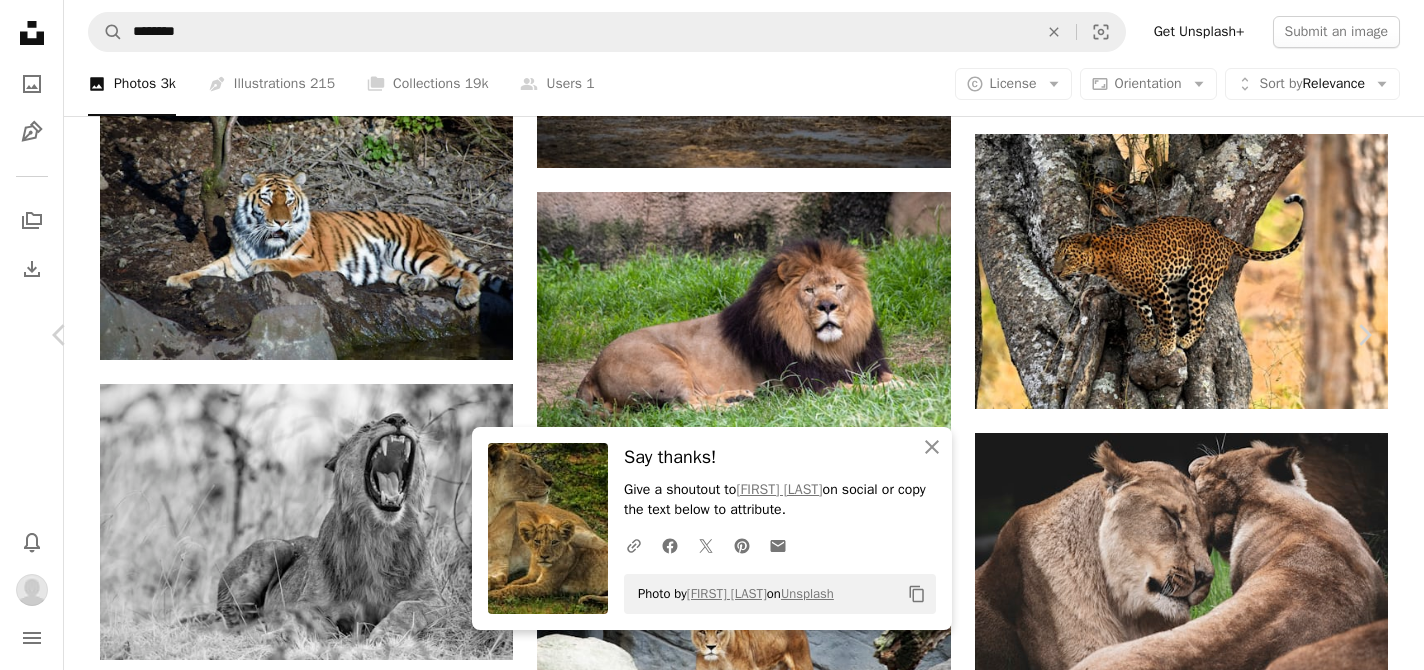 click on "Arrow pointing down" 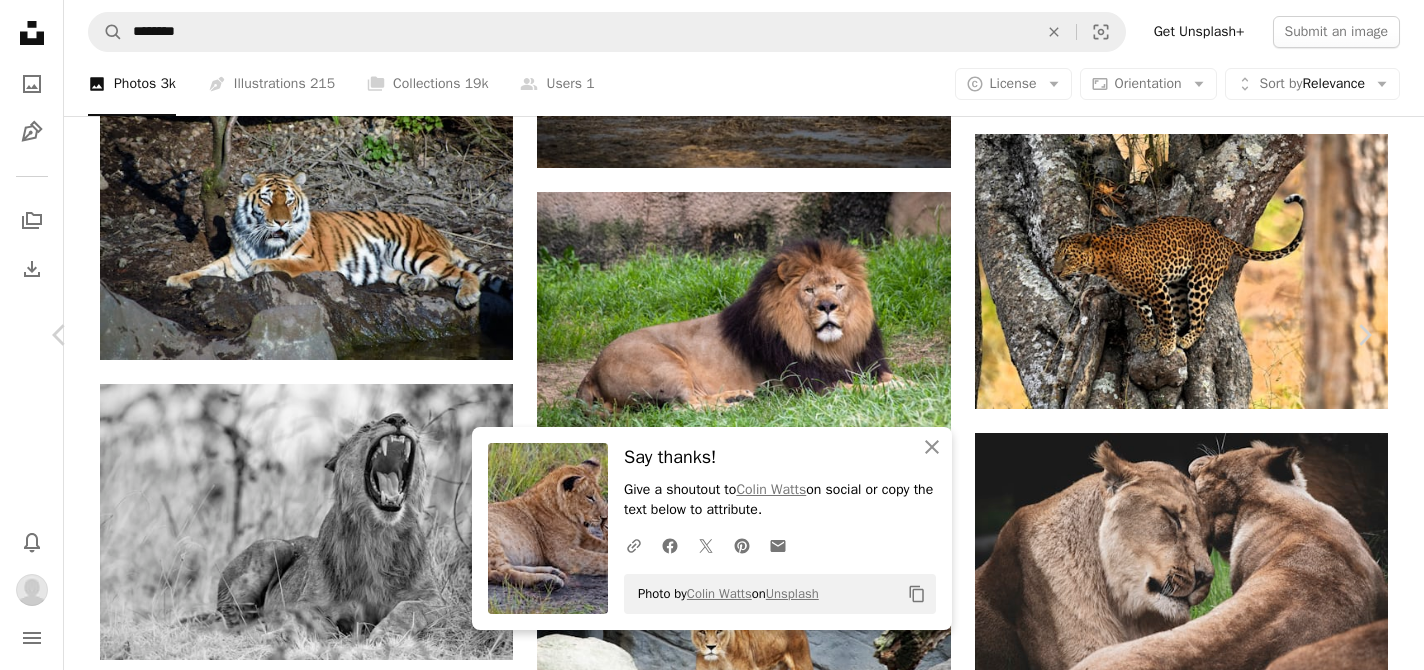 scroll, scrollTop: 3378, scrollLeft: 0, axis: vertical 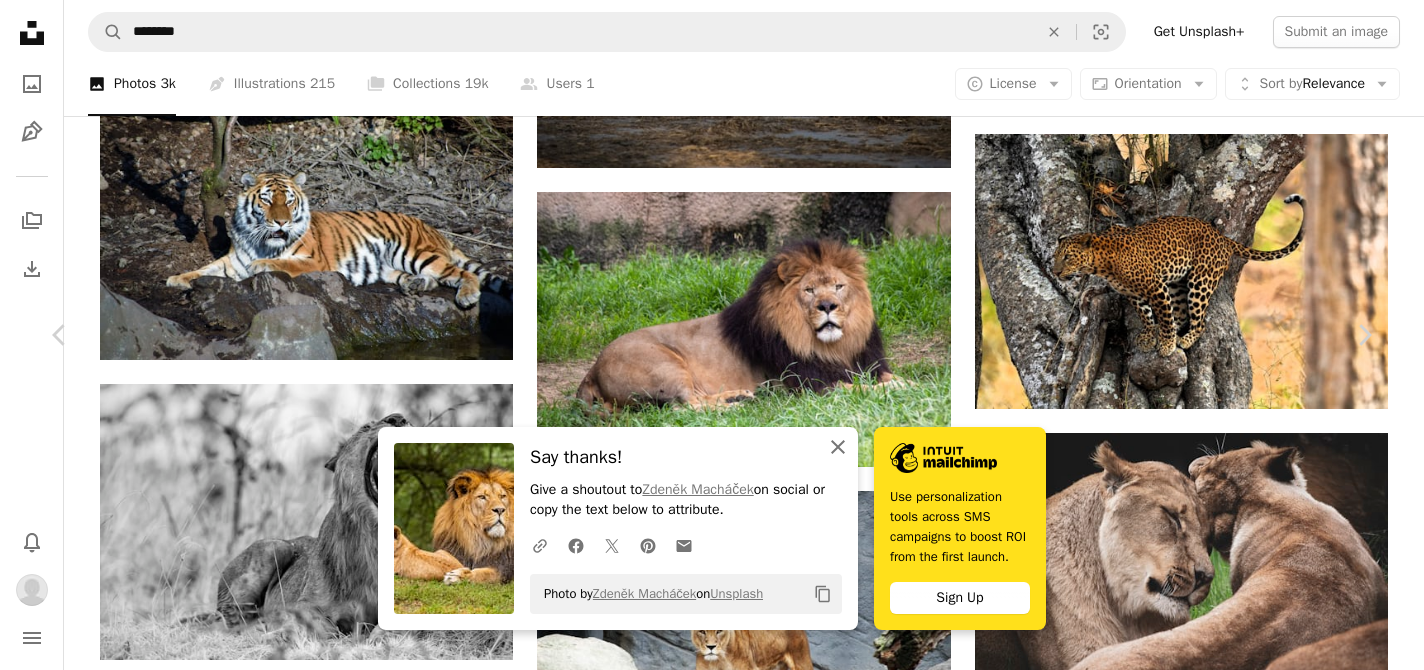 click on "An X shape" 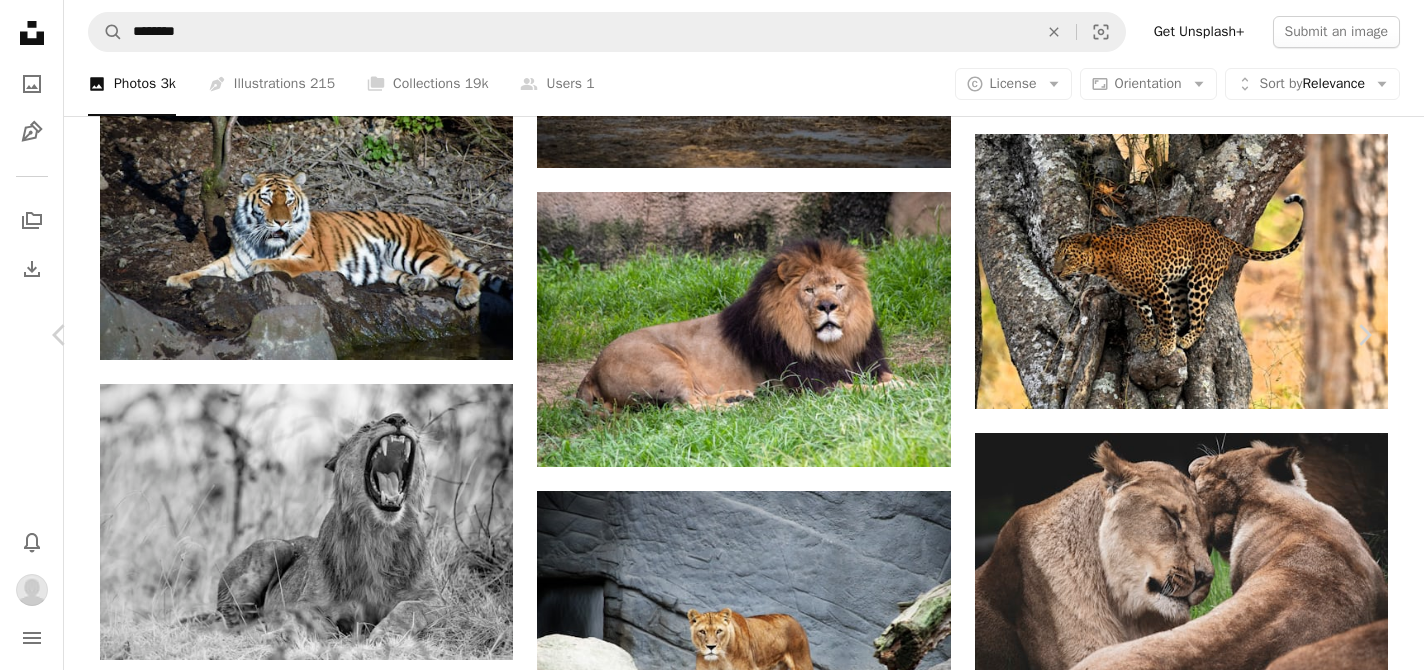 scroll, scrollTop: 3943, scrollLeft: 0, axis: vertical 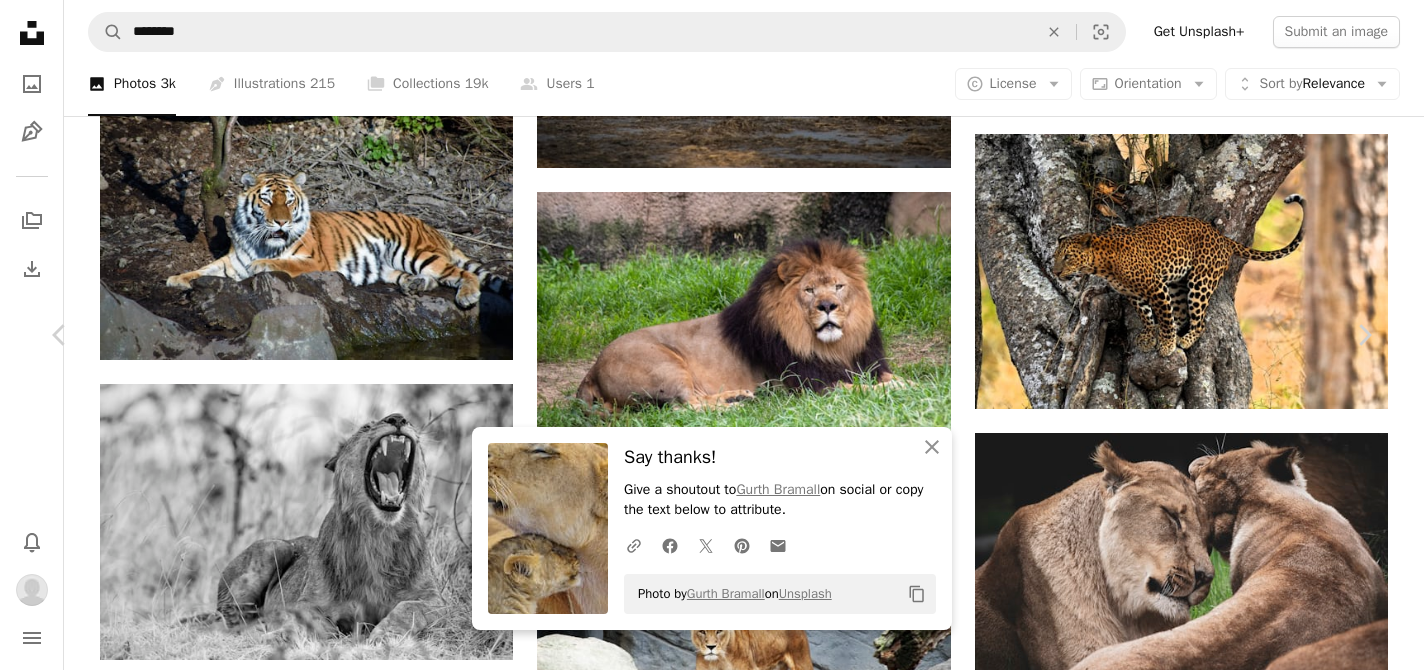 click on "Arrow pointing down" 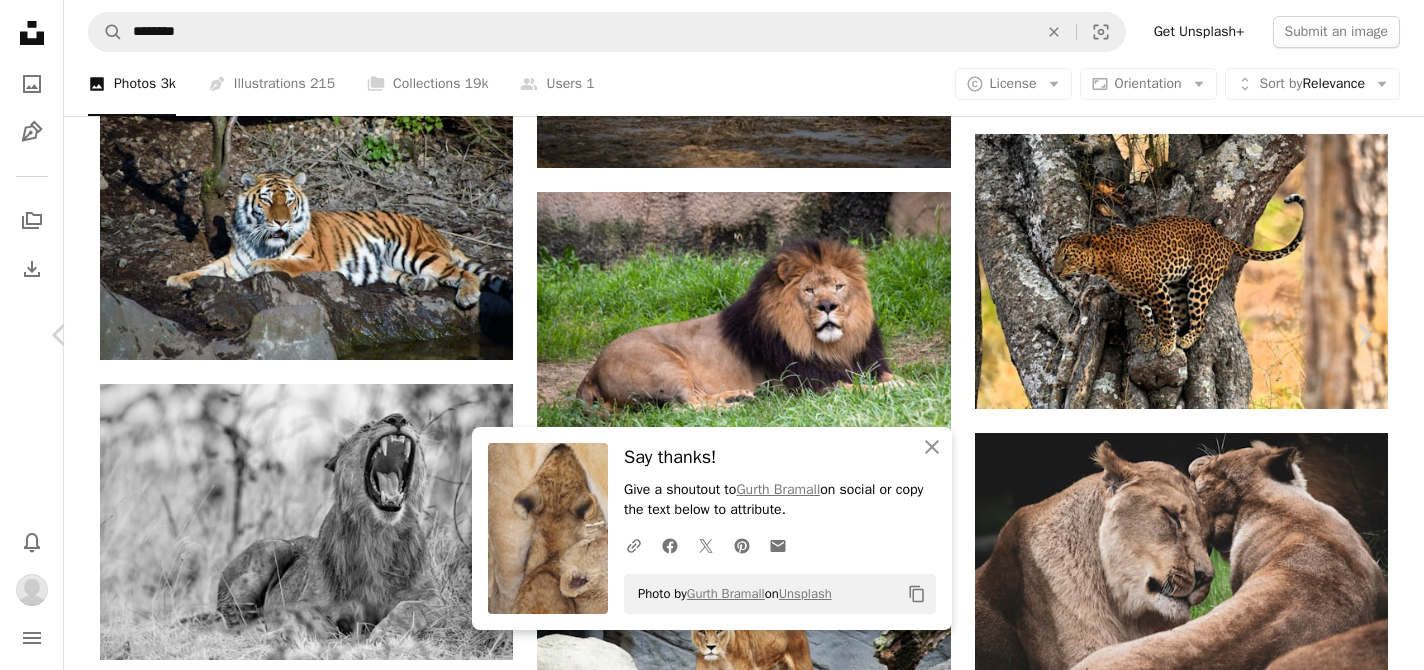 scroll, scrollTop: 4875, scrollLeft: 0, axis: vertical 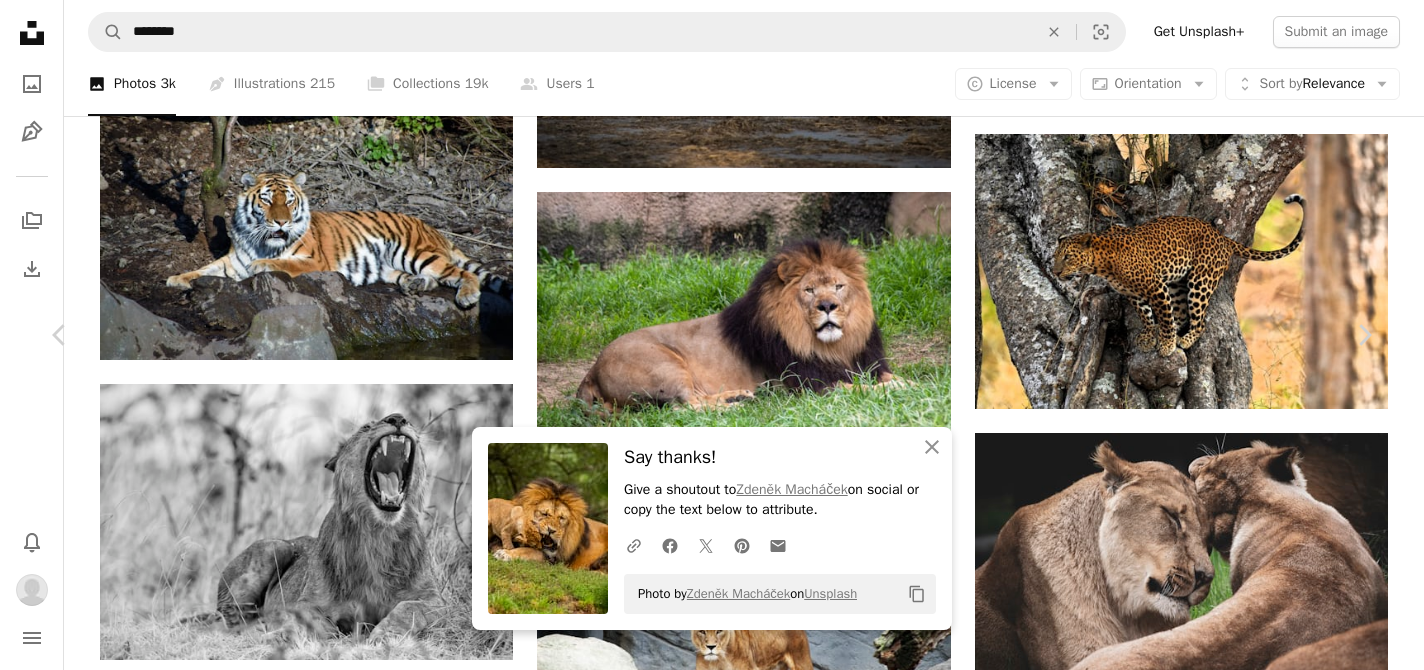 click on "Arrow pointing down" at bounding box center (843, 3154) 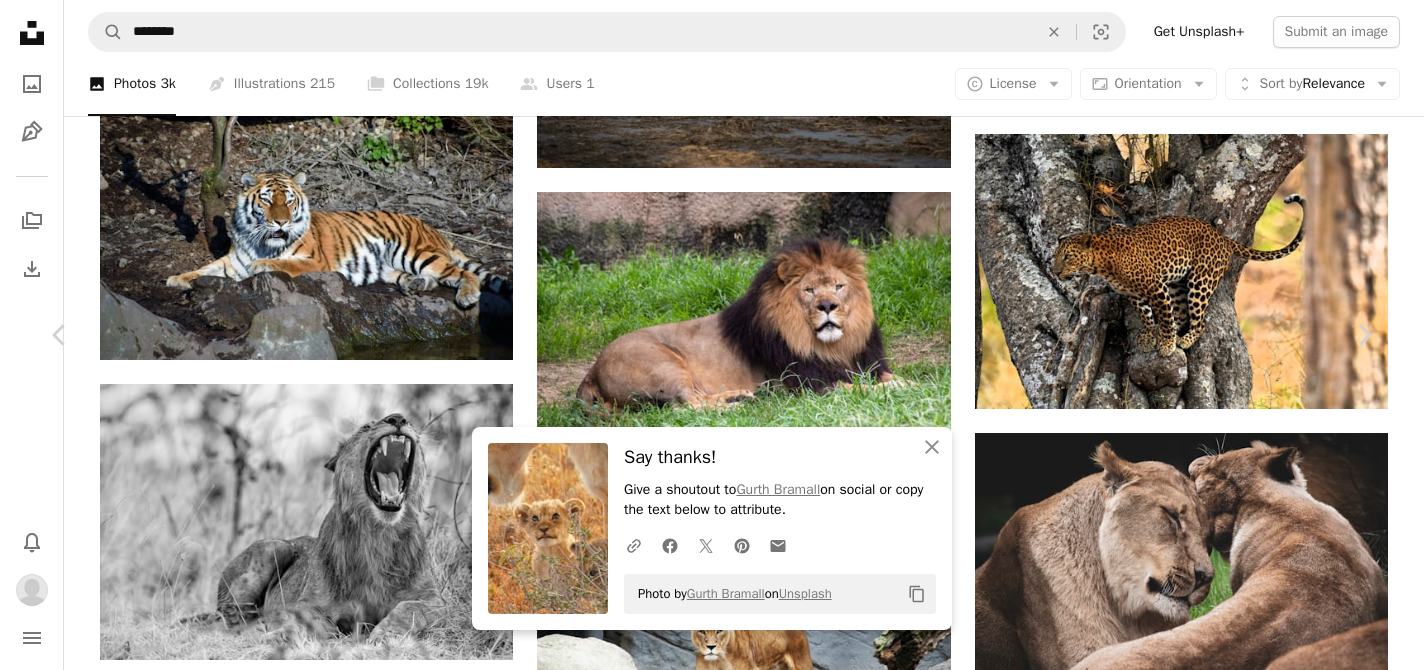 scroll, scrollTop: 5625, scrollLeft: 0, axis: vertical 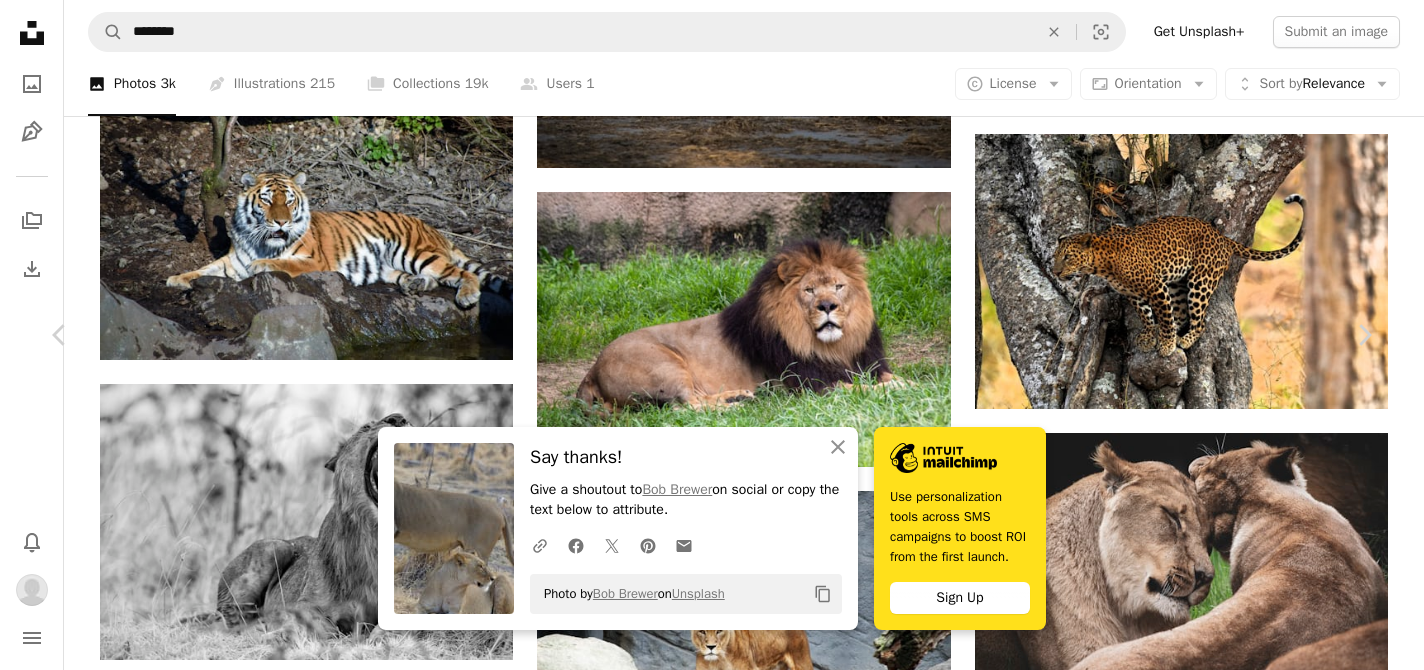 click on "Arrow pointing down" 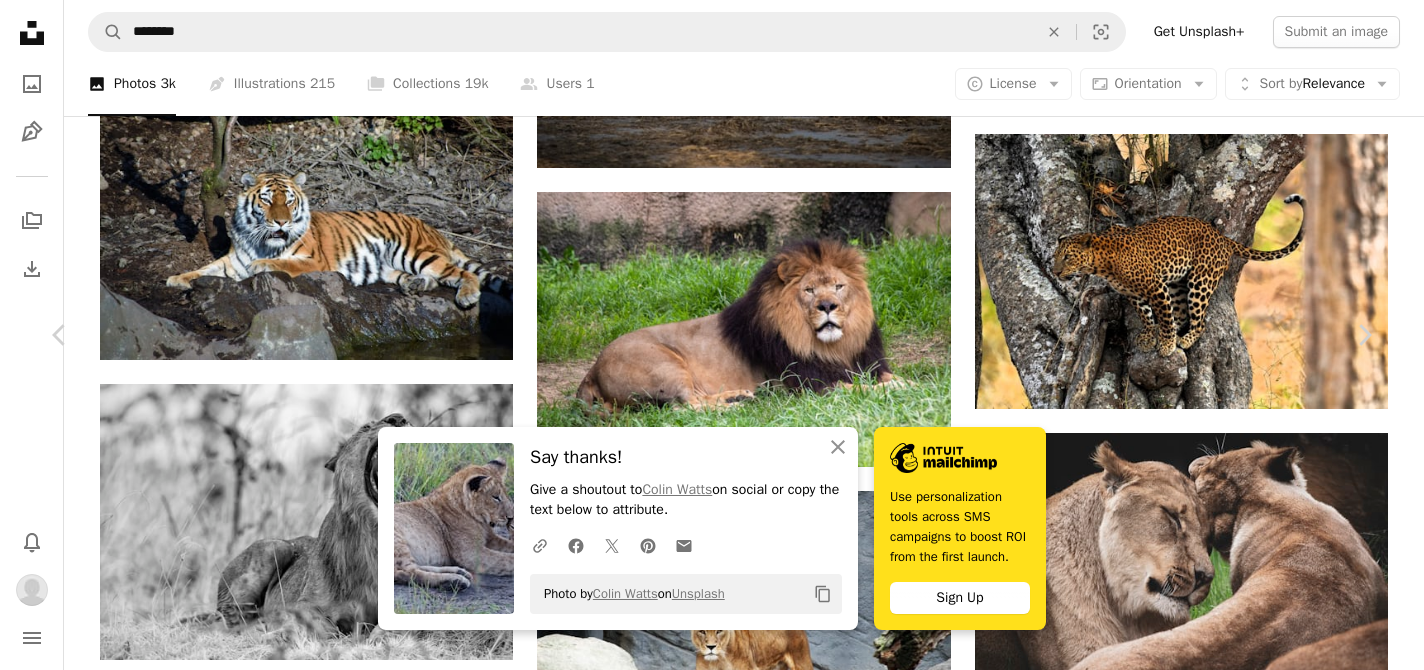 scroll, scrollTop: 5920, scrollLeft: 0, axis: vertical 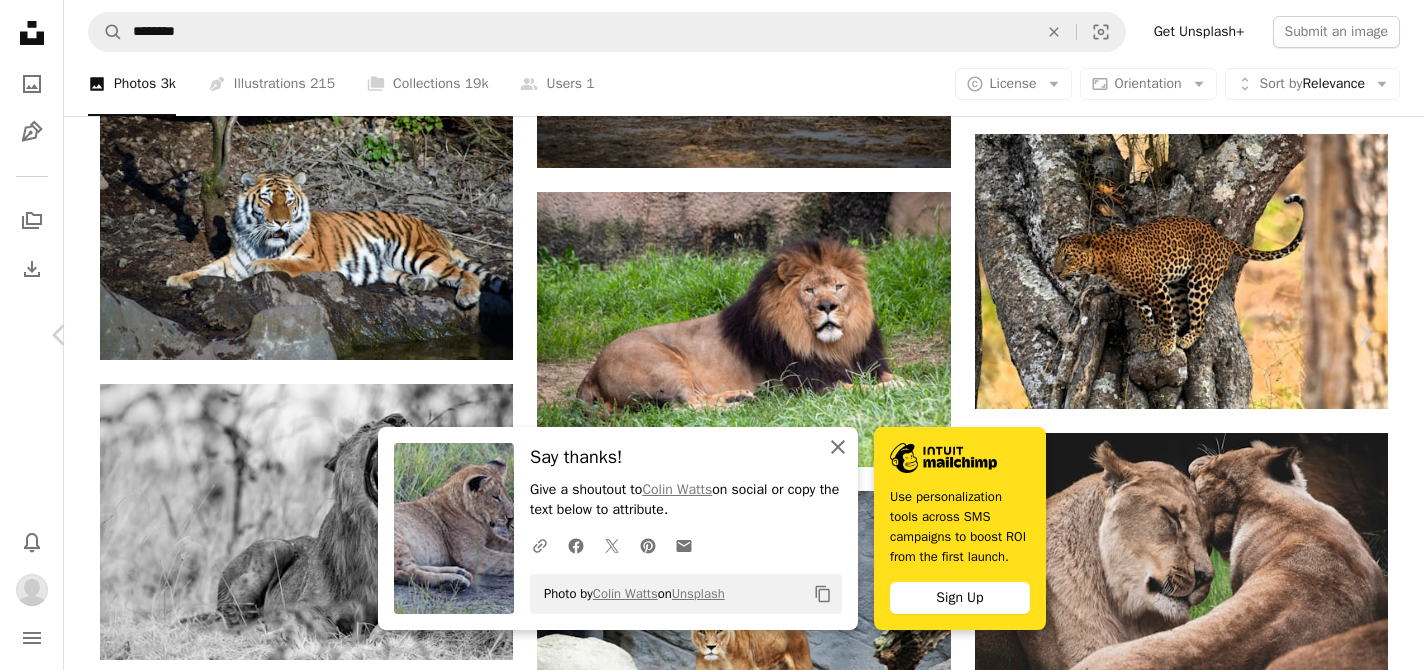 click 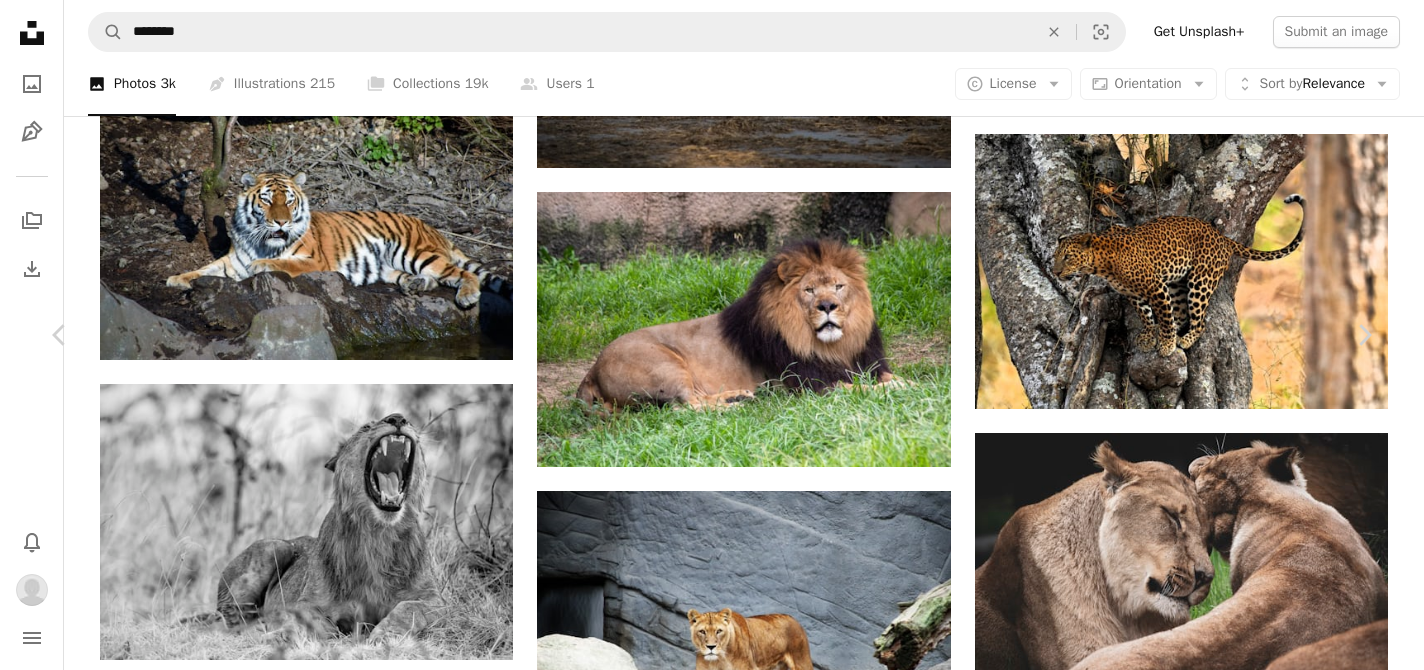 click on "Arrow pointing down" at bounding box center [1225, 3346] 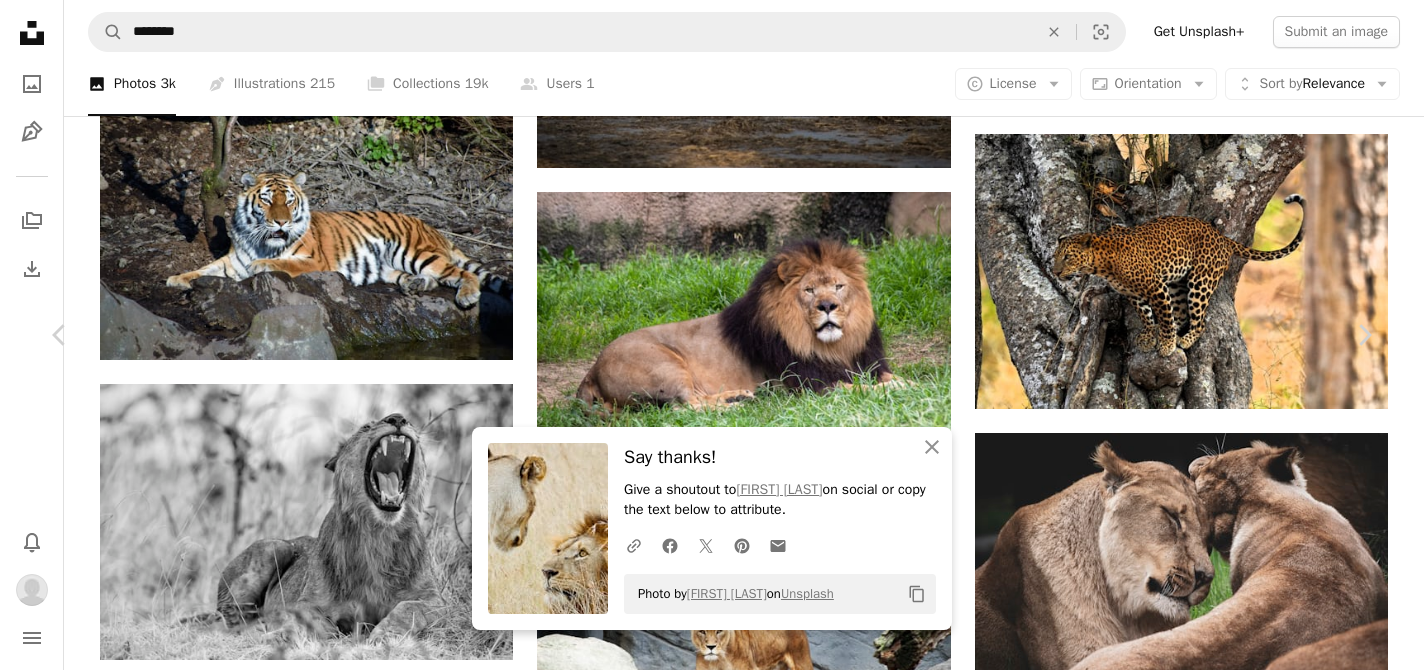 scroll, scrollTop: 6042, scrollLeft: 0, axis: vertical 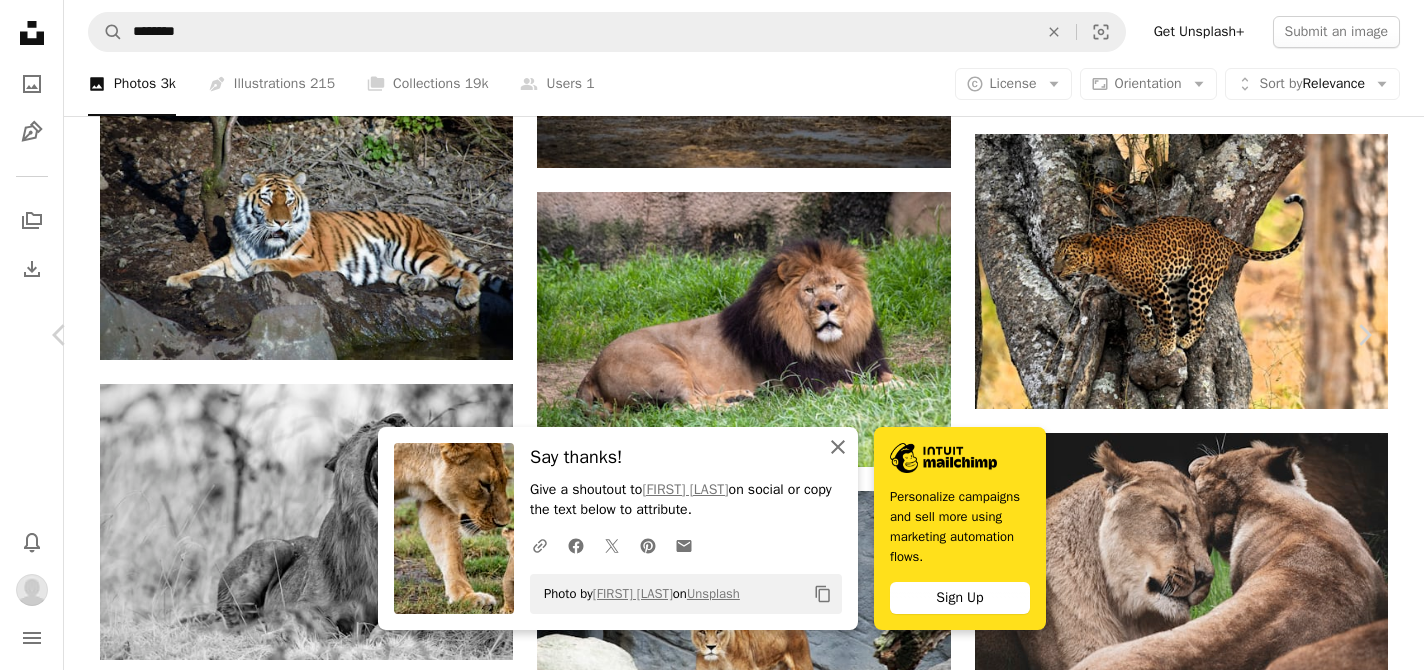 click on "An X shape" 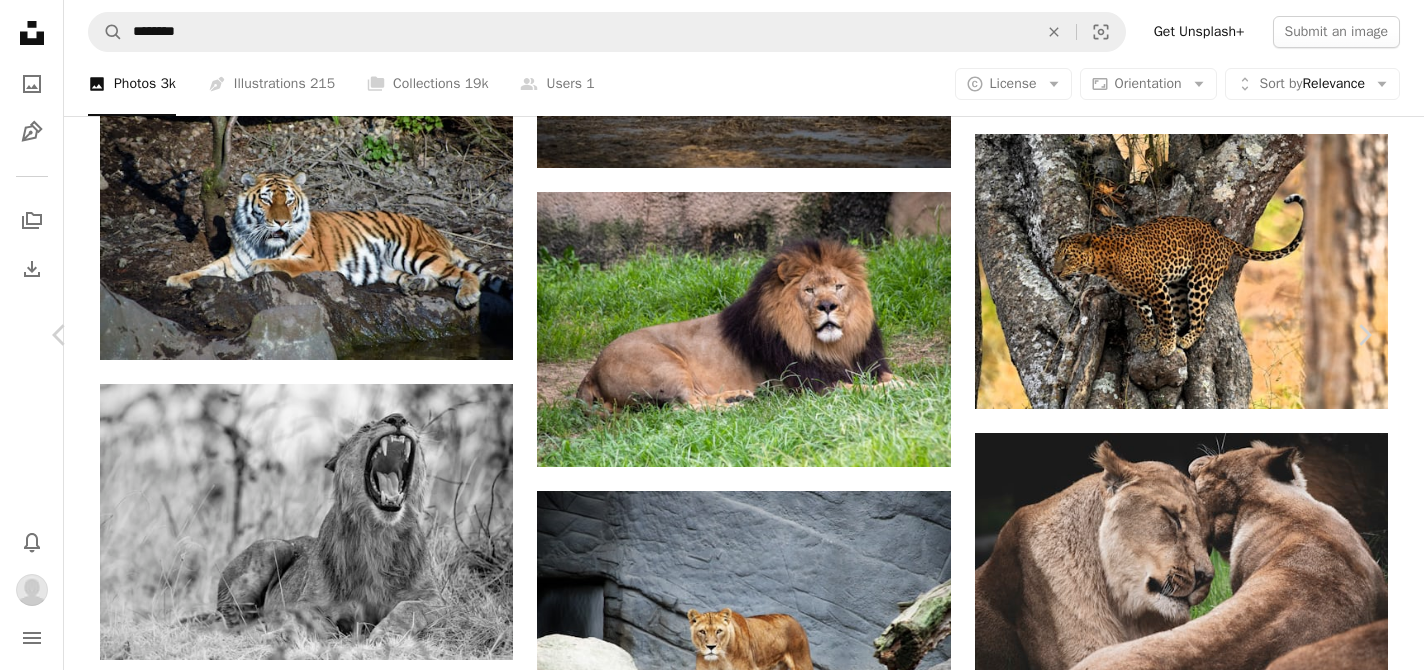 scroll, scrollTop: 6979, scrollLeft: 0, axis: vertical 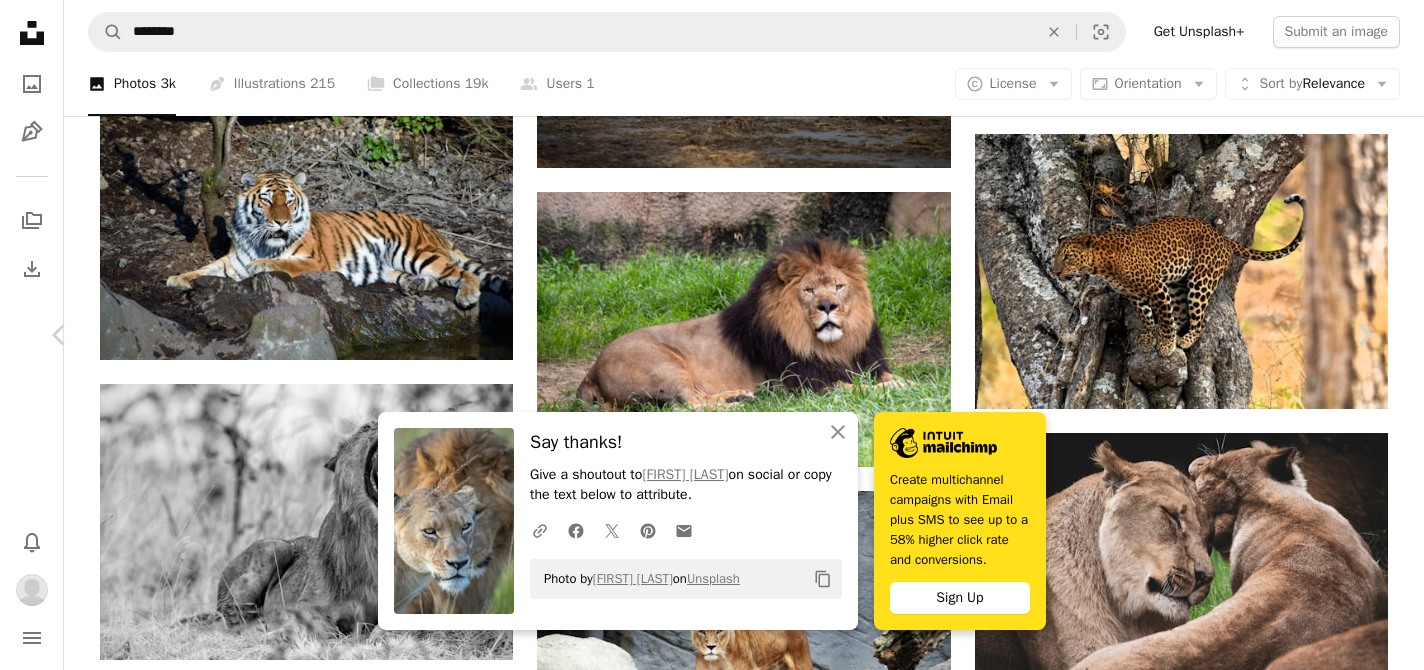 click on "Arrow pointing down" at bounding box center (843, 3120) 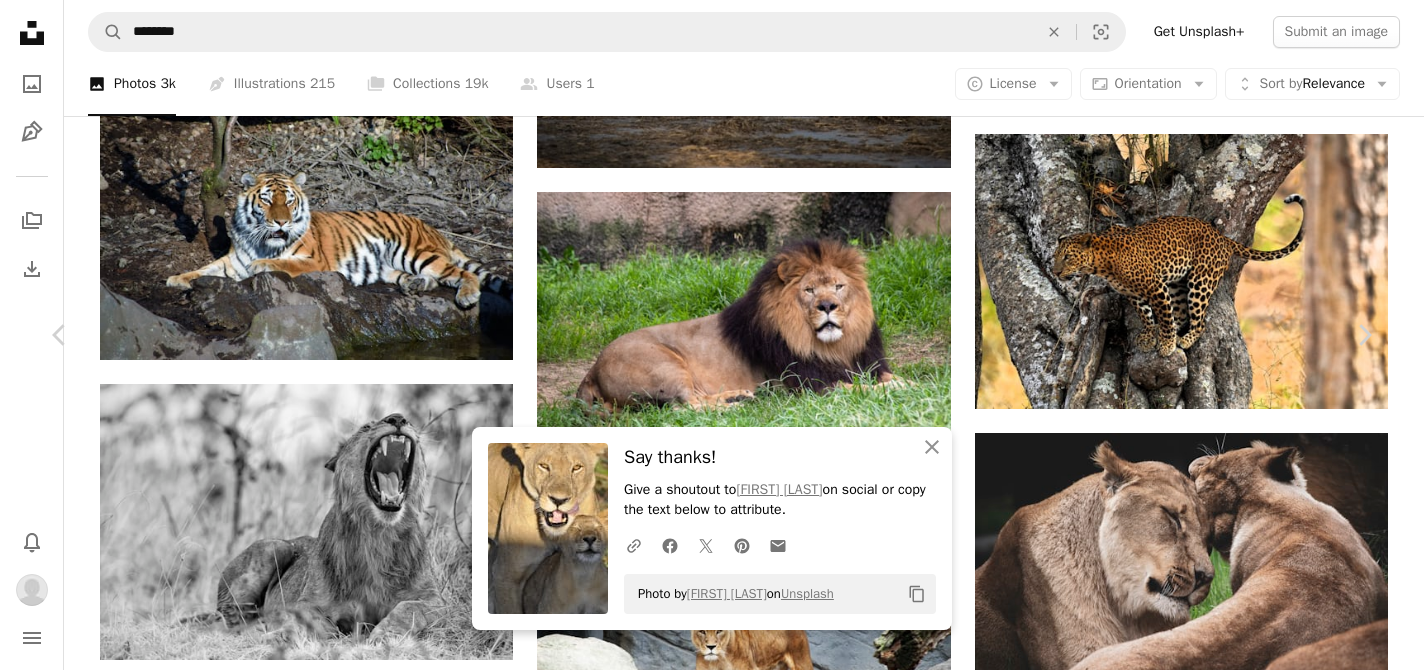 click on "Arrow pointing down" 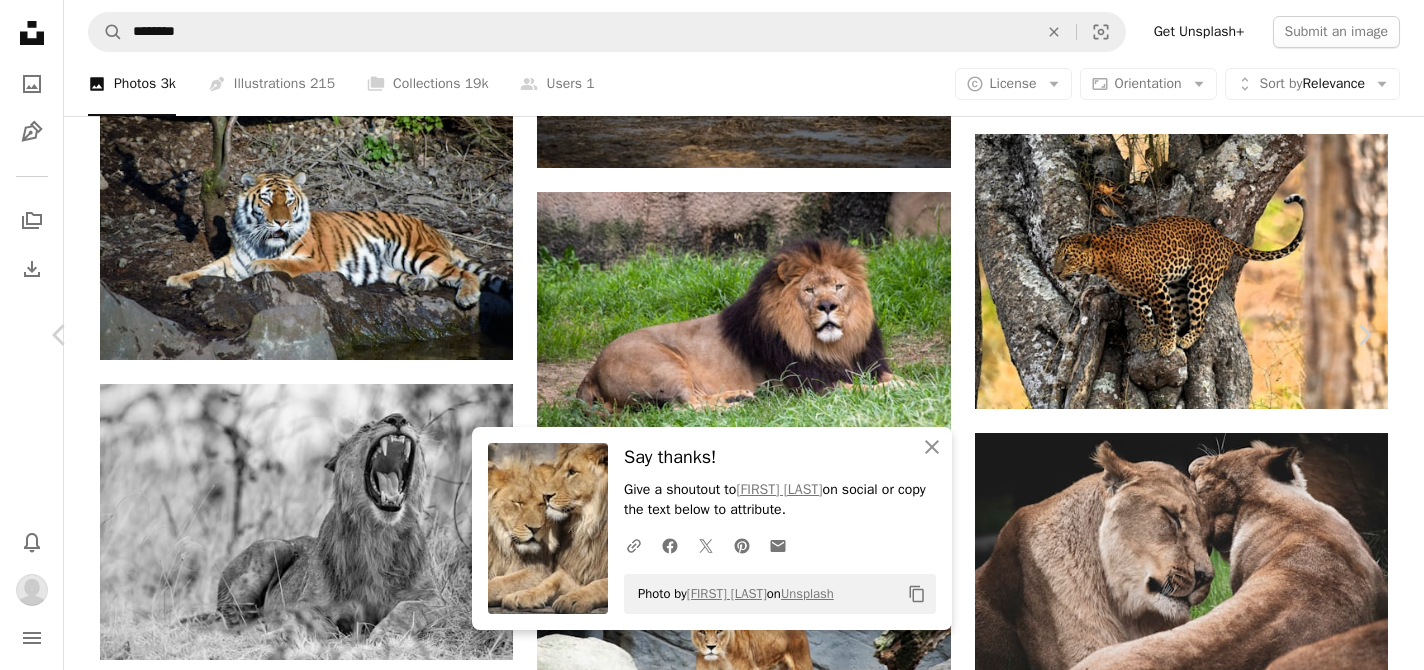 scroll, scrollTop: 8835, scrollLeft: 0, axis: vertical 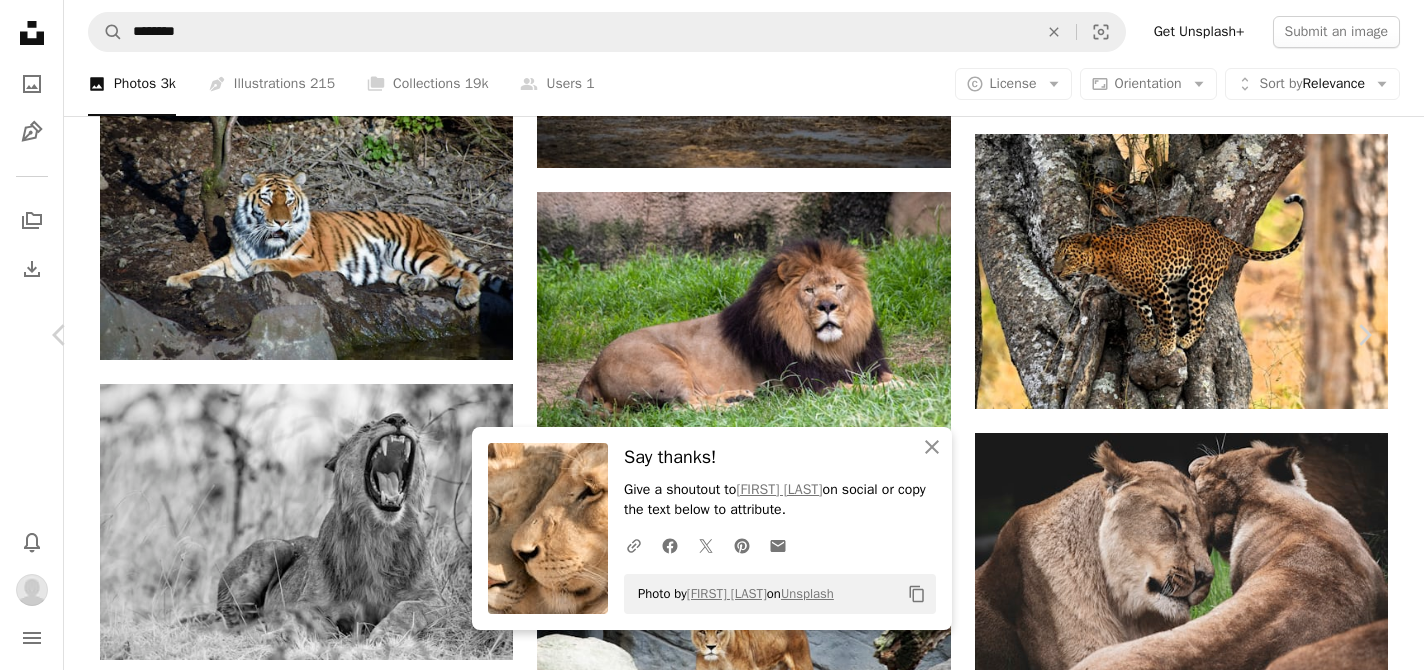 drag, startPoint x: 1198, startPoint y: 466, endPoint x: 1114, endPoint y: 399, distance: 107.44766 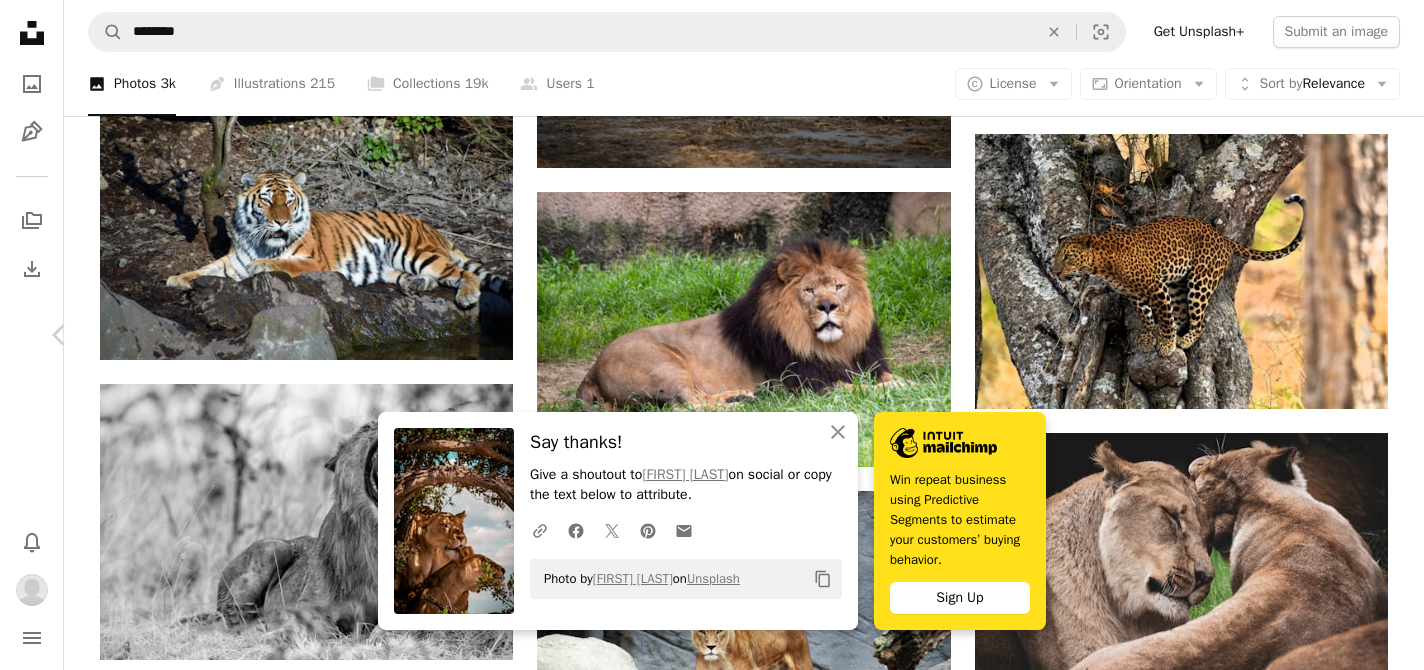 scroll, scrollTop: 10221, scrollLeft: 0, axis: vertical 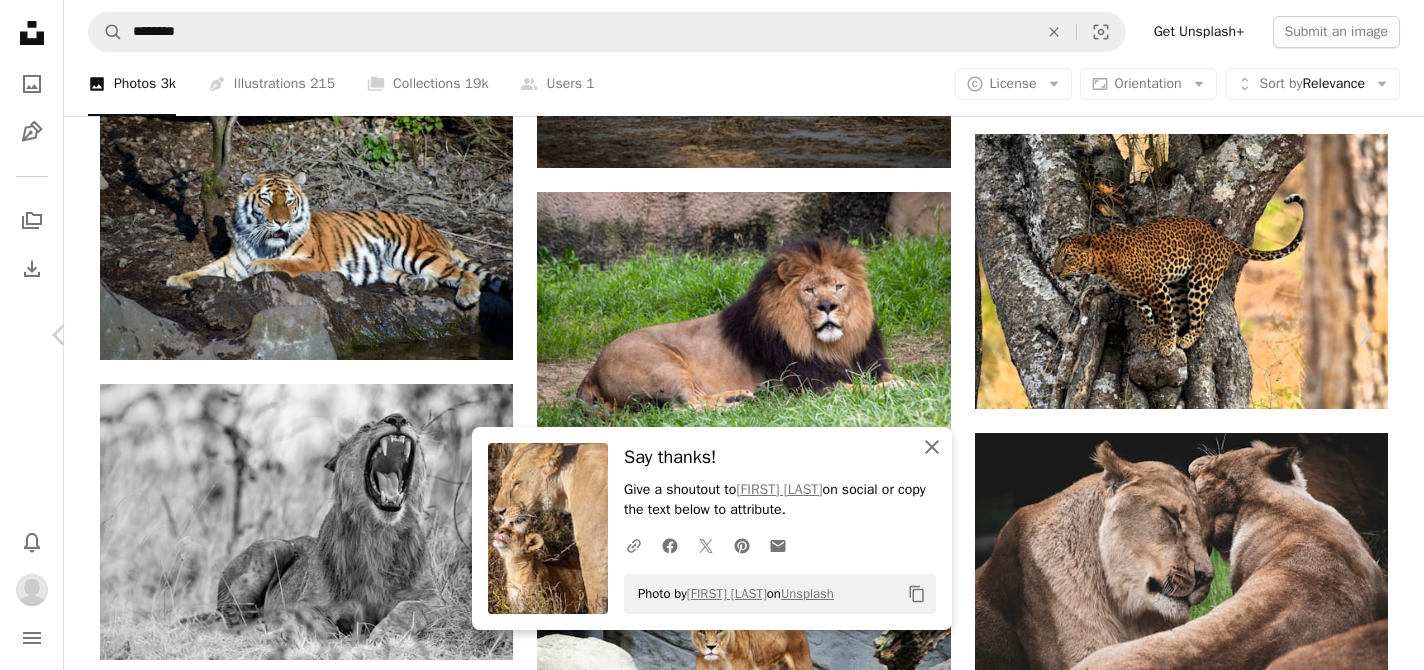 click on "An X shape" 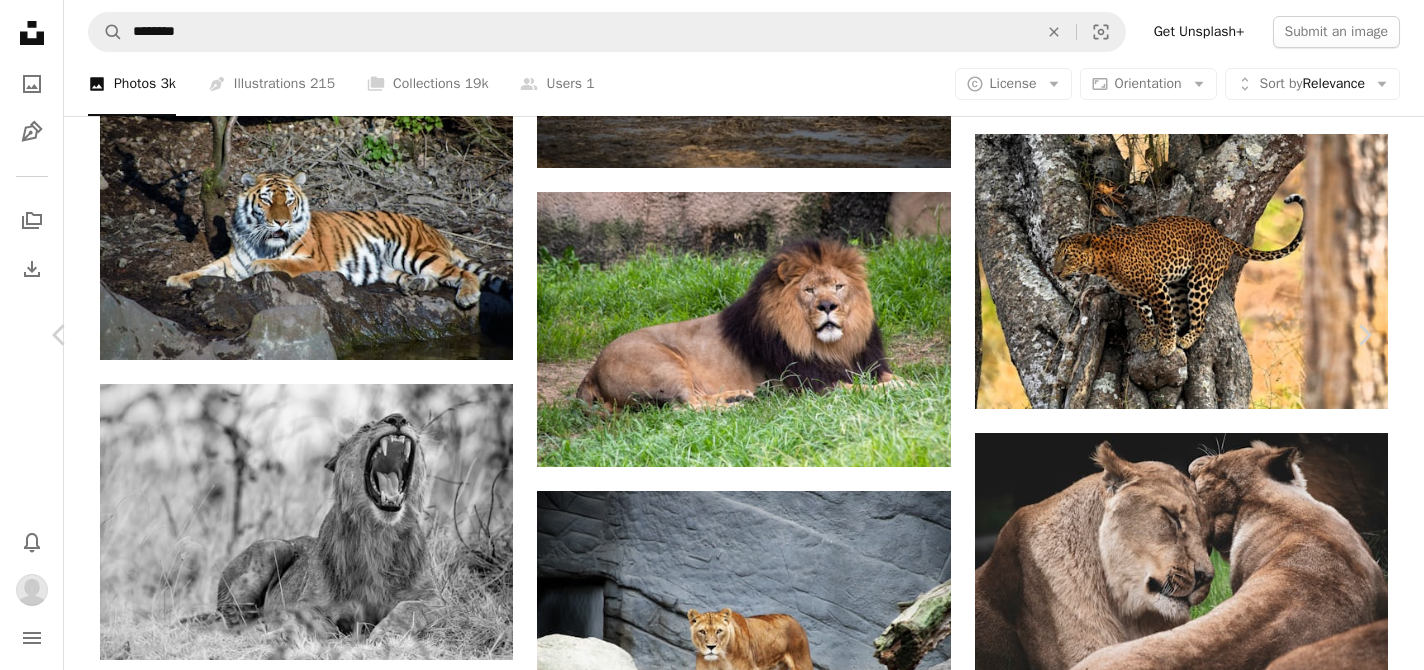 click on "Arrow pointing down" 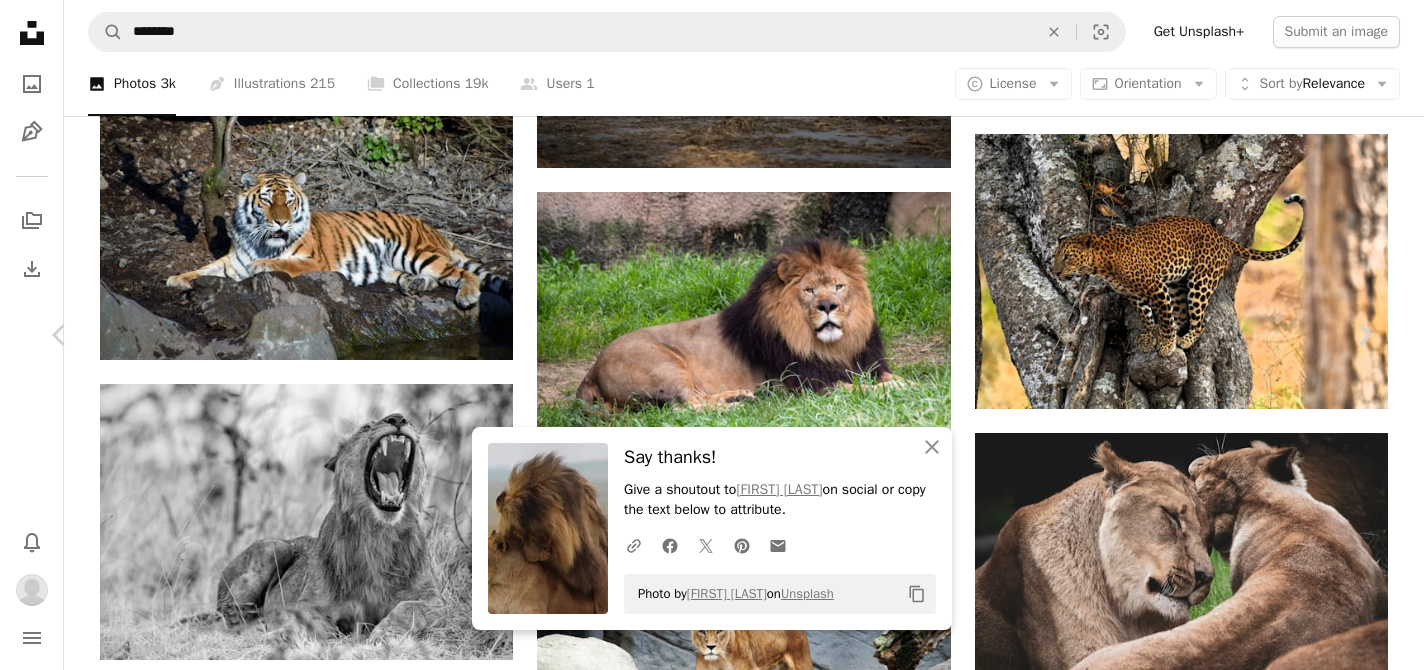 scroll, scrollTop: 11039, scrollLeft: 0, axis: vertical 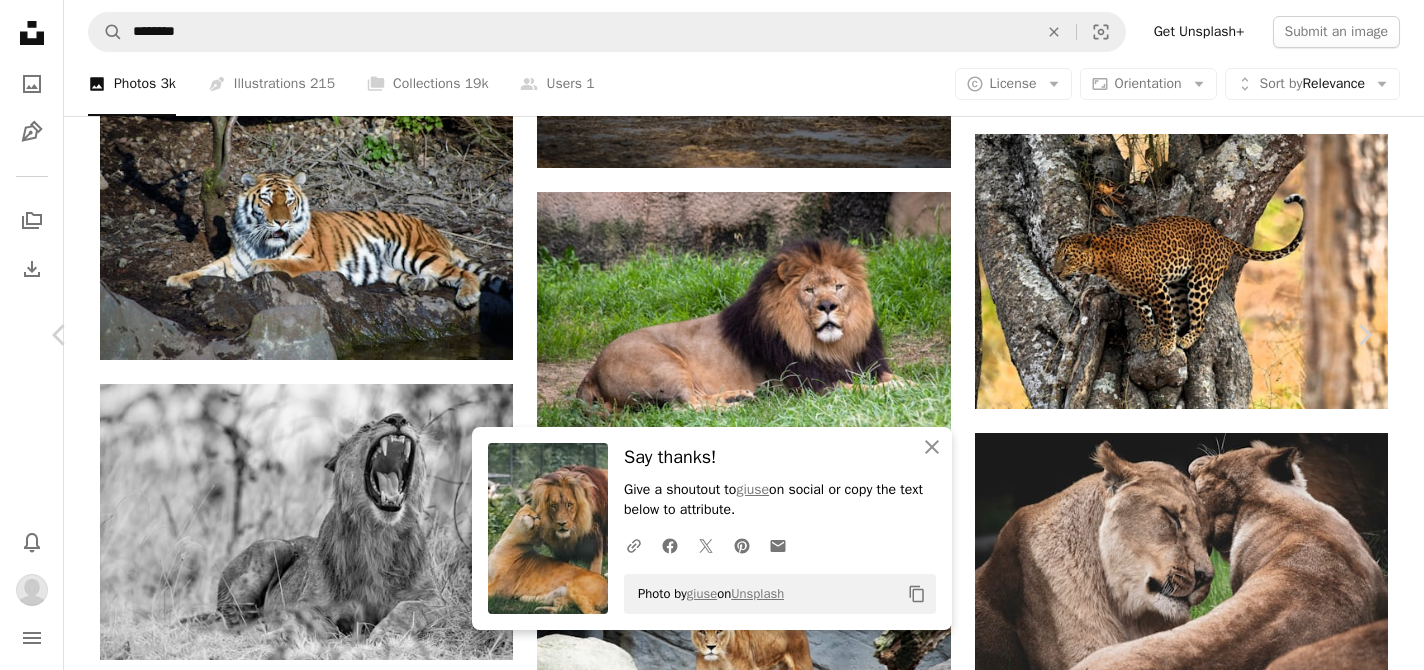 click 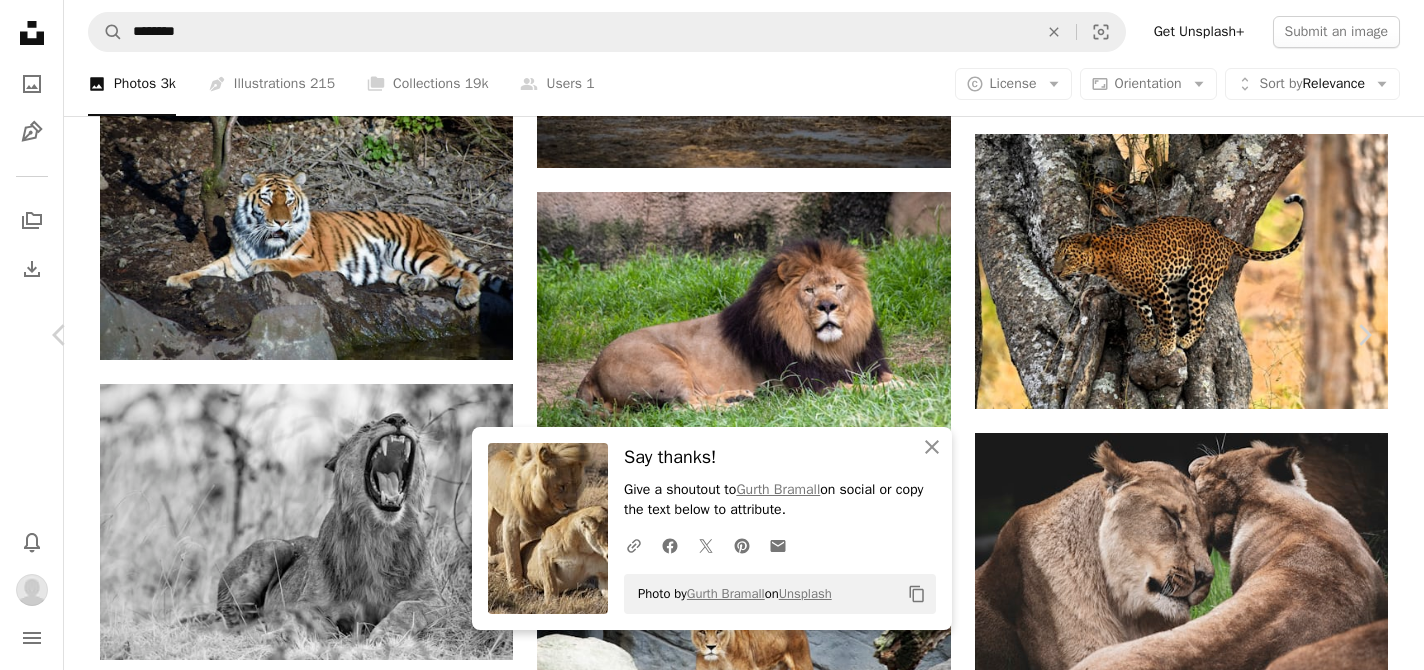 scroll, scrollTop: 11444, scrollLeft: 0, axis: vertical 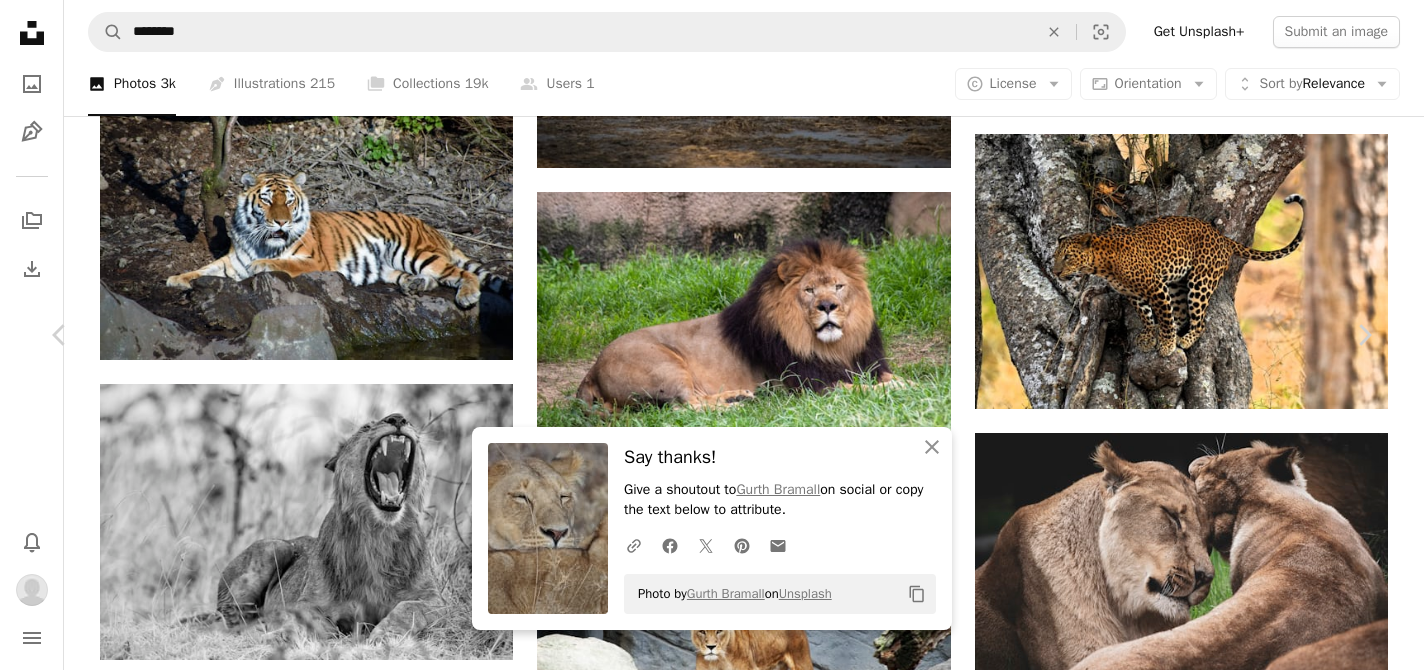 click on "Arrow pointing down" 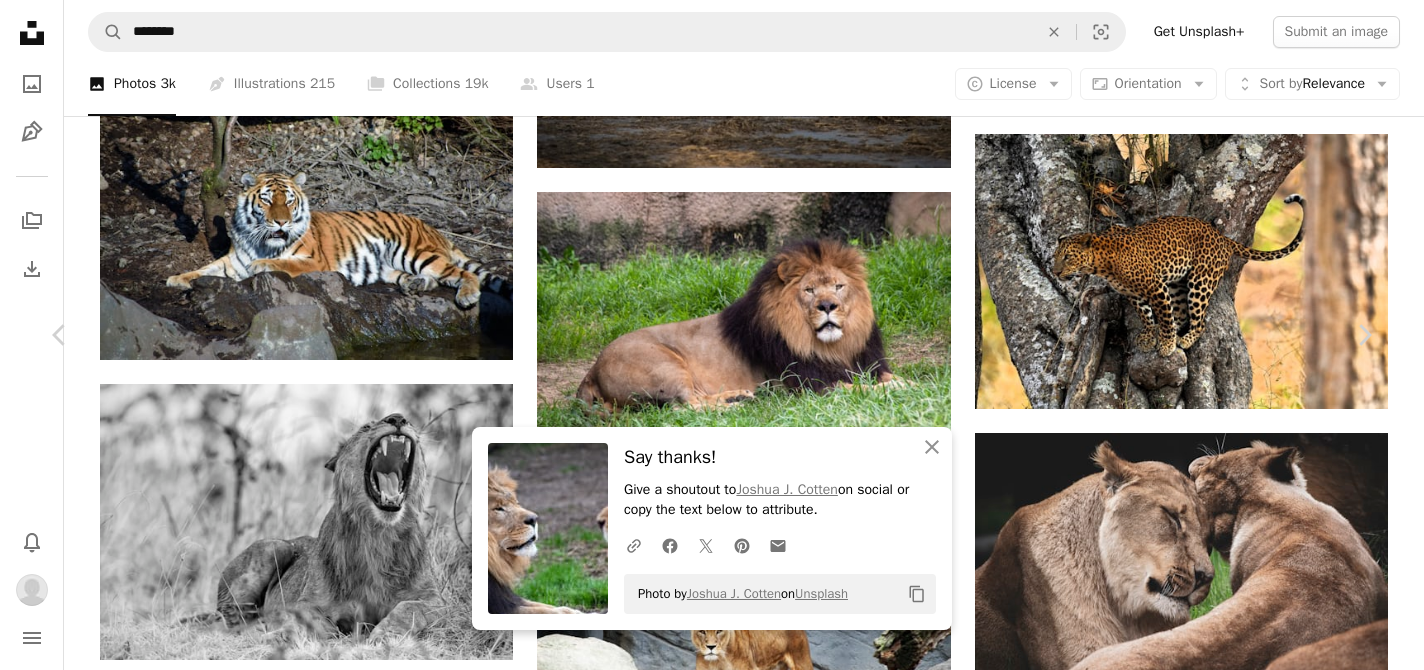 scroll, scrollTop: 11752, scrollLeft: 0, axis: vertical 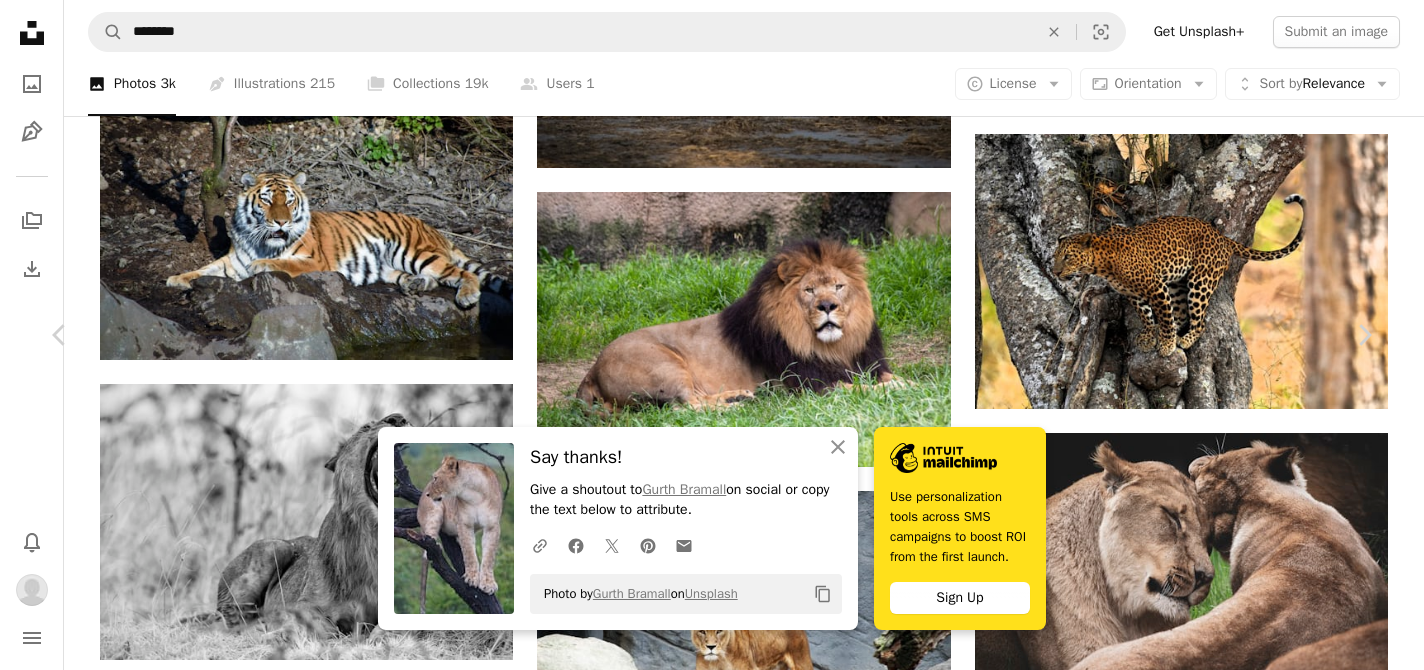click on "Arrow pointing down" at bounding box center [1225, 3260] 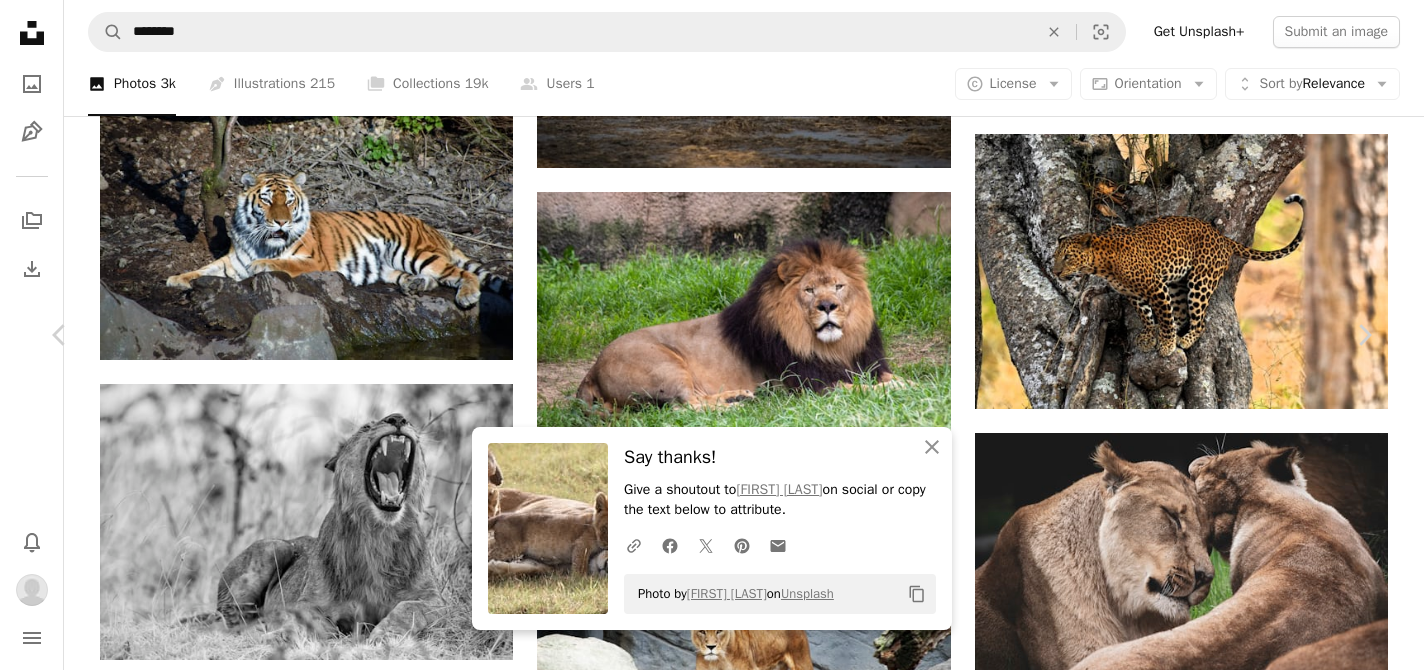 scroll, scrollTop: 13499, scrollLeft: 0, axis: vertical 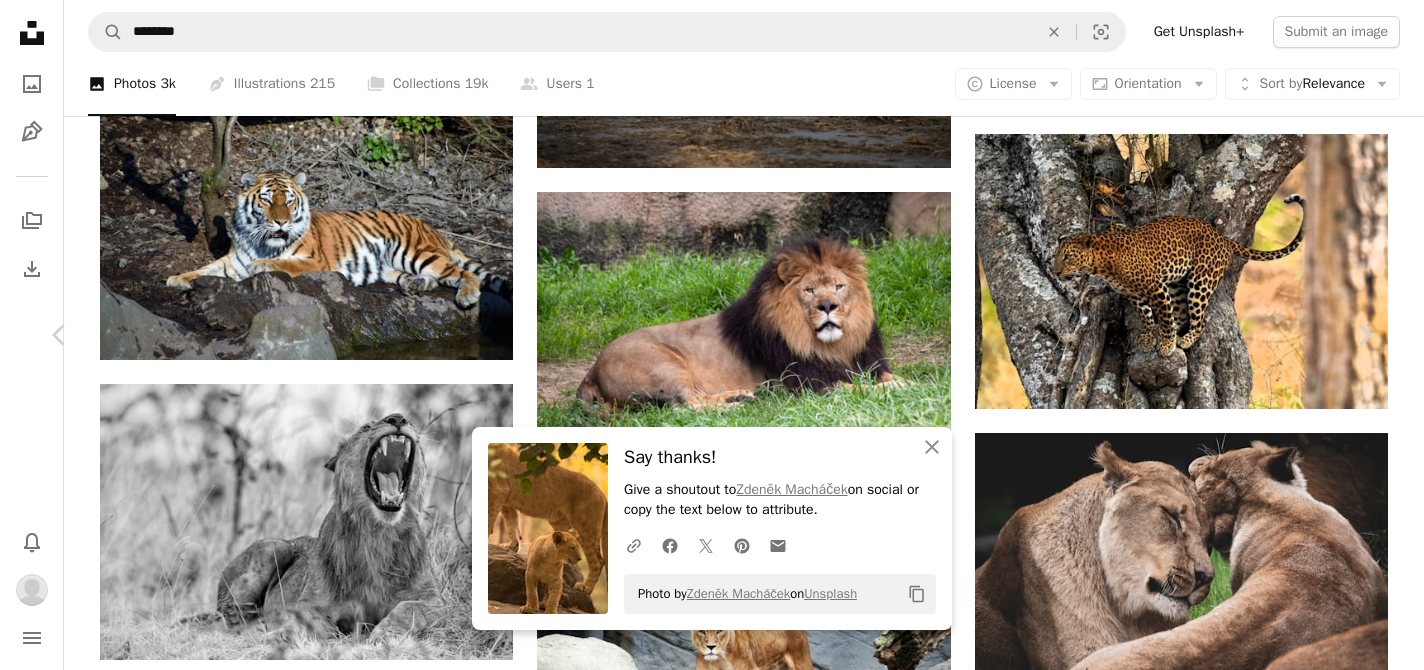 click on "An X shape" at bounding box center (20, 20) 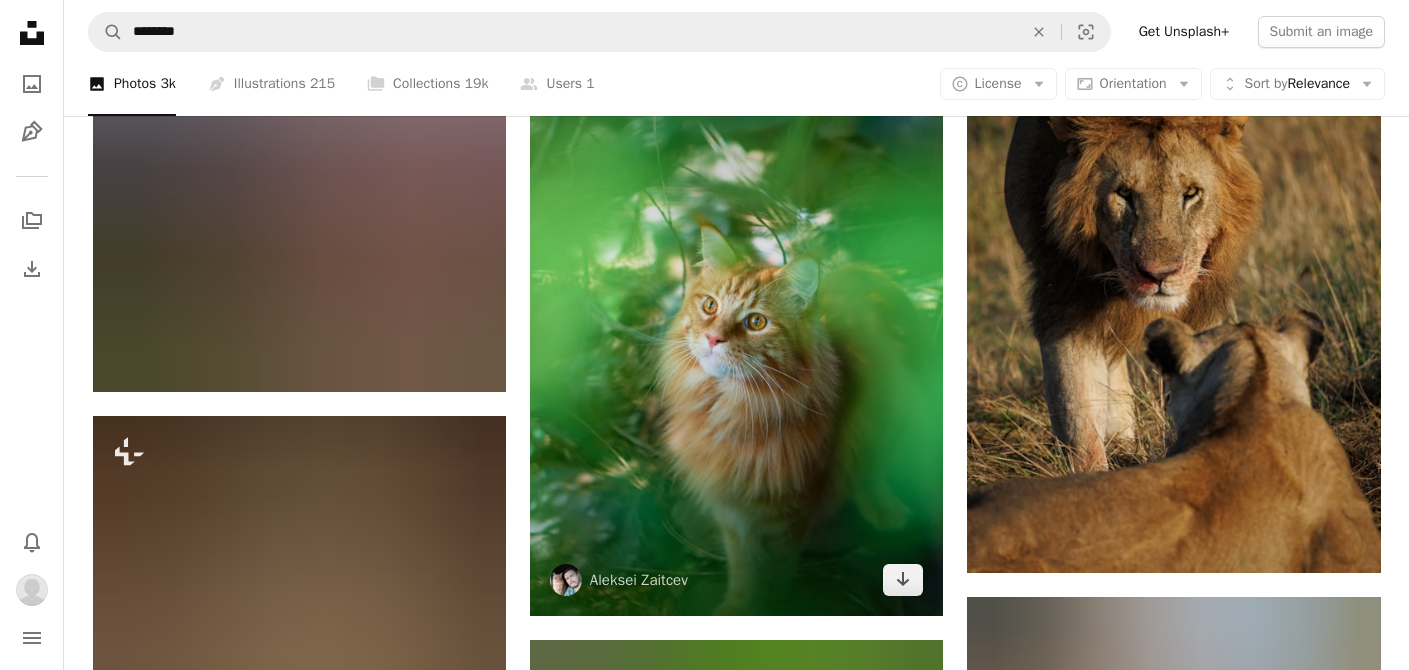 scroll, scrollTop: 62507, scrollLeft: 0, axis: vertical 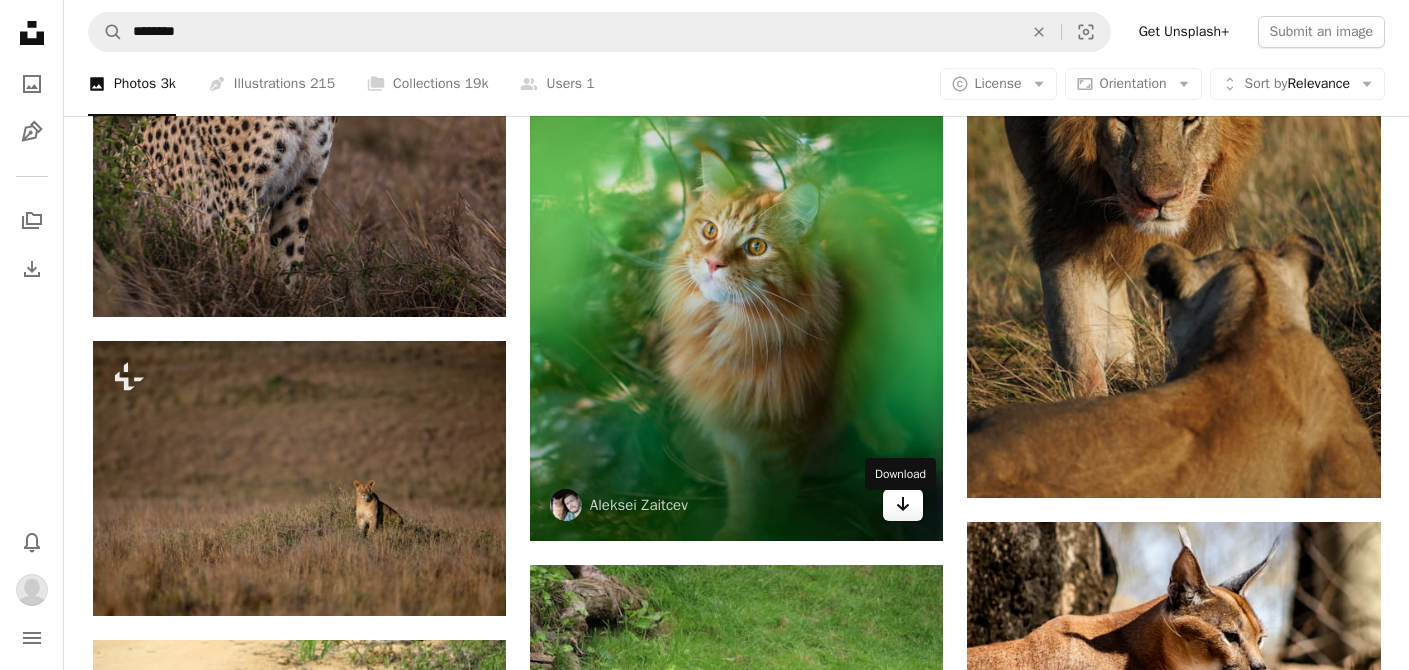 click on "Arrow pointing down" at bounding box center [903, 505] 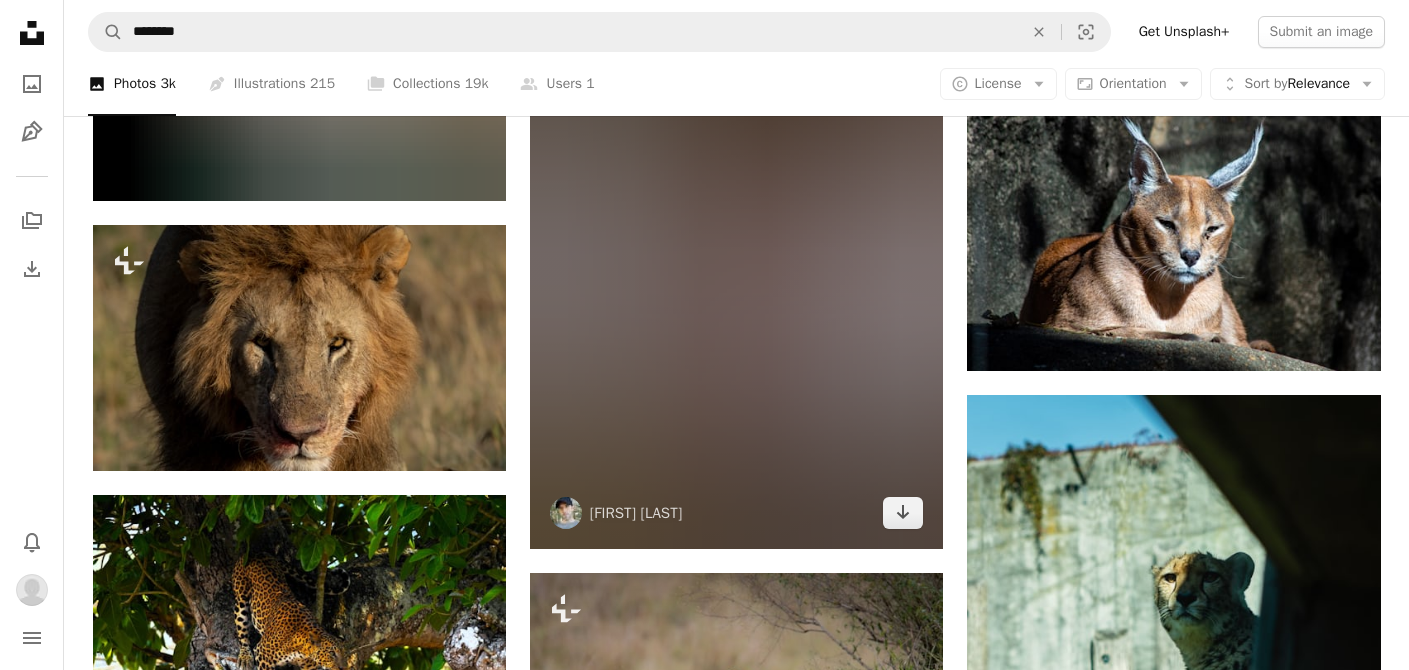 scroll, scrollTop: 64471, scrollLeft: 0, axis: vertical 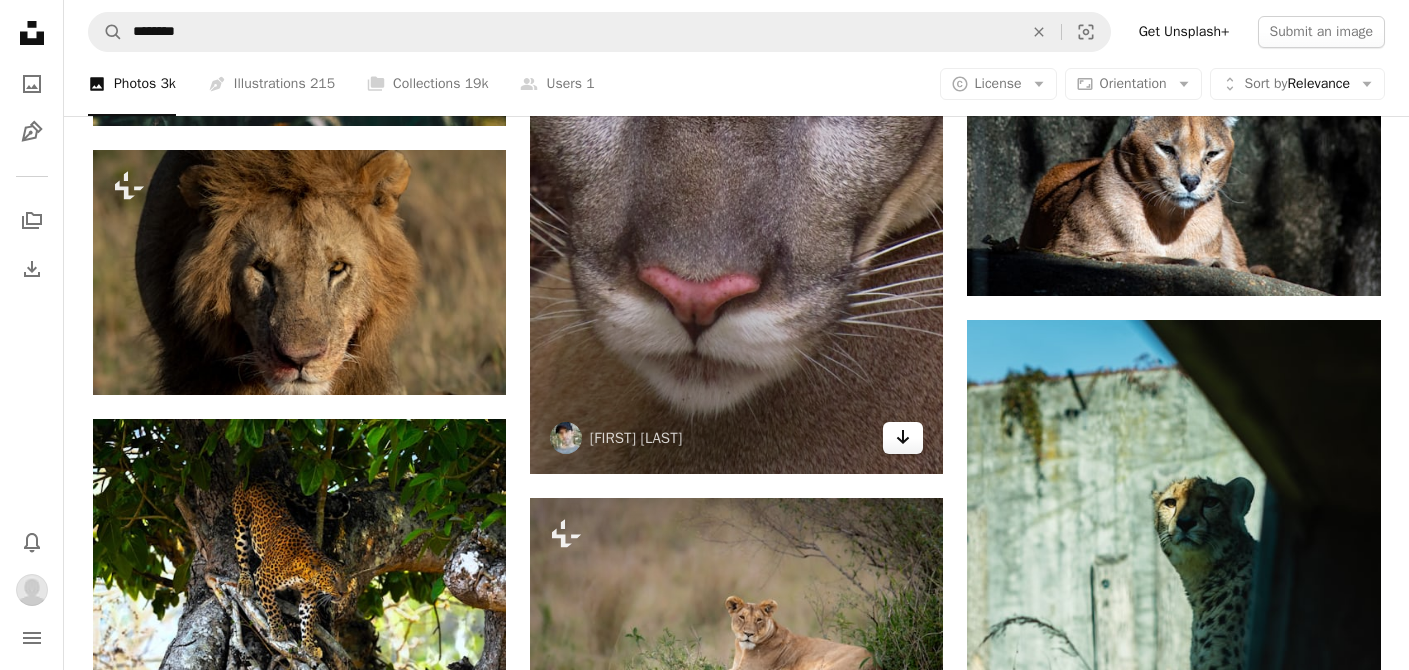 click on "Arrow pointing down" at bounding box center (903, 438) 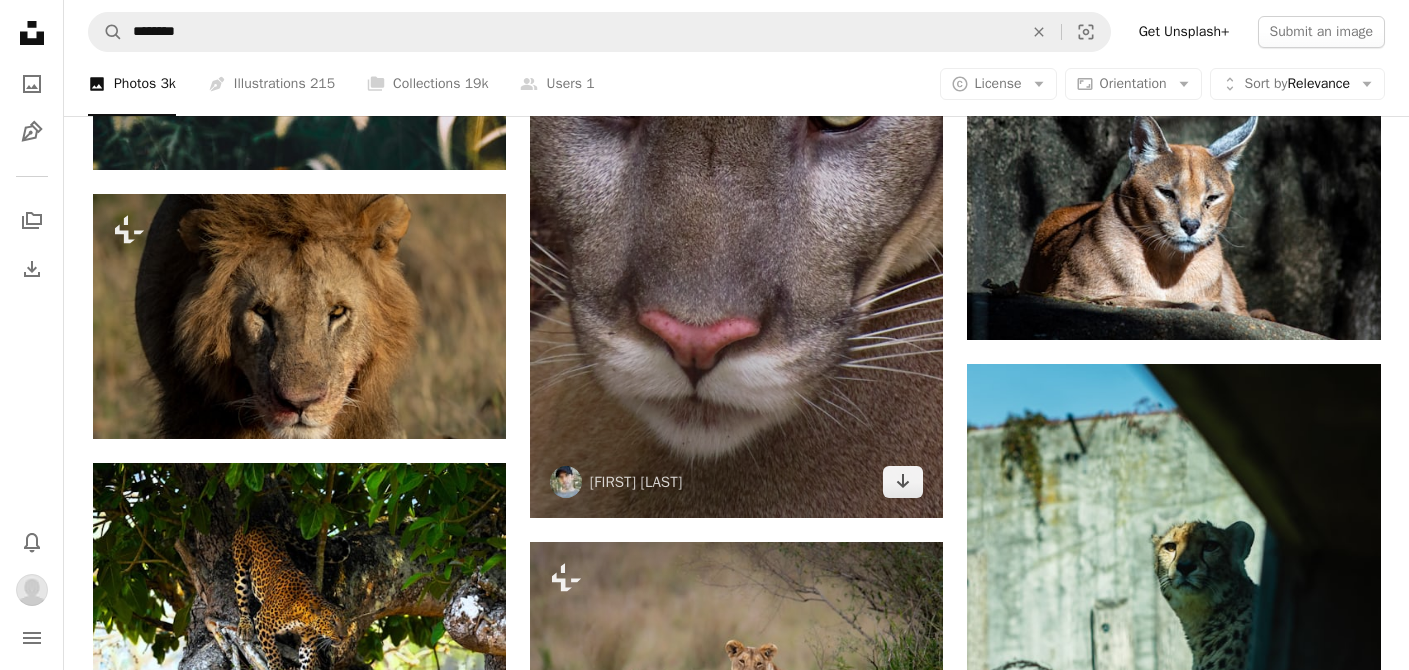 scroll, scrollTop: 62492, scrollLeft: 0, axis: vertical 